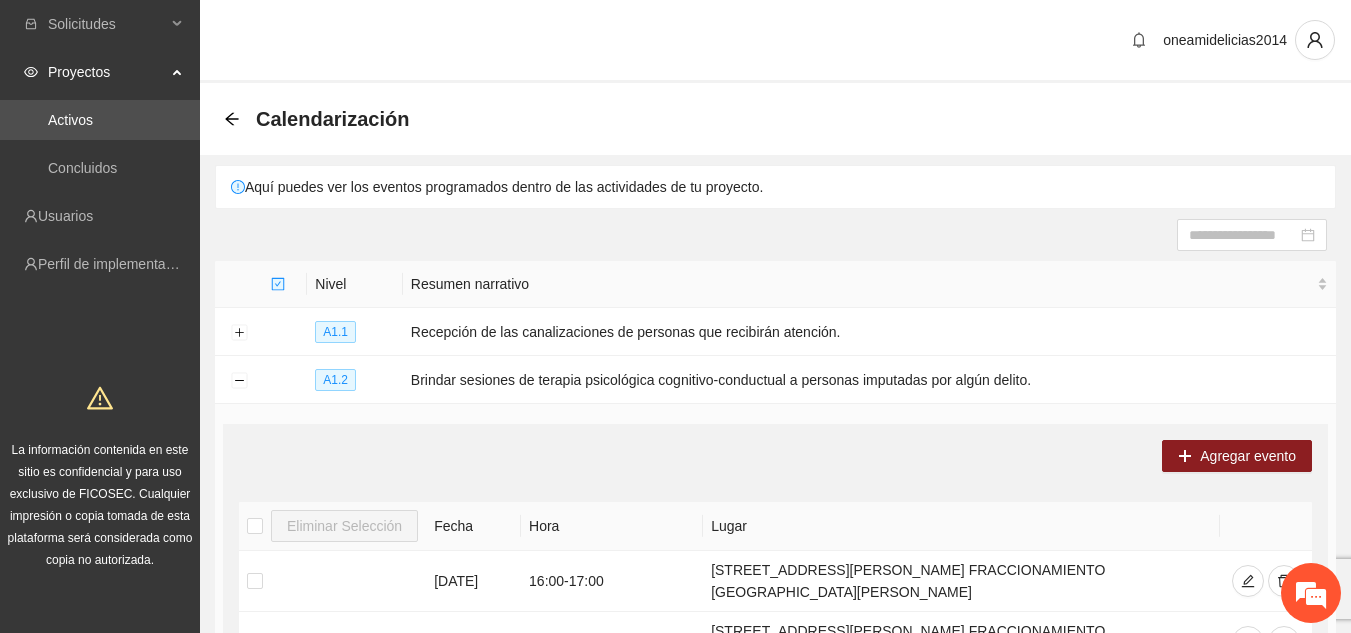scroll, scrollTop: 453, scrollLeft: 0, axis: vertical 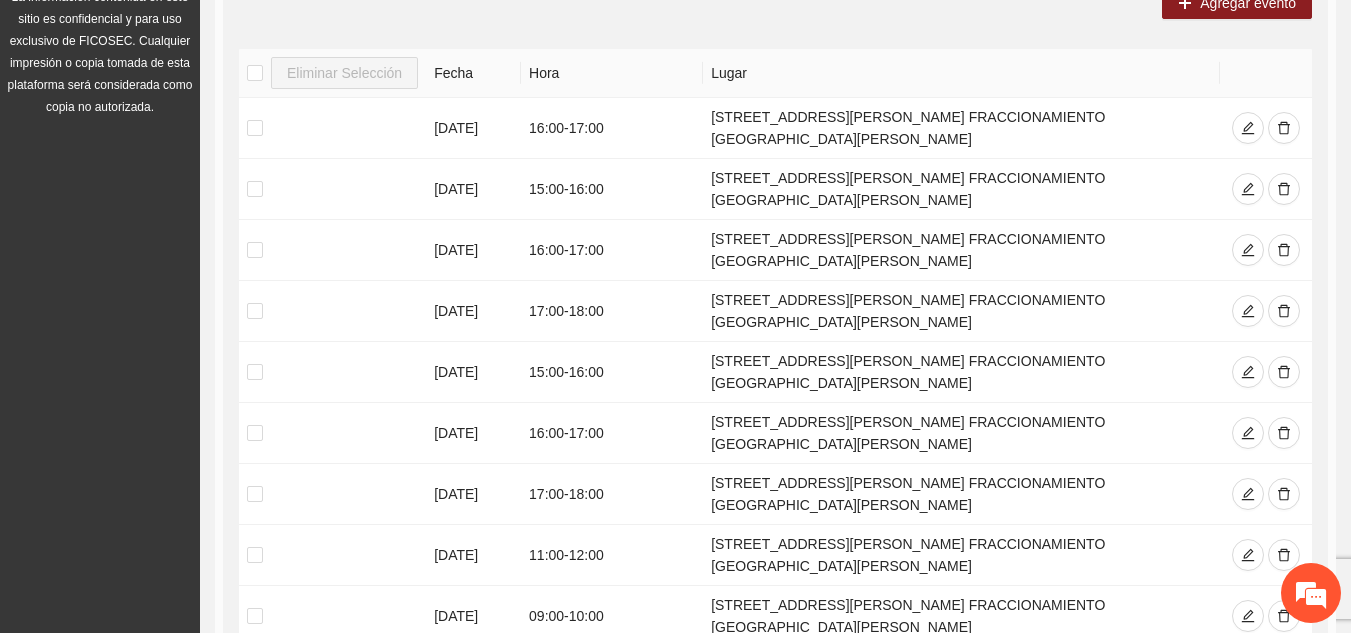 click on "5" at bounding box center (1093, 736) 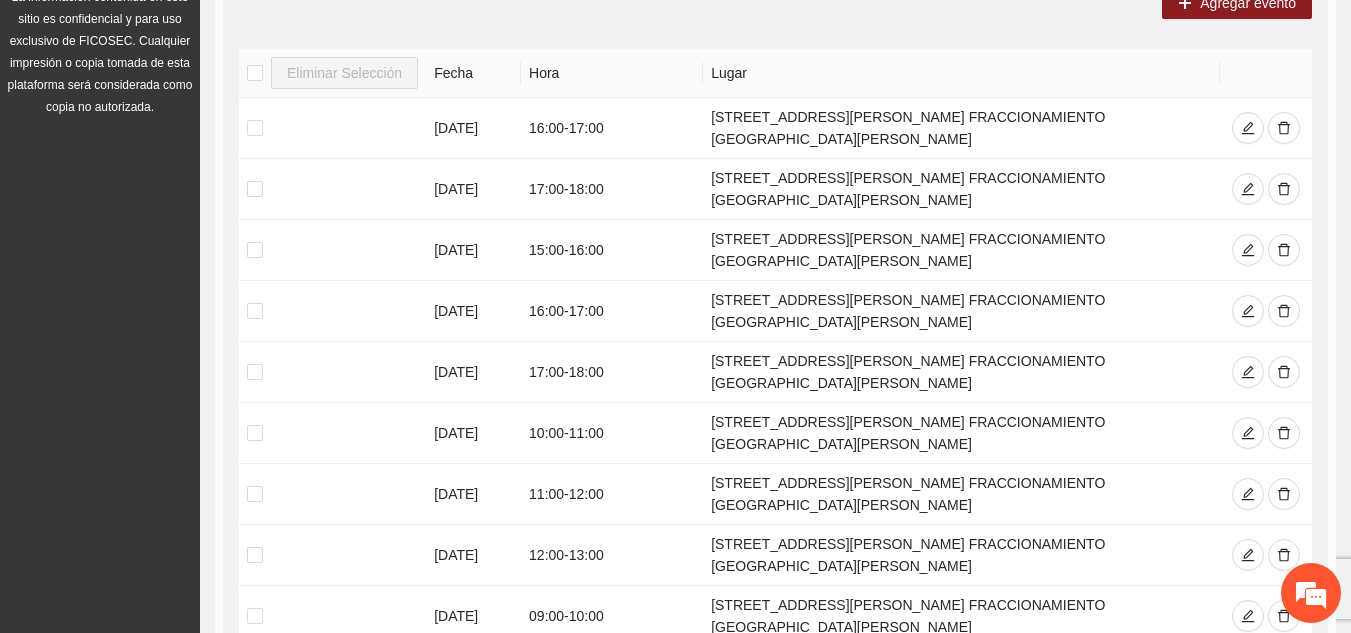 click on "4" at bounding box center [1045, 736] 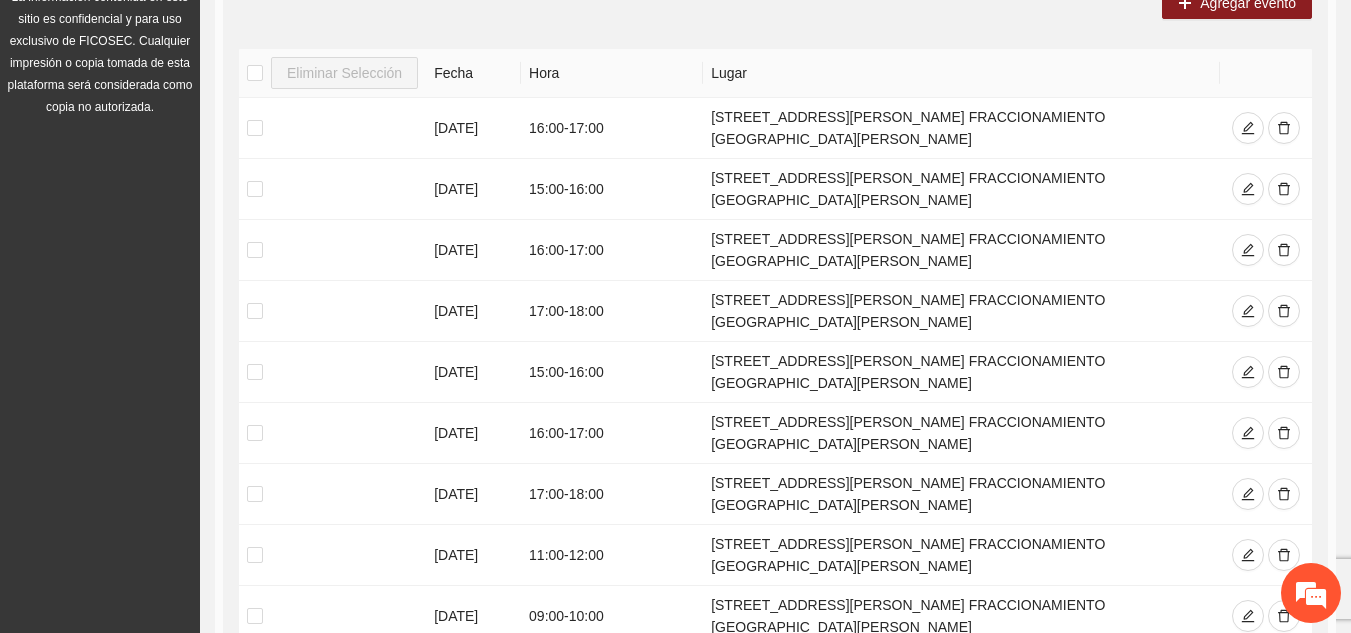 click on "3" at bounding box center [1045, 736] 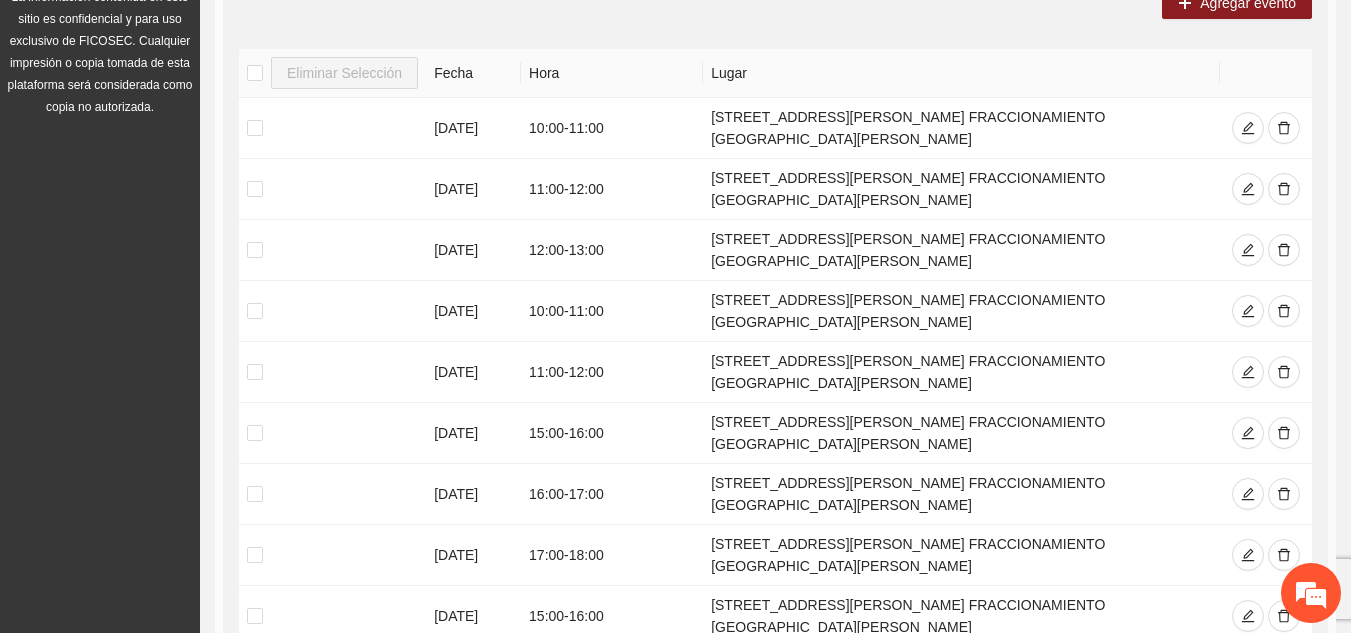 click on "4" at bounding box center (1093, 736) 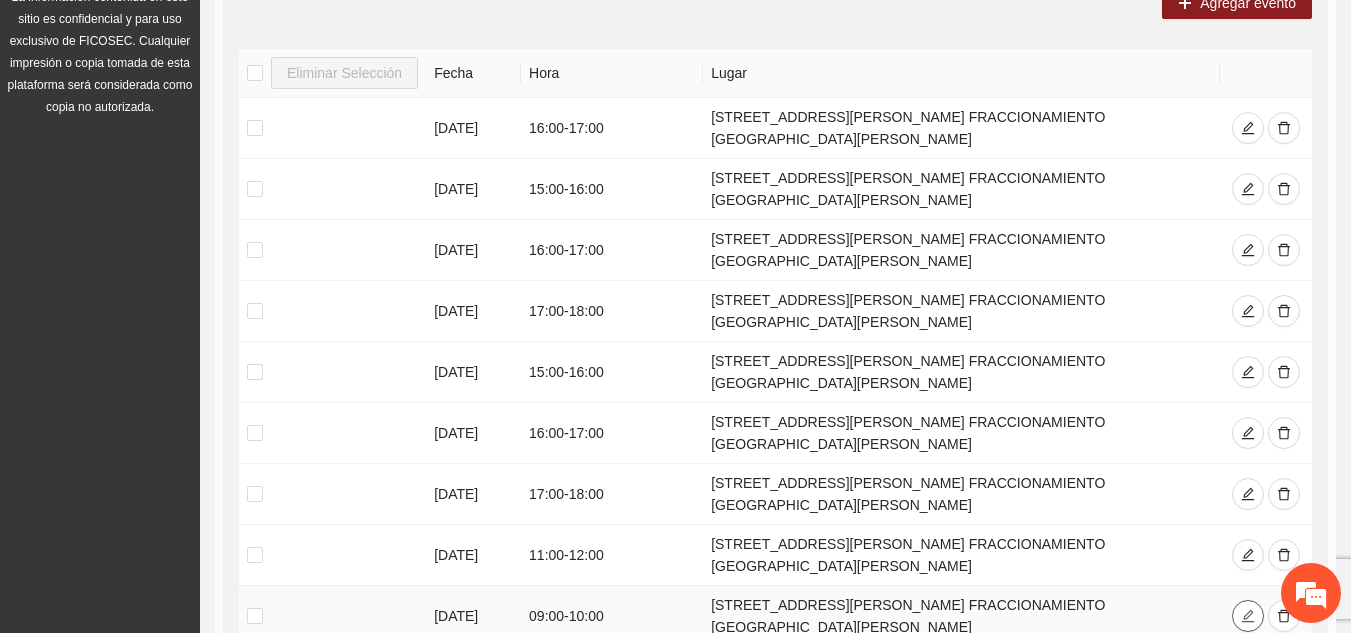 click 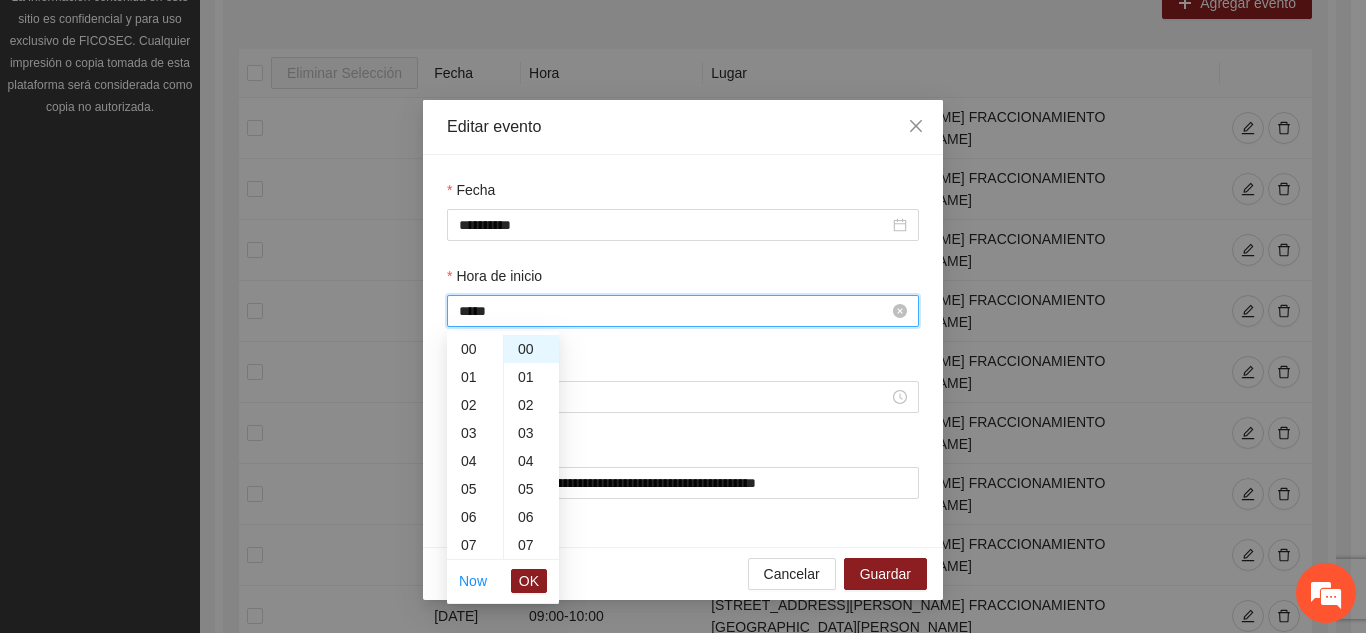 click on "*****" at bounding box center (674, 311) 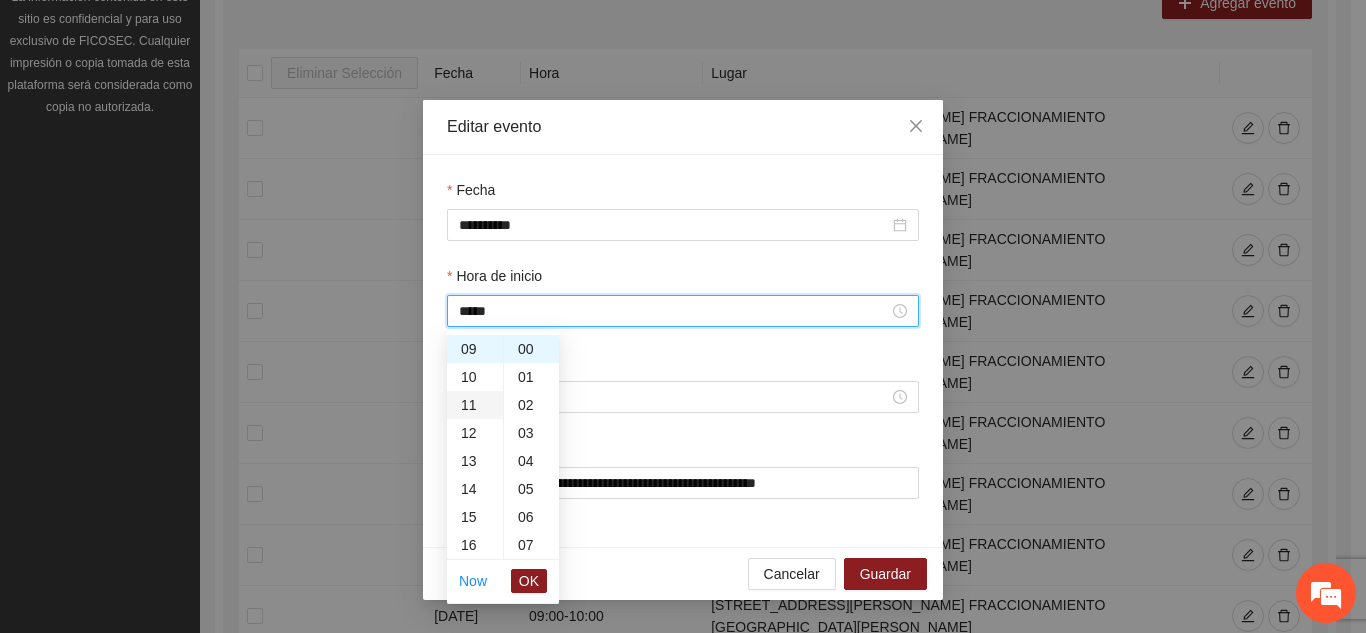 click on "11" at bounding box center [475, 405] 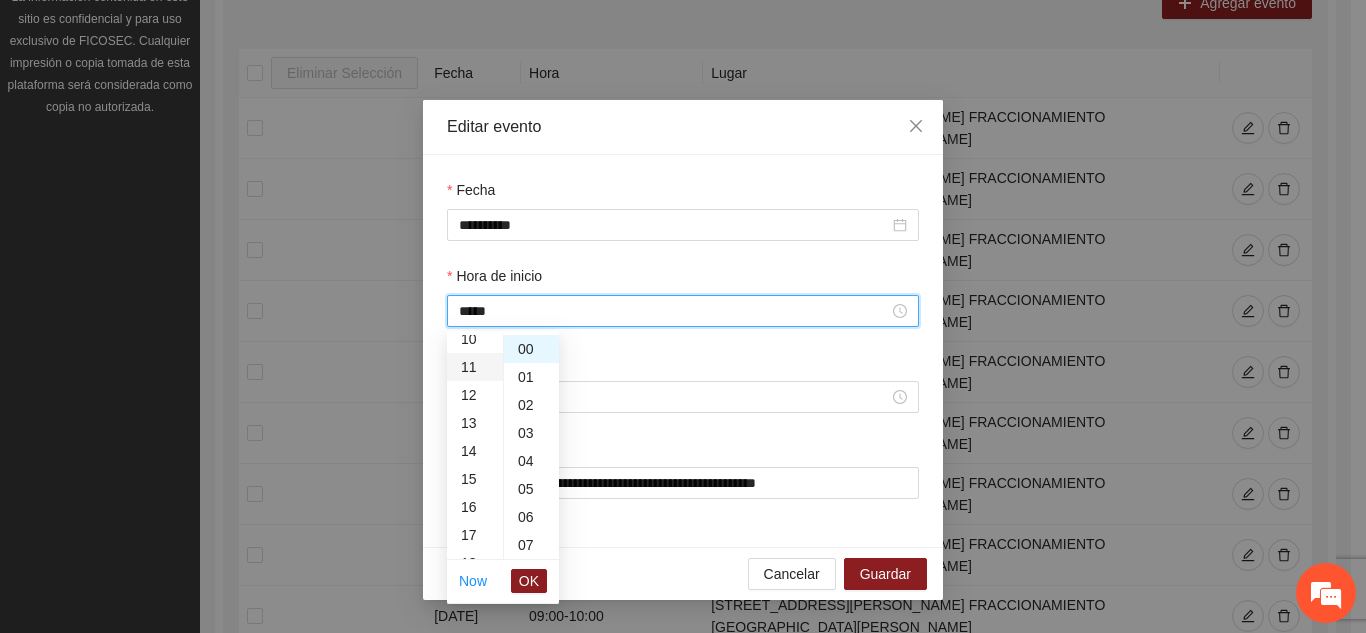 scroll, scrollTop: 308, scrollLeft: 0, axis: vertical 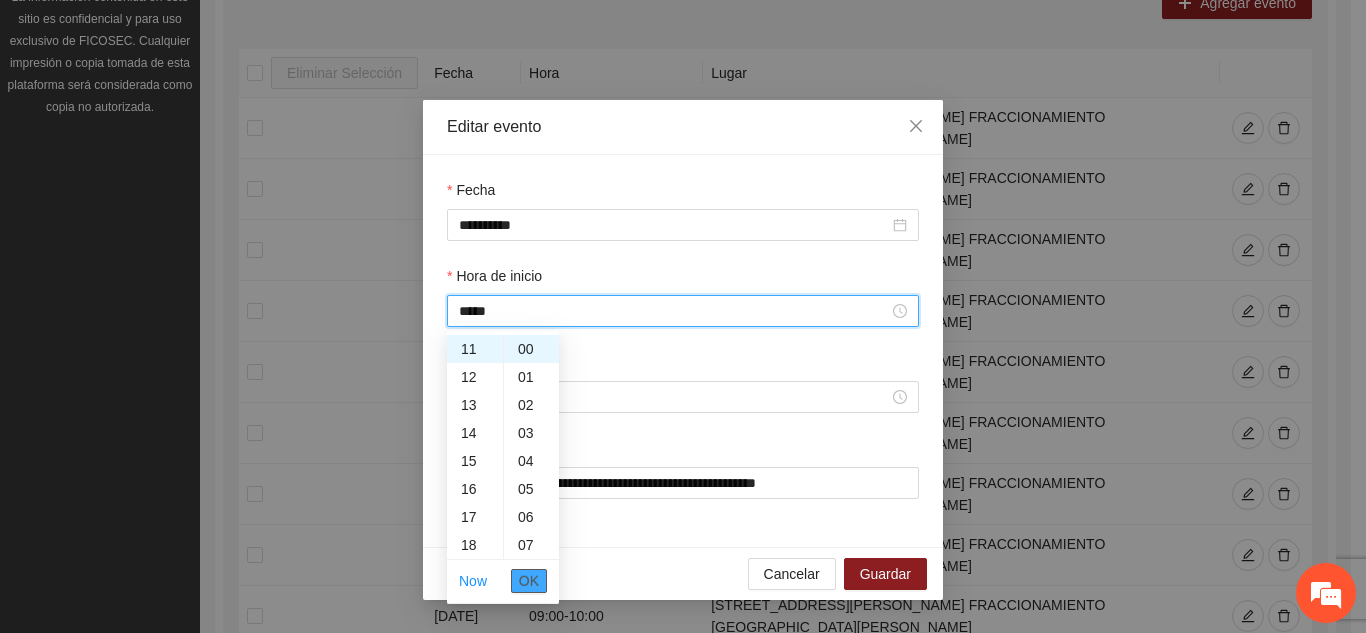 click on "OK" at bounding box center [529, 581] 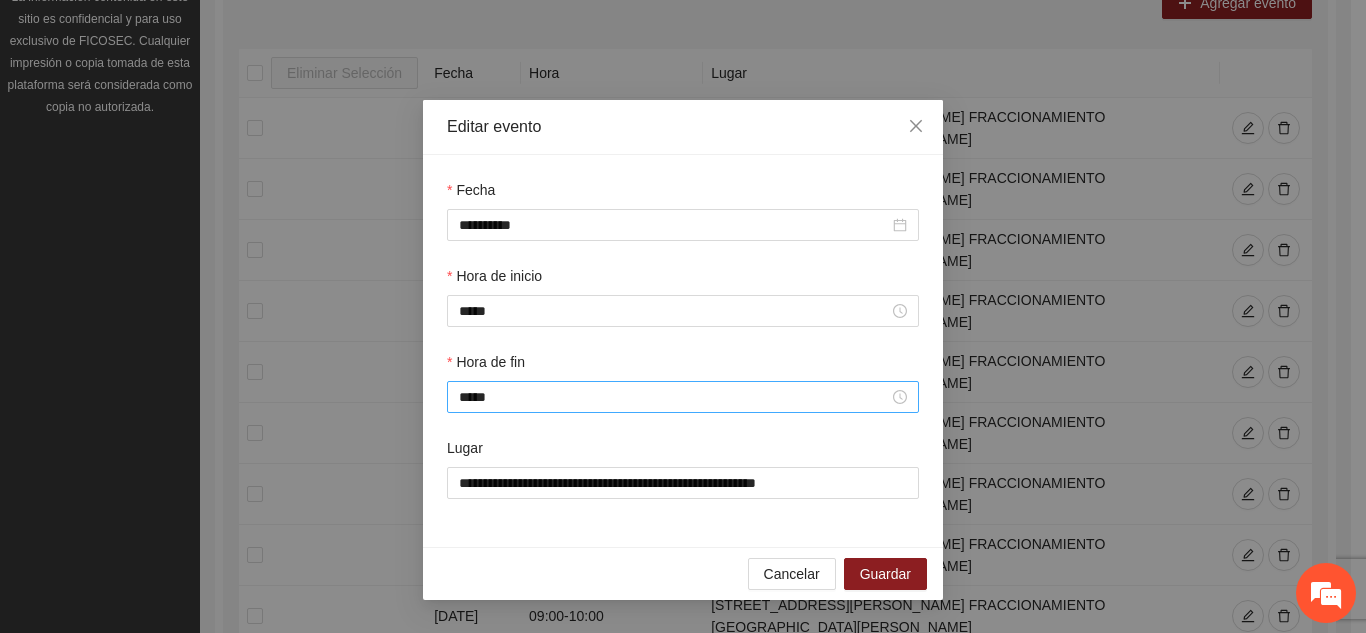 click on "*****" at bounding box center (683, 397) 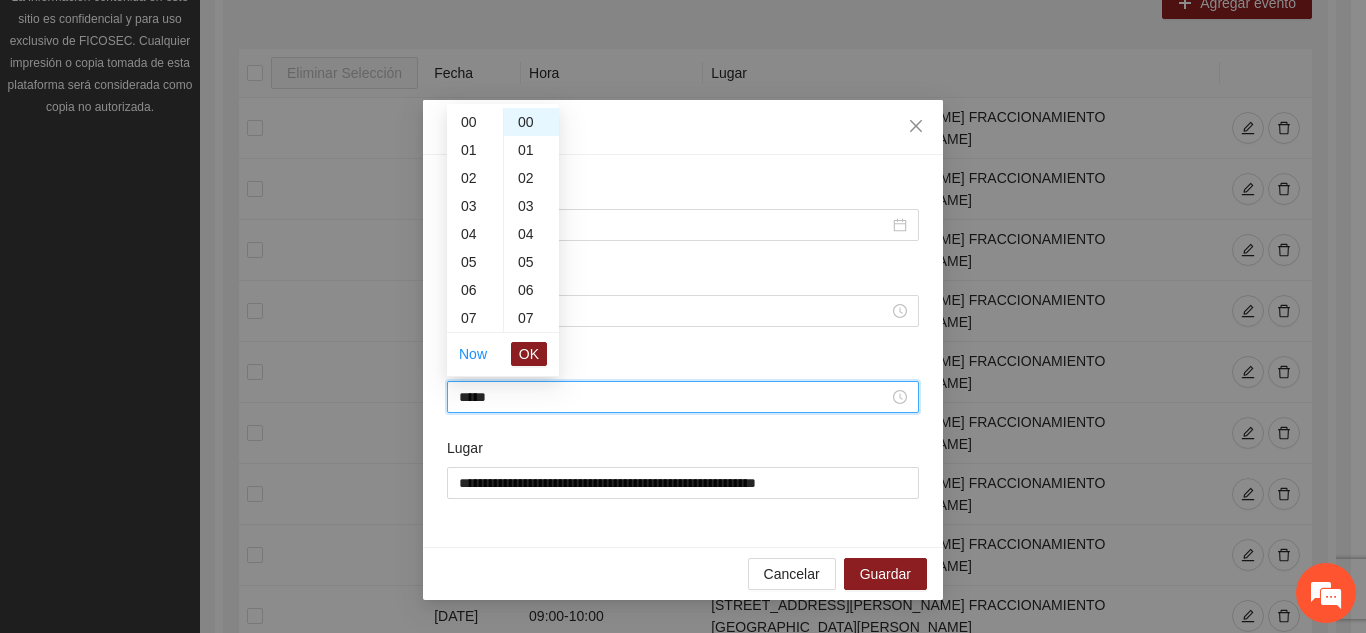 scroll, scrollTop: 280, scrollLeft: 0, axis: vertical 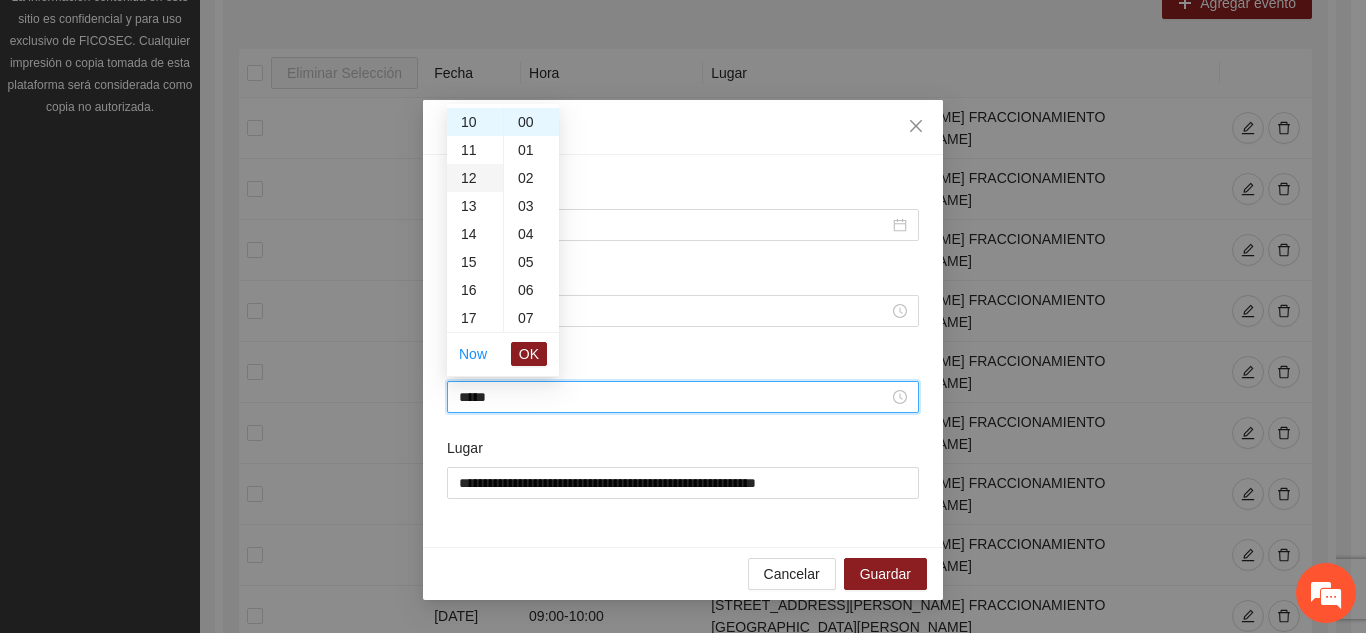 click on "12" at bounding box center (475, 178) 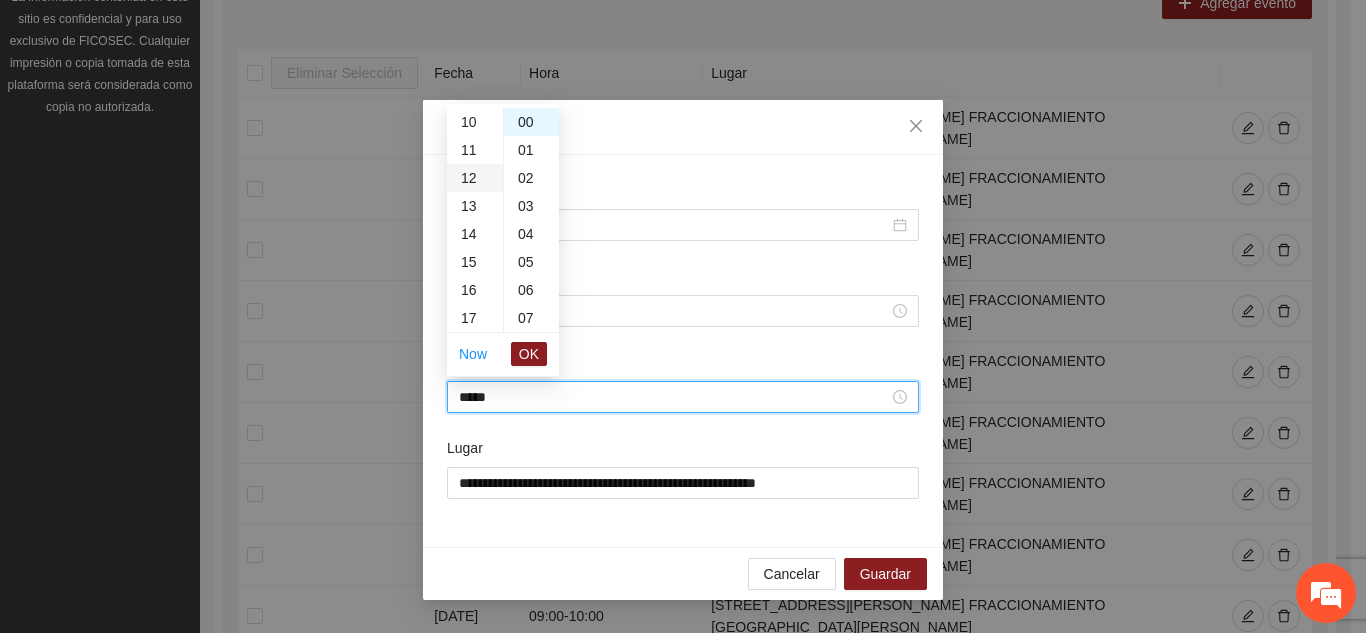 scroll, scrollTop: 336, scrollLeft: 0, axis: vertical 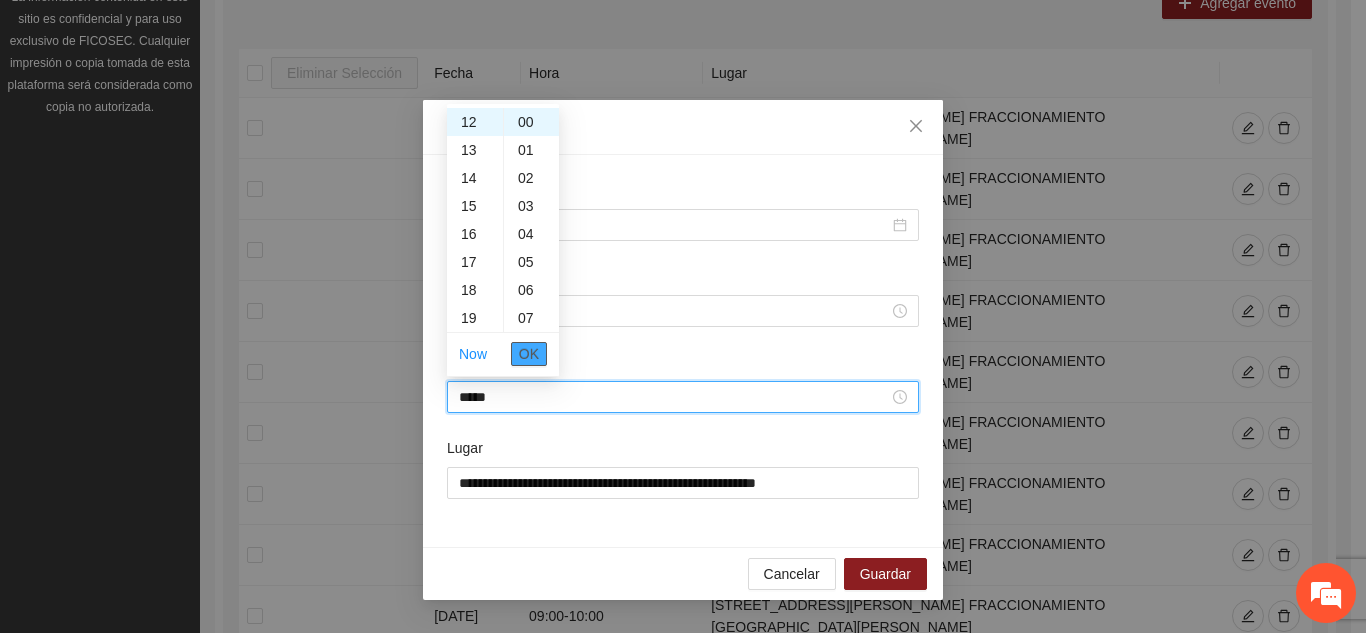 click on "OK" at bounding box center (529, 354) 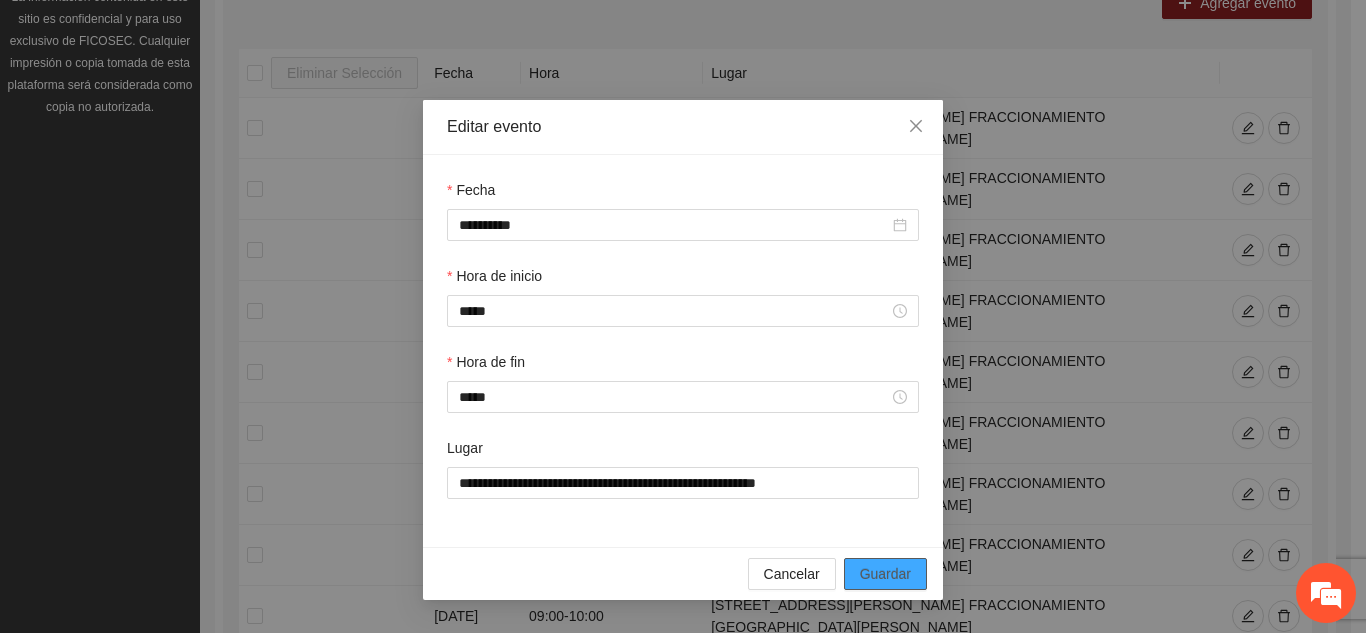 click on "Guardar" at bounding box center [885, 574] 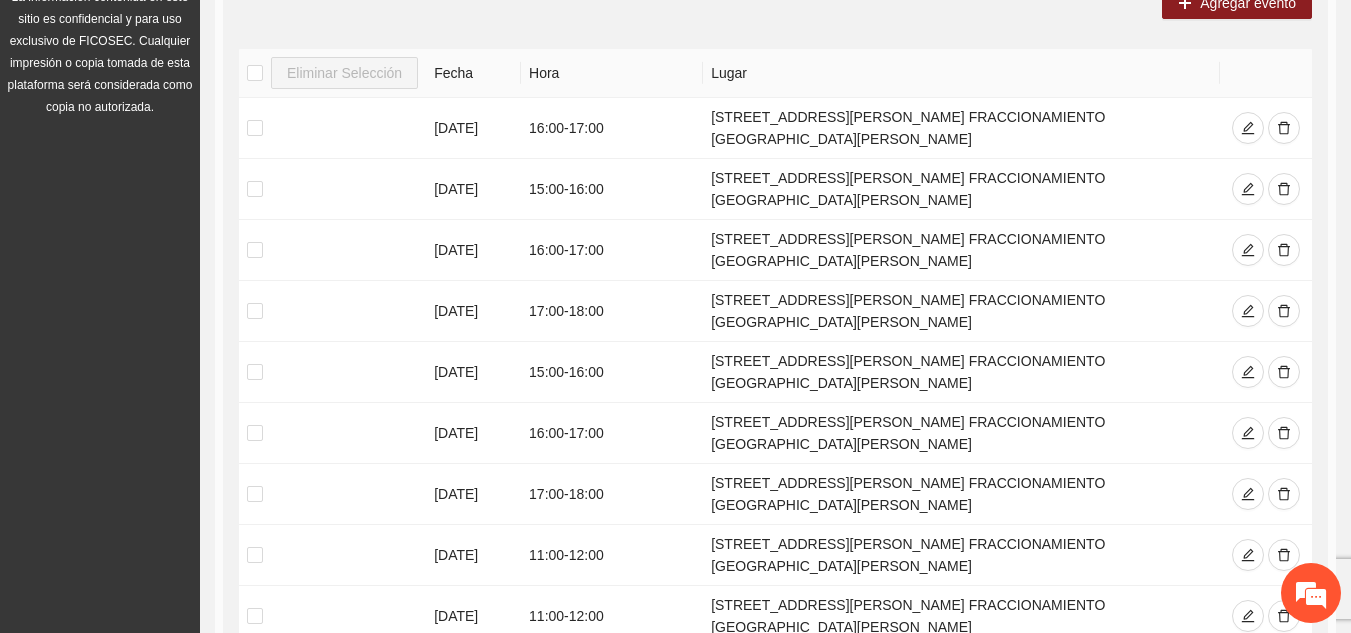 click 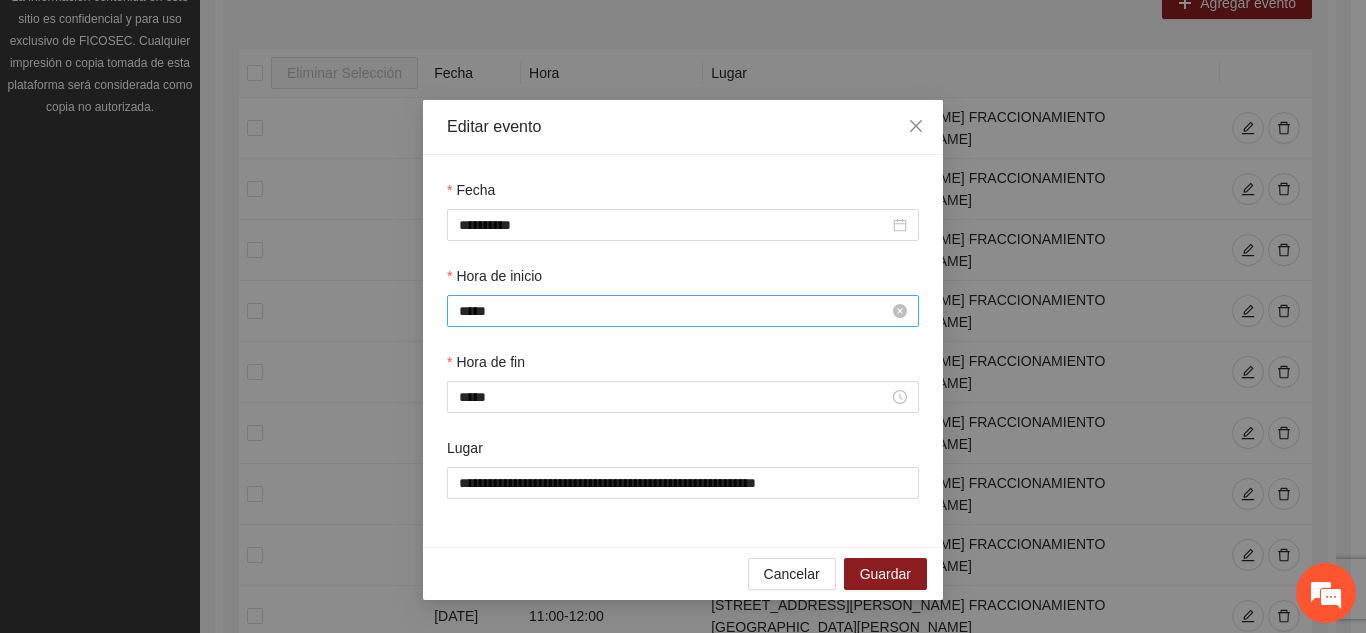 click on "*****" at bounding box center [674, 311] 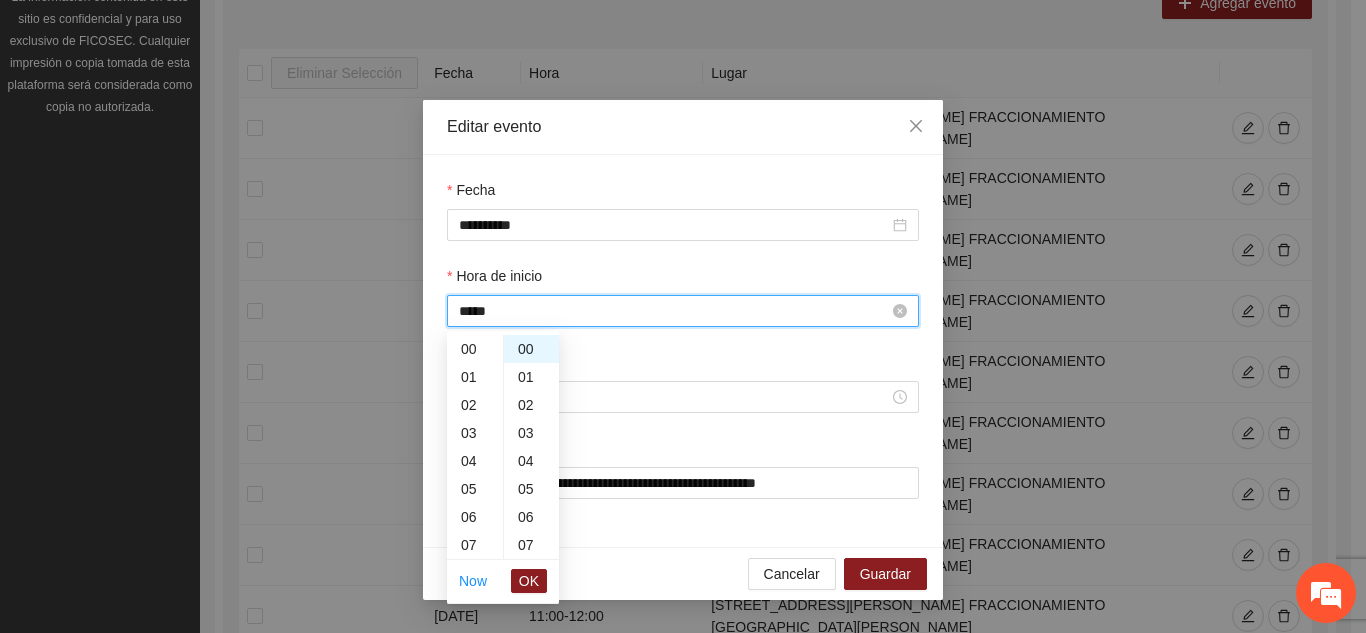 scroll, scrollTop: 280, scrollLeft: 0, axis: vertical 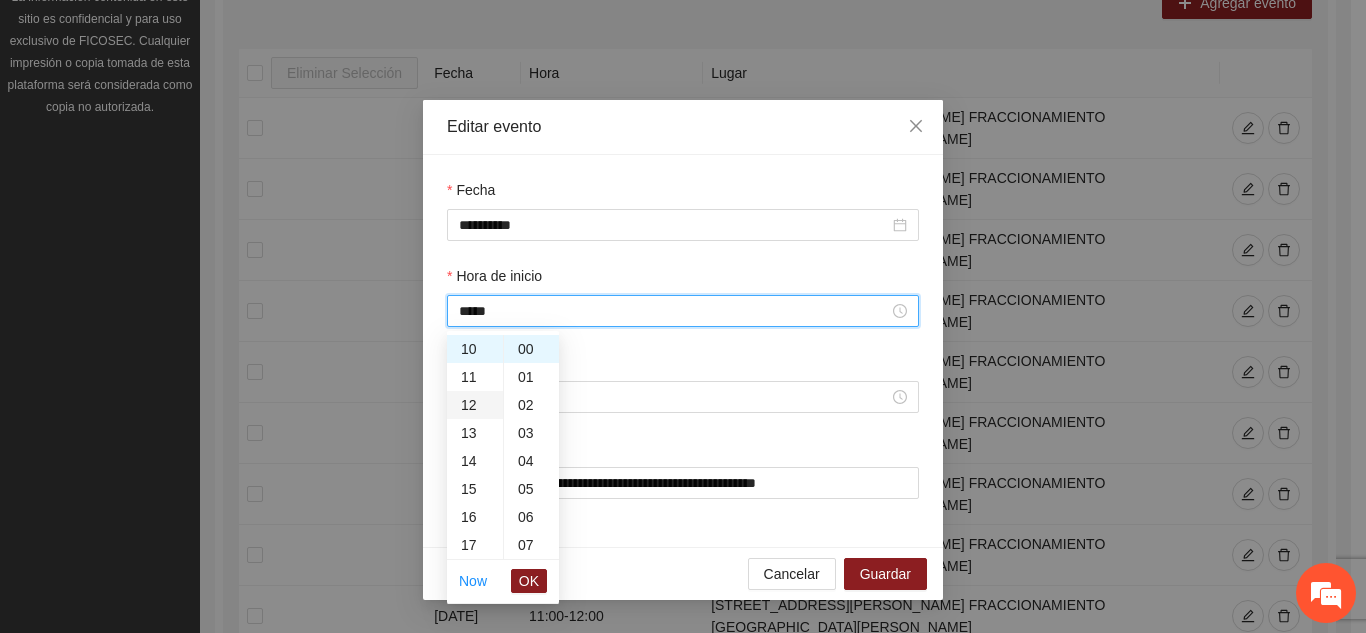 click on "12" at bounding box center [475, 405] 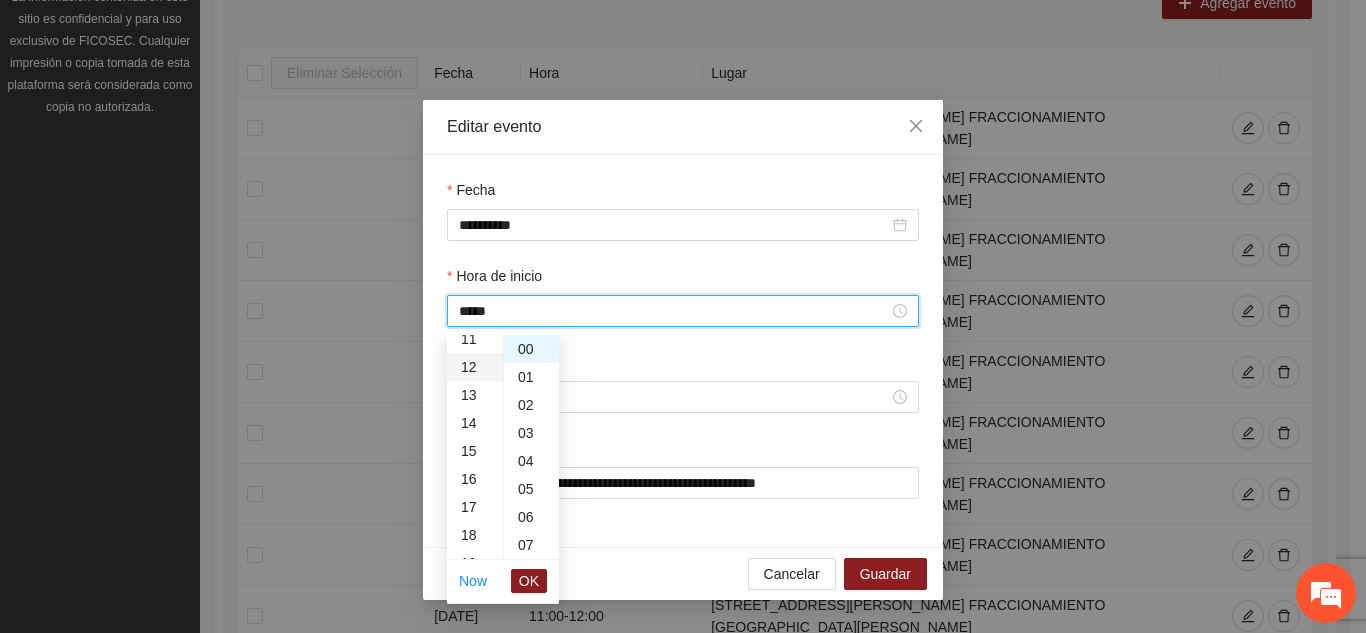 scroll, scrollTop: 336, scrollLeft: 0, axis: vertical 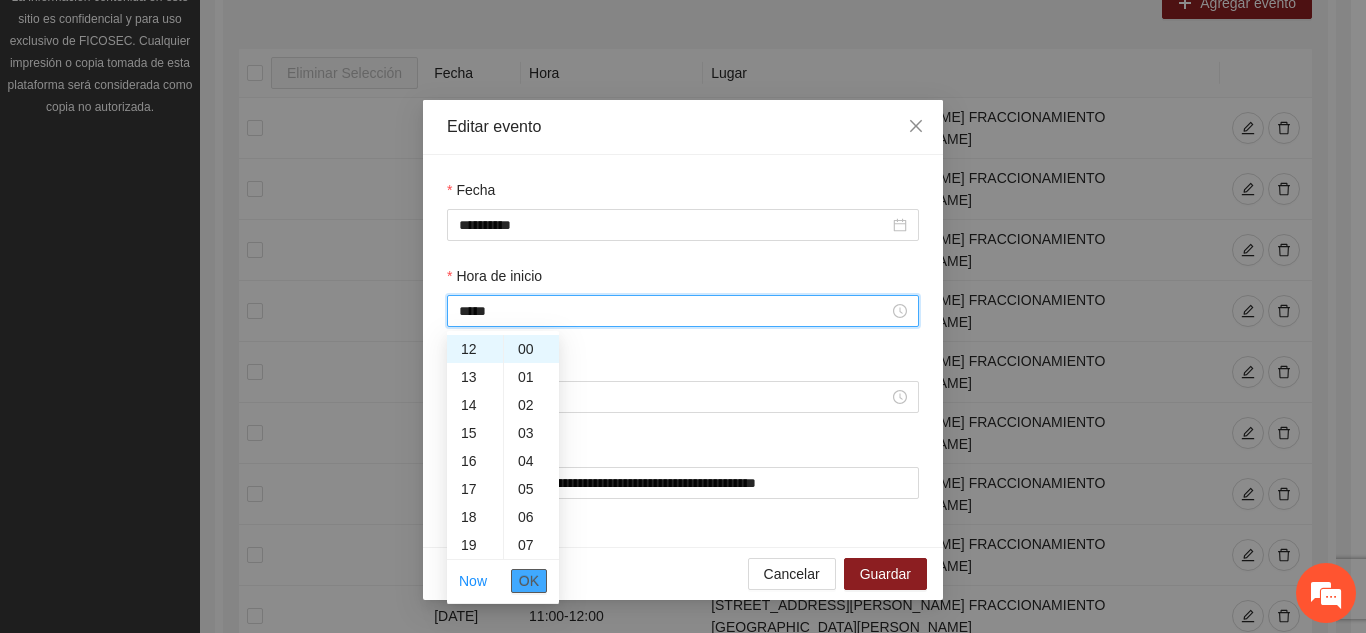 click on "OK" at bounding box center [529, 581] 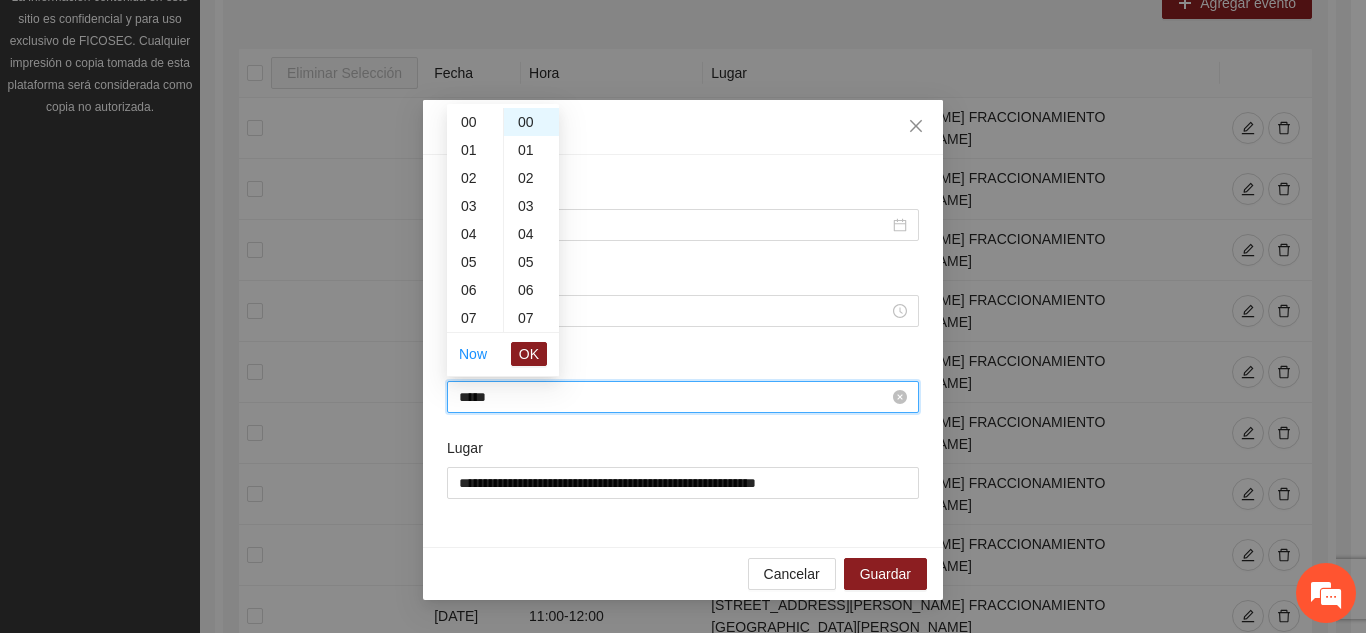 click on "*****" at bounding box center [674, 397] 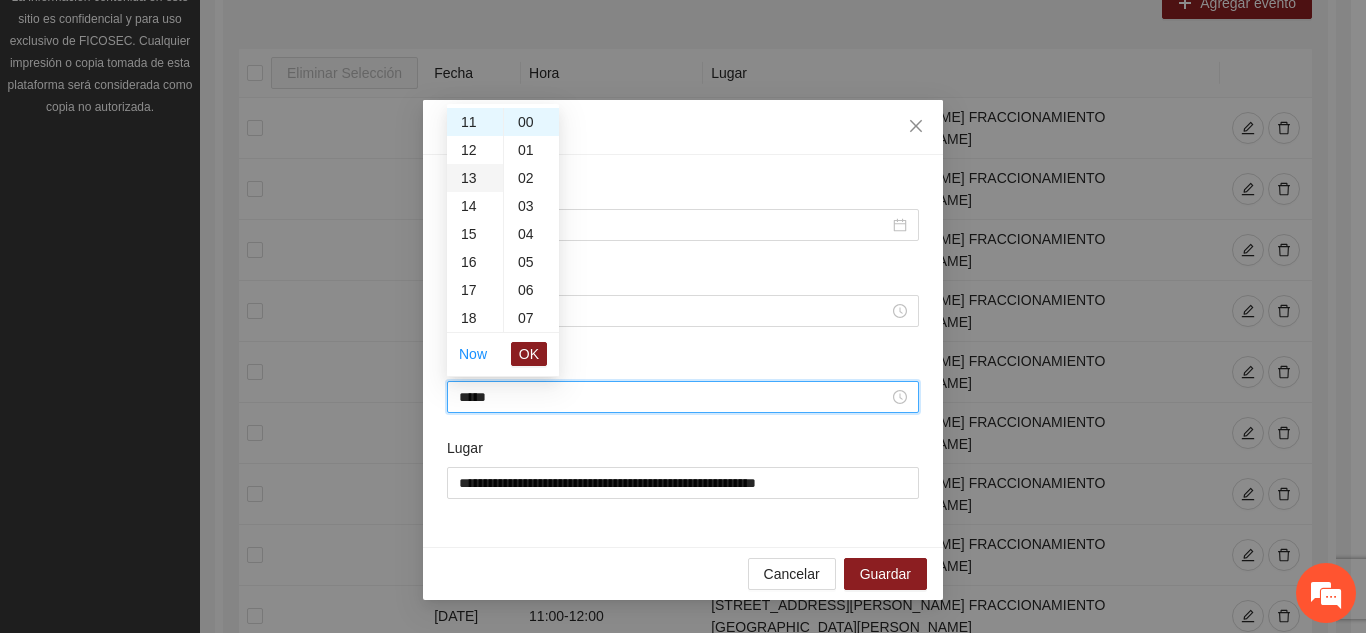 click on "13" at bounding box center (475, 178) 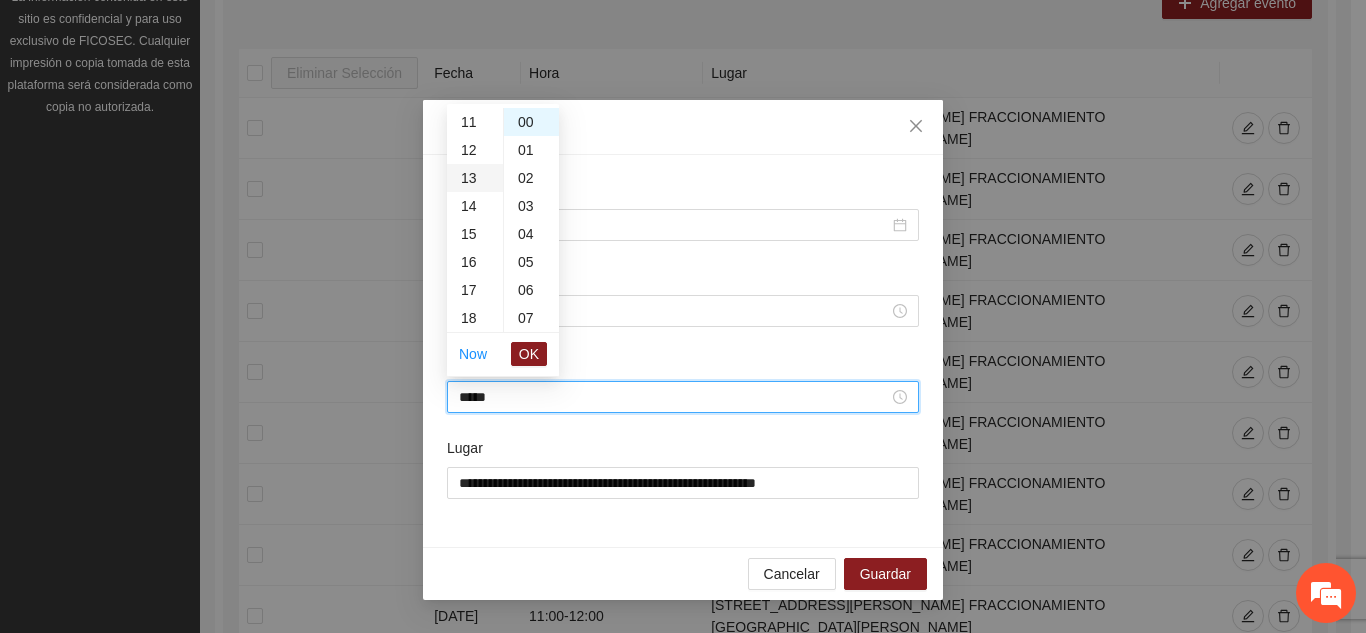 scroll, scrollTop: 364, scrollLeft: 0, axis: vertical 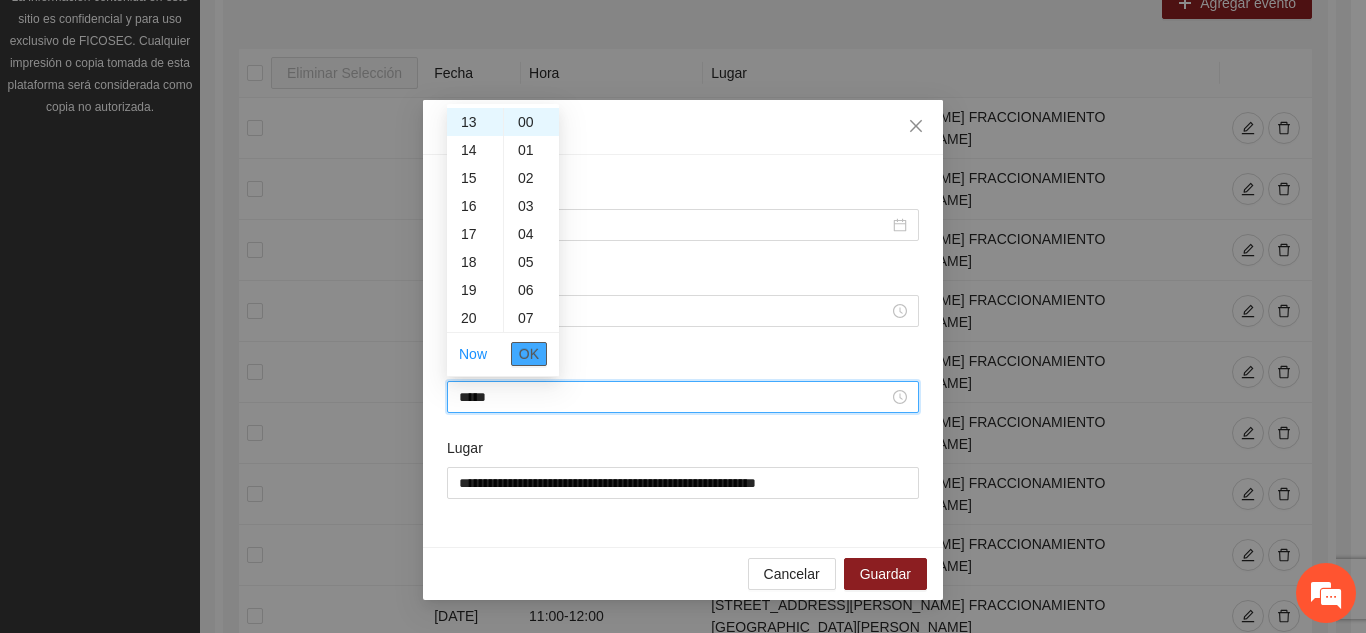 click on "OK" at bounding box center [529, 354] 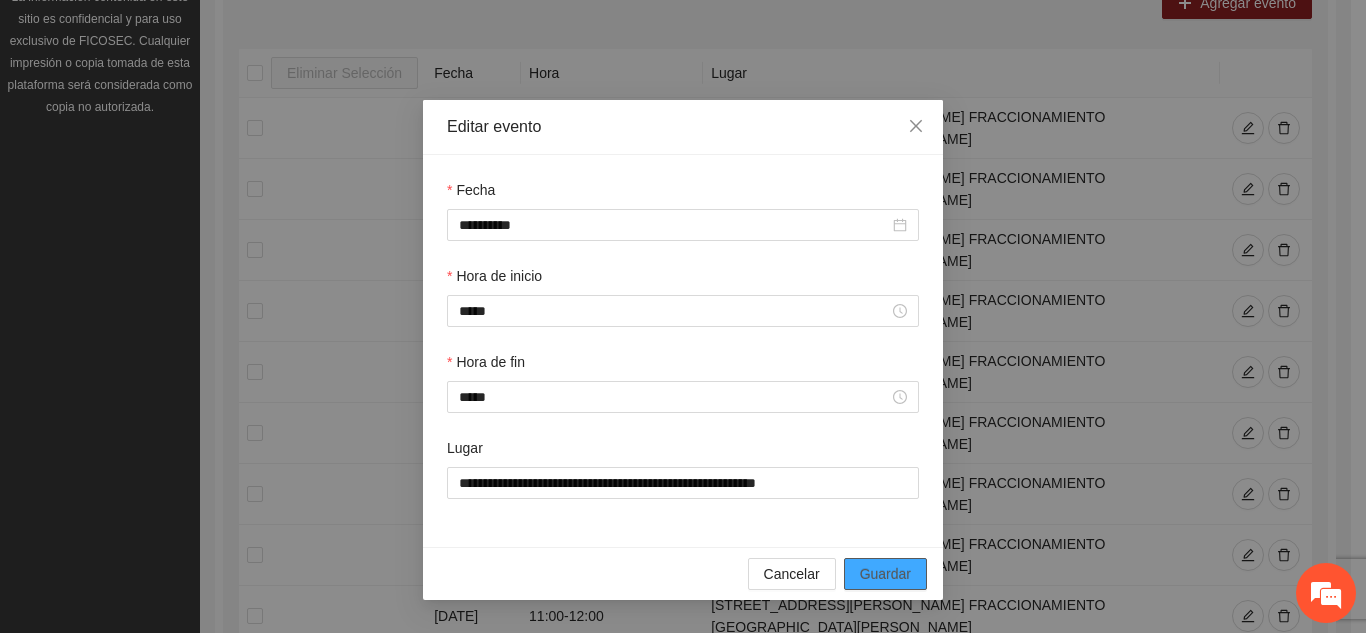 click on "Guardar" at bounding box center [885, 574] 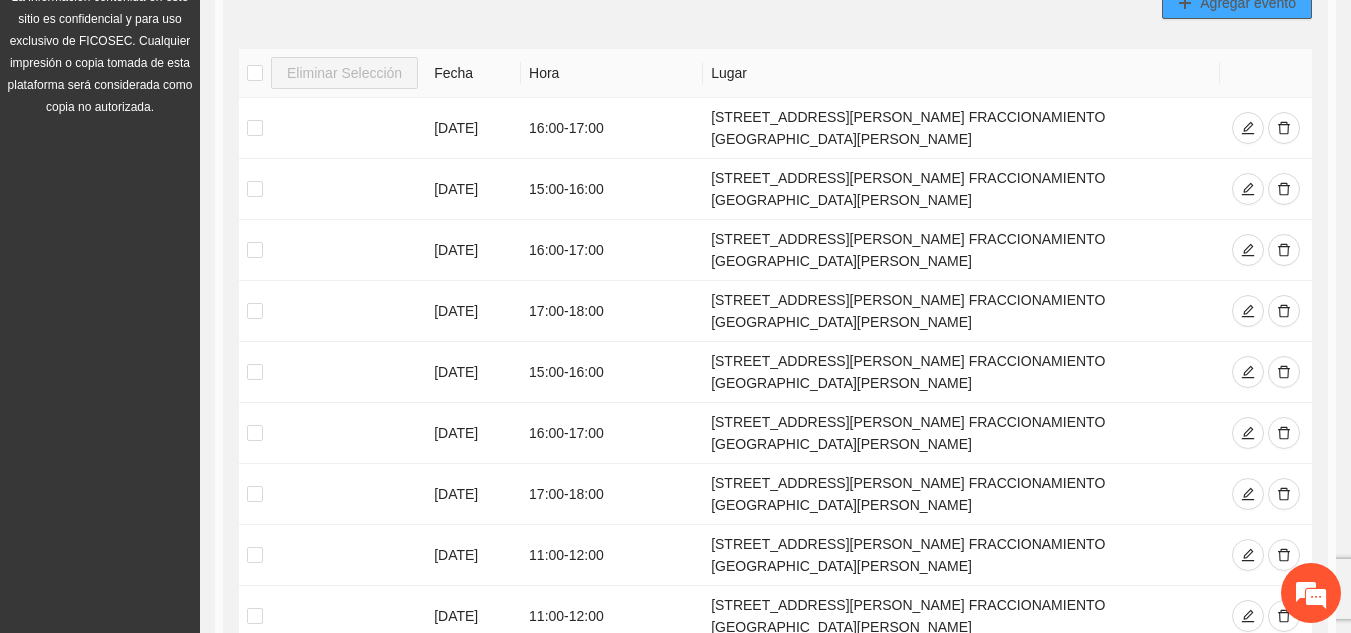click on "Agregar evento" at bounding box center (1237, 3) 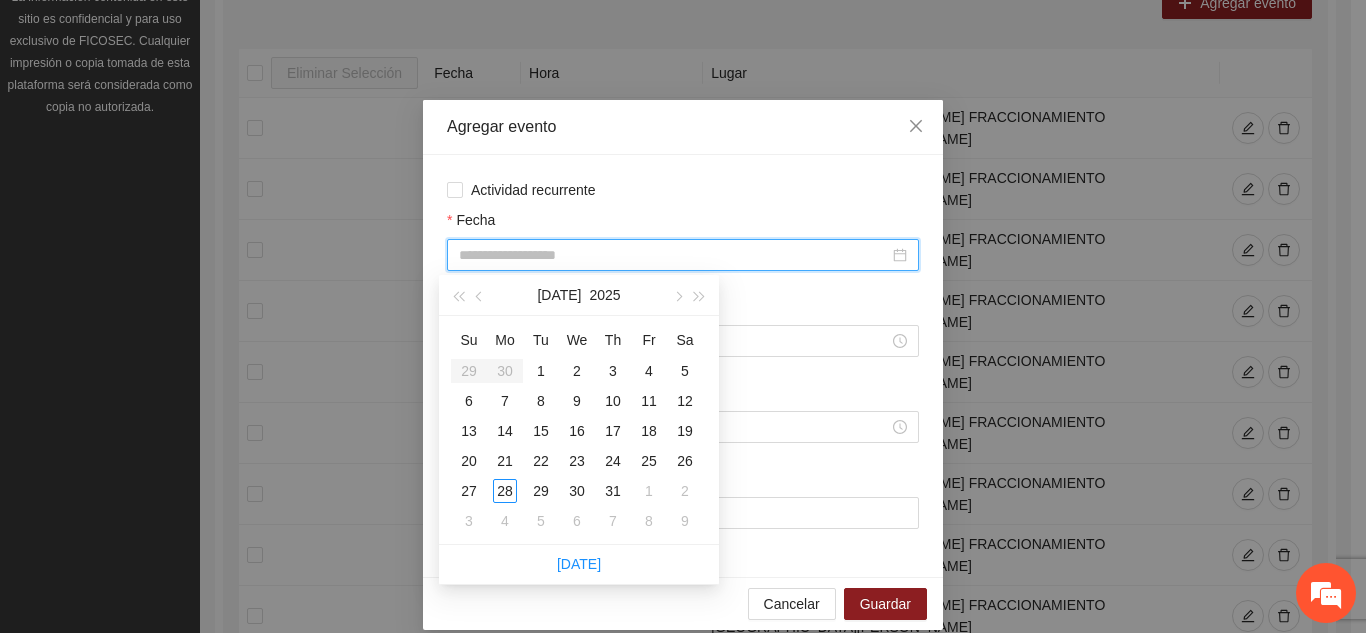 click on "Fecha" at bounding box center (674, 255) 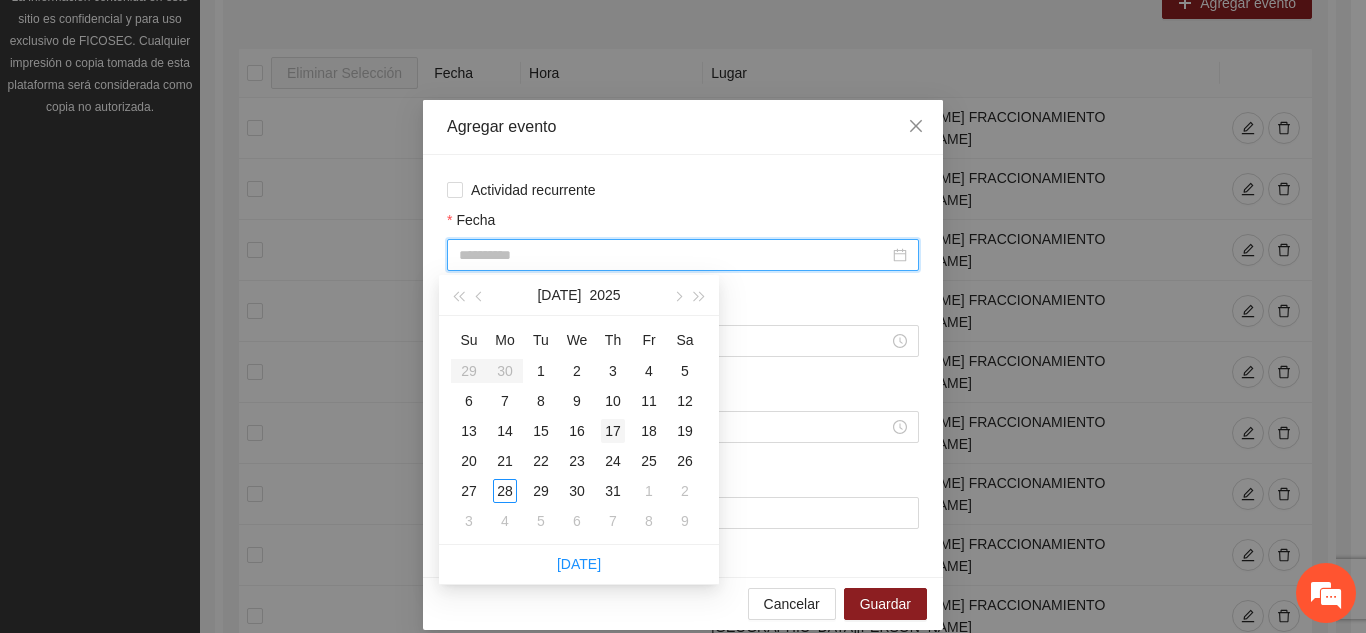 type on "**********" 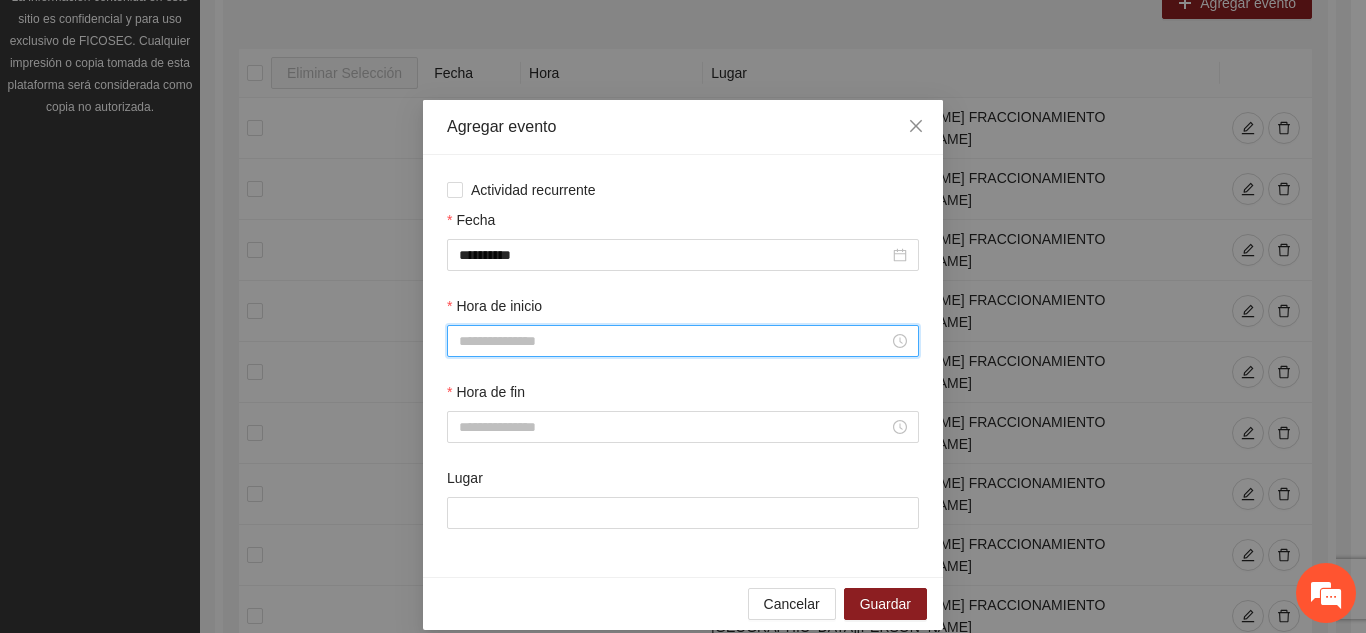 click on "Hora de inicio" at bounding box center (674, 341) 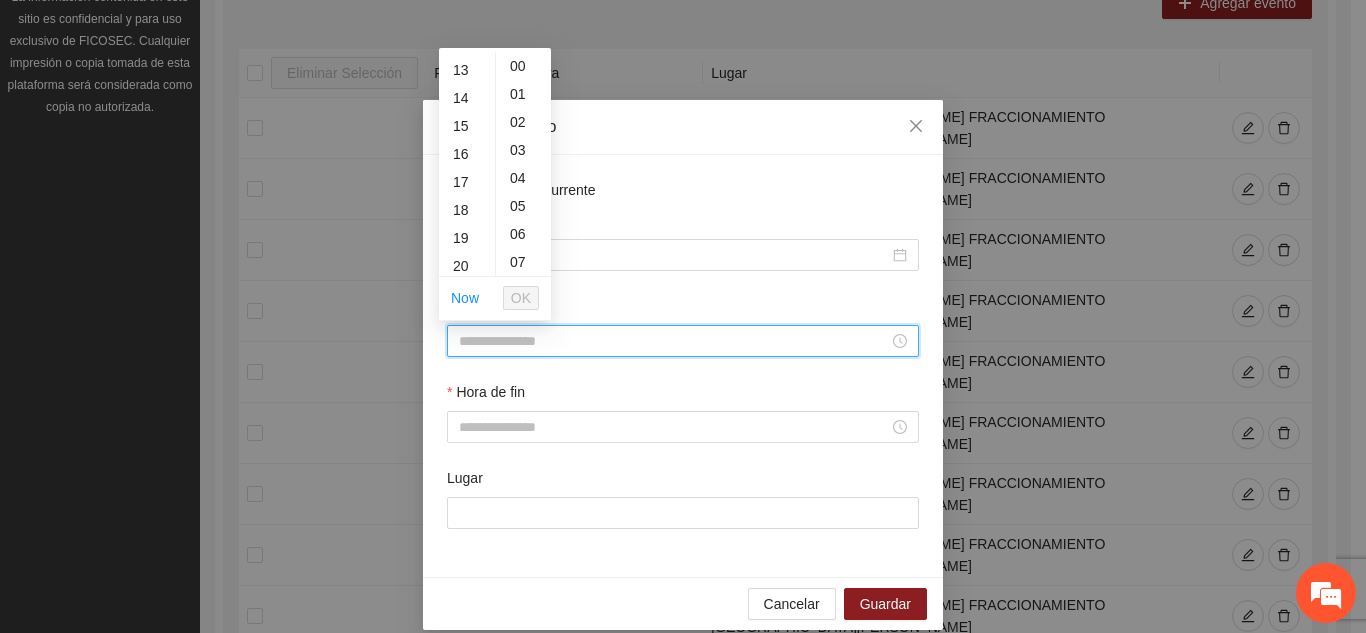 scroll, scrollTop: 400, scrollLeft: 0, axis: vertical 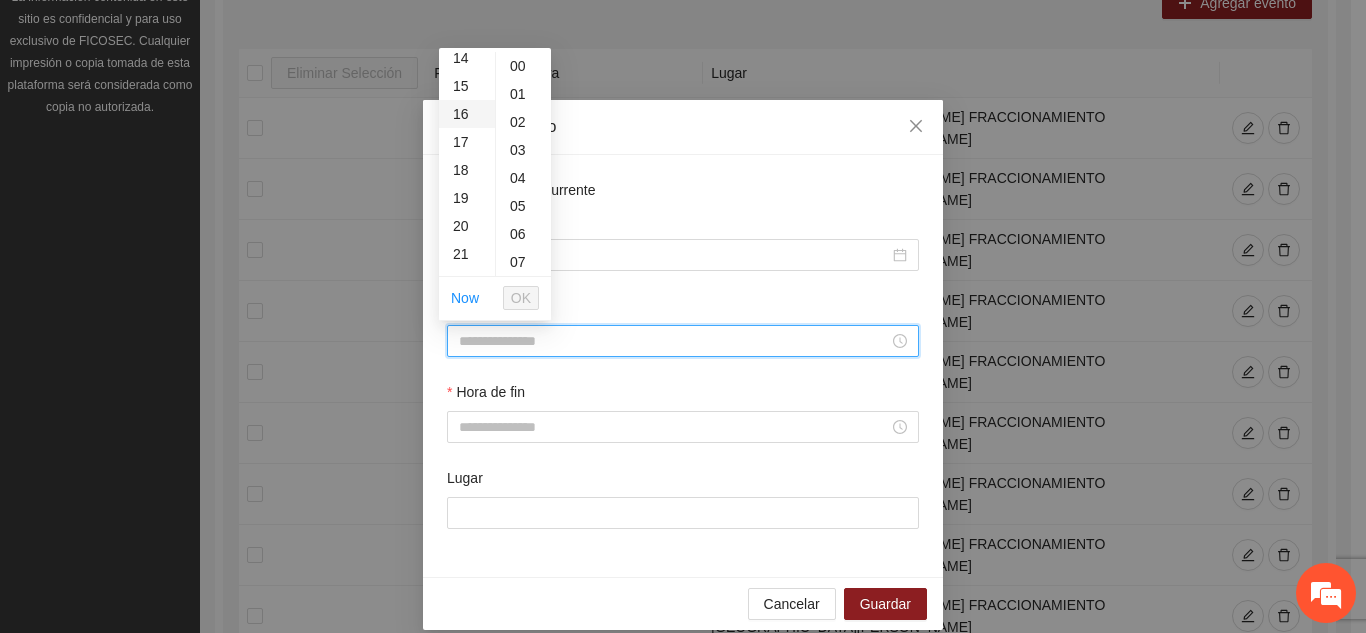 click on "16" at bounding box center [467, 114] 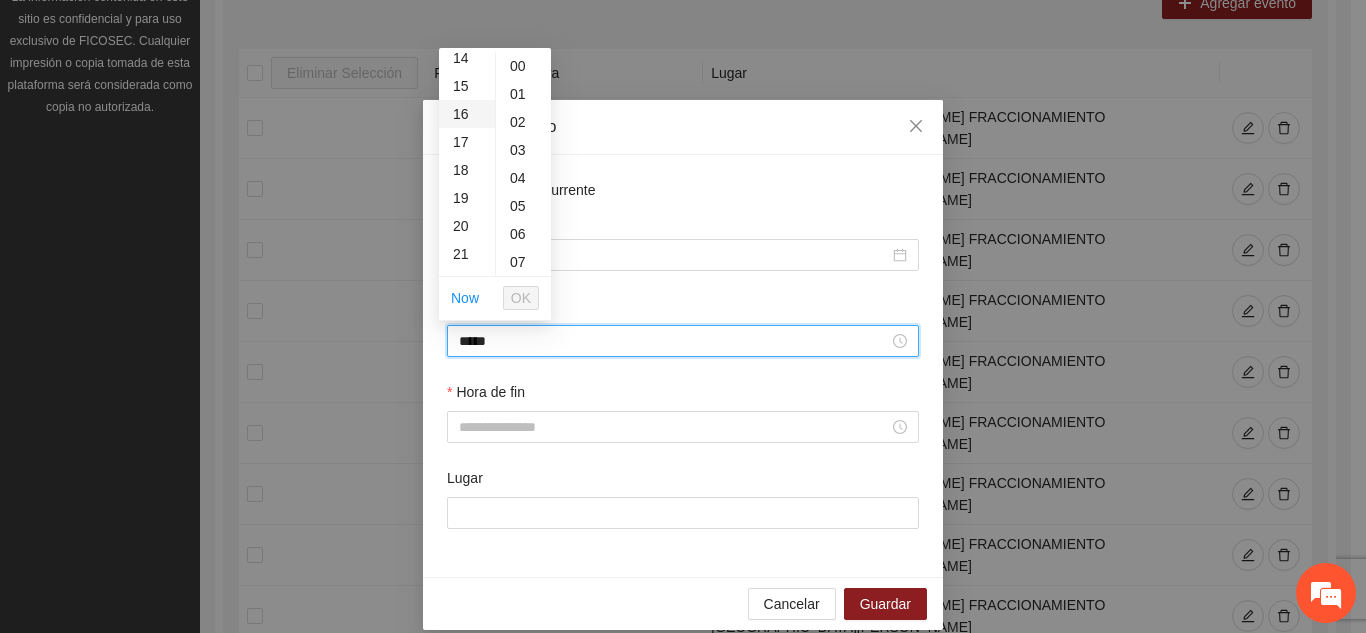 scroll, scrollTop: 448, scrollLeft: 0, axis: vertical 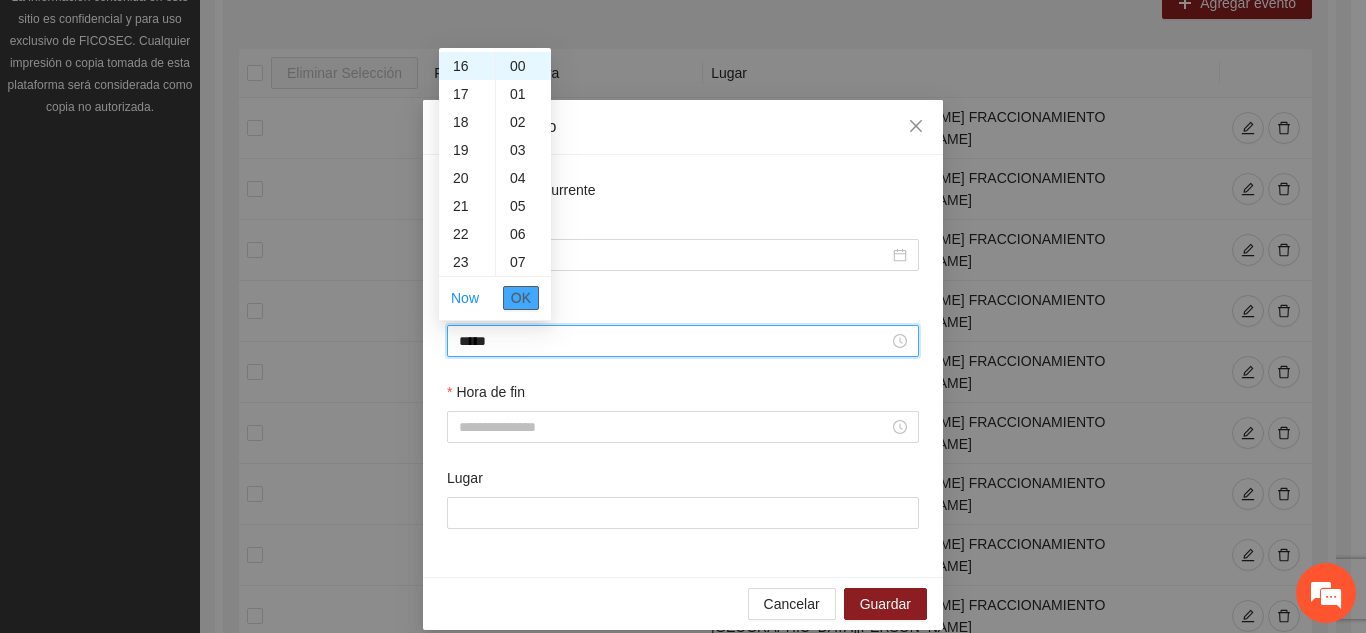 click on "OK" at bounding box center (521, 298) 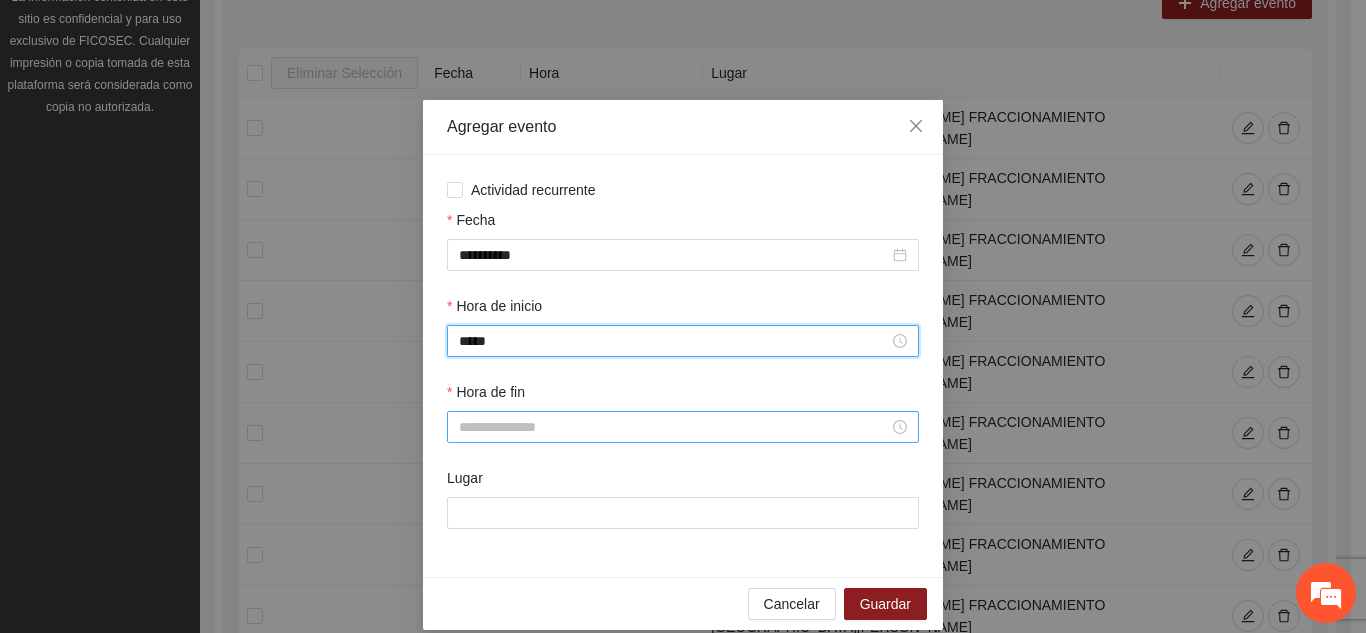 click on "Hora de fin" at bounding box center (674, 427) 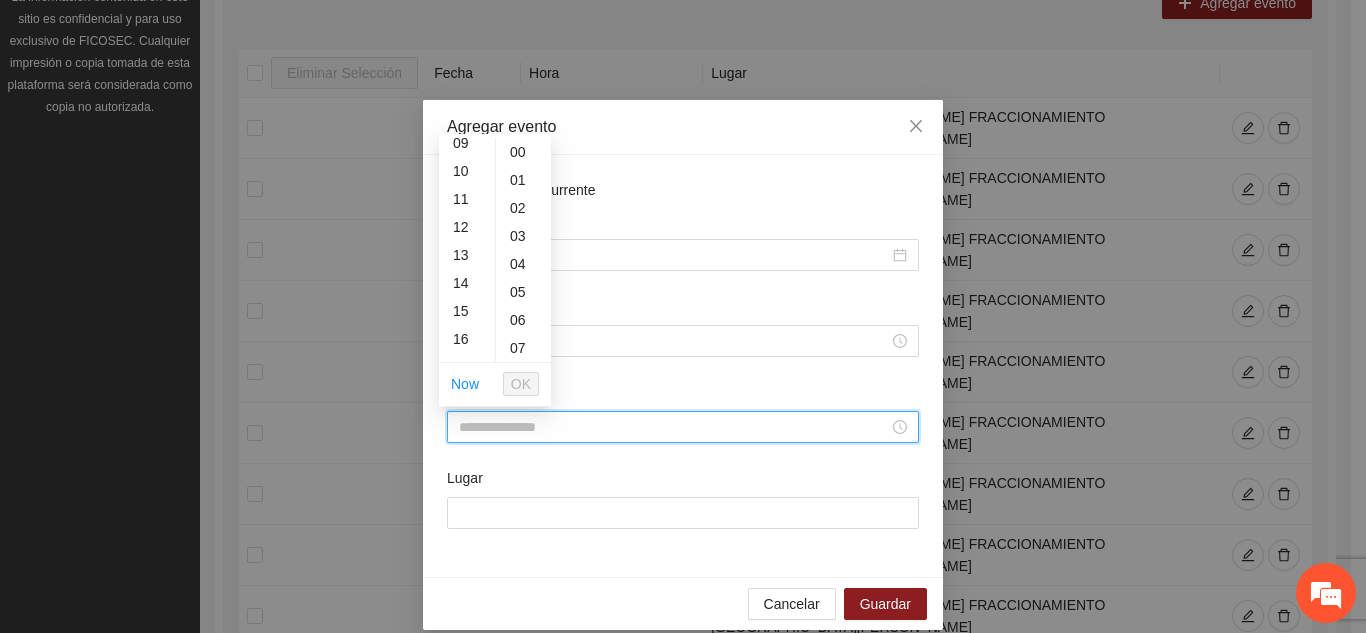 scroll, scrollTop: 280, scrollLeft: 0, axis: vertical 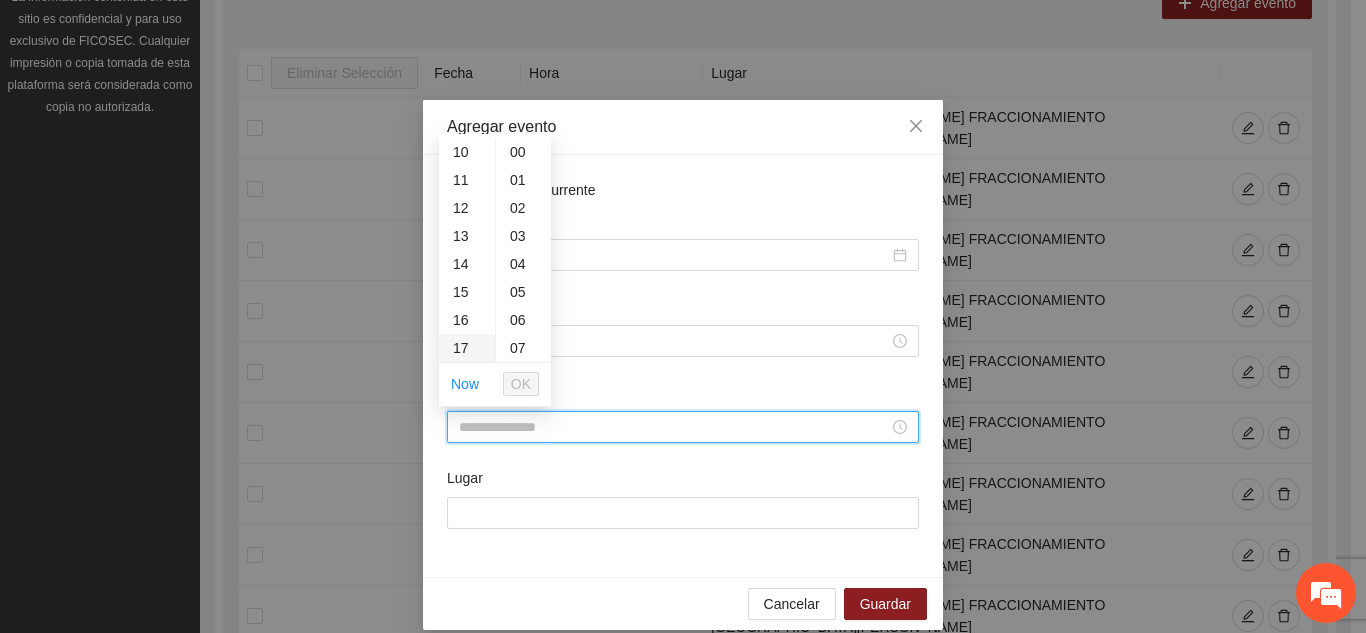 click on "17" at bounding box center [467, 348] 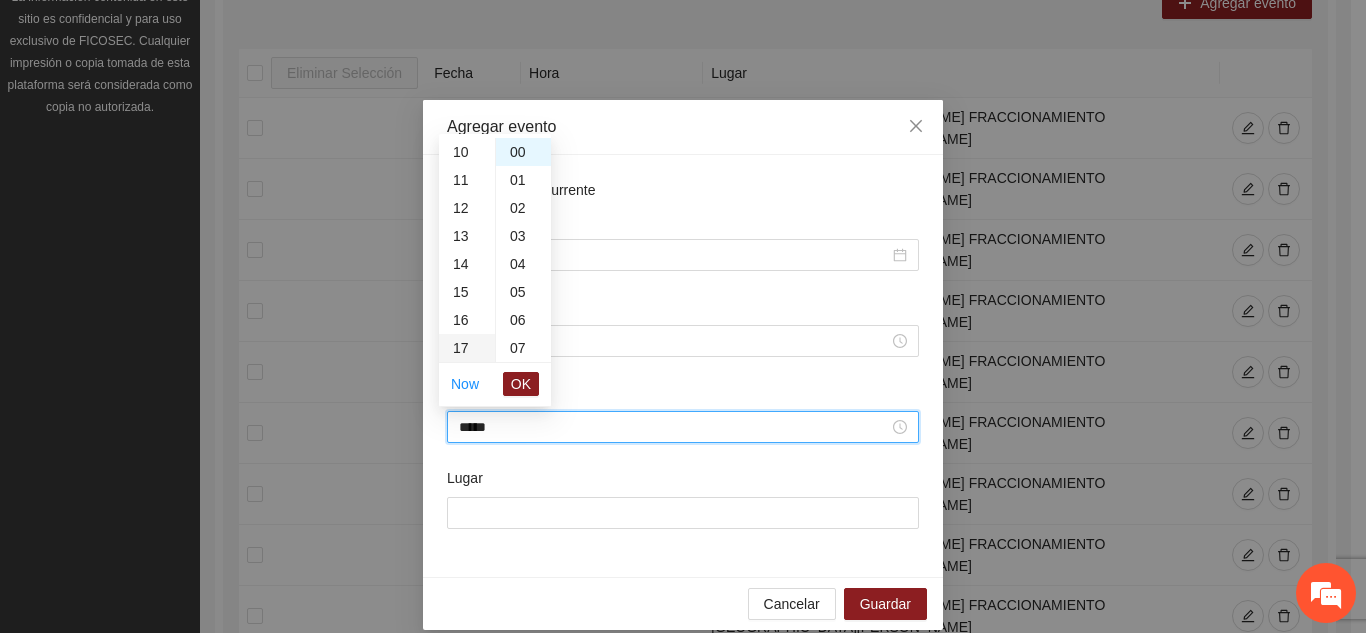 scroll, scrollTop: 476, scrollLeft: 0, axis: vertical 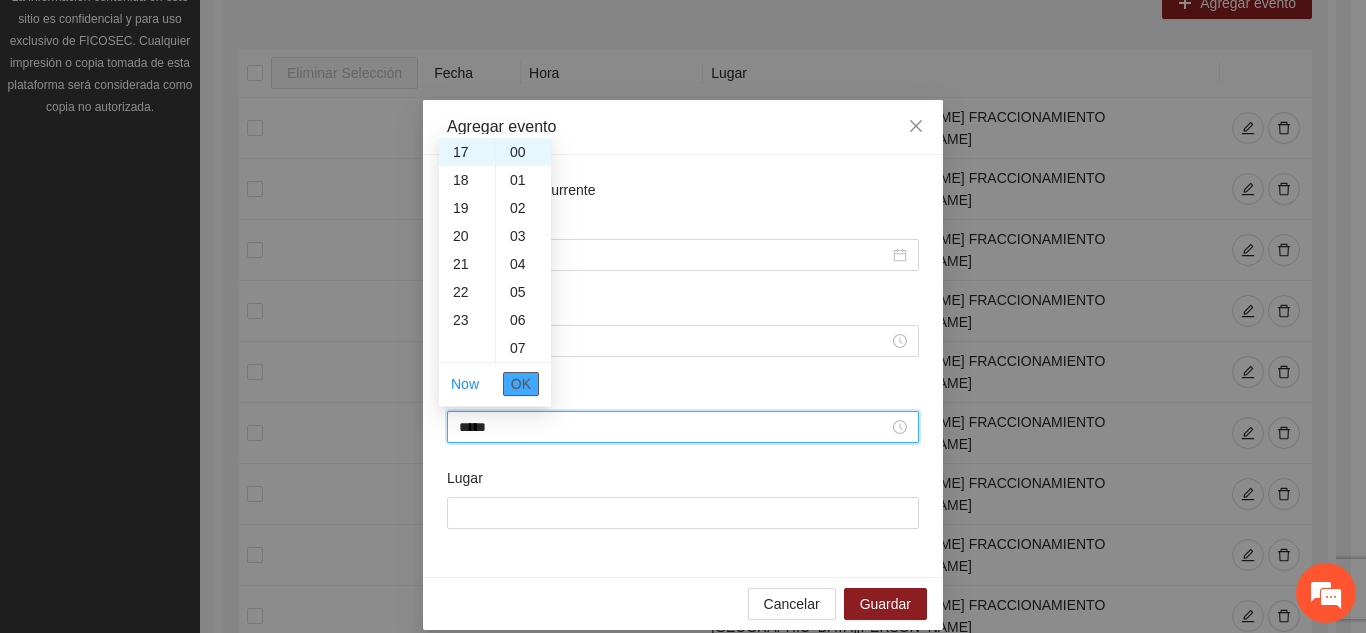 click on "OK" at bounding box center [521, 384] 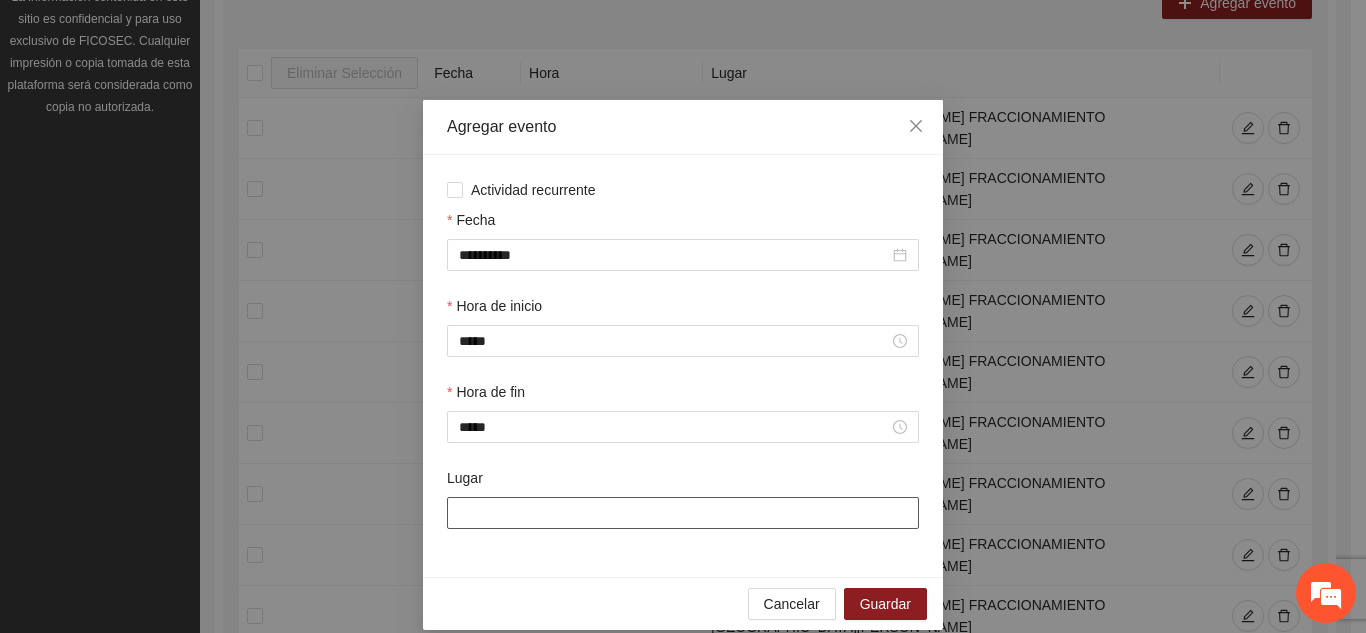 click on "Lugar" at bounding box center (683, 513) 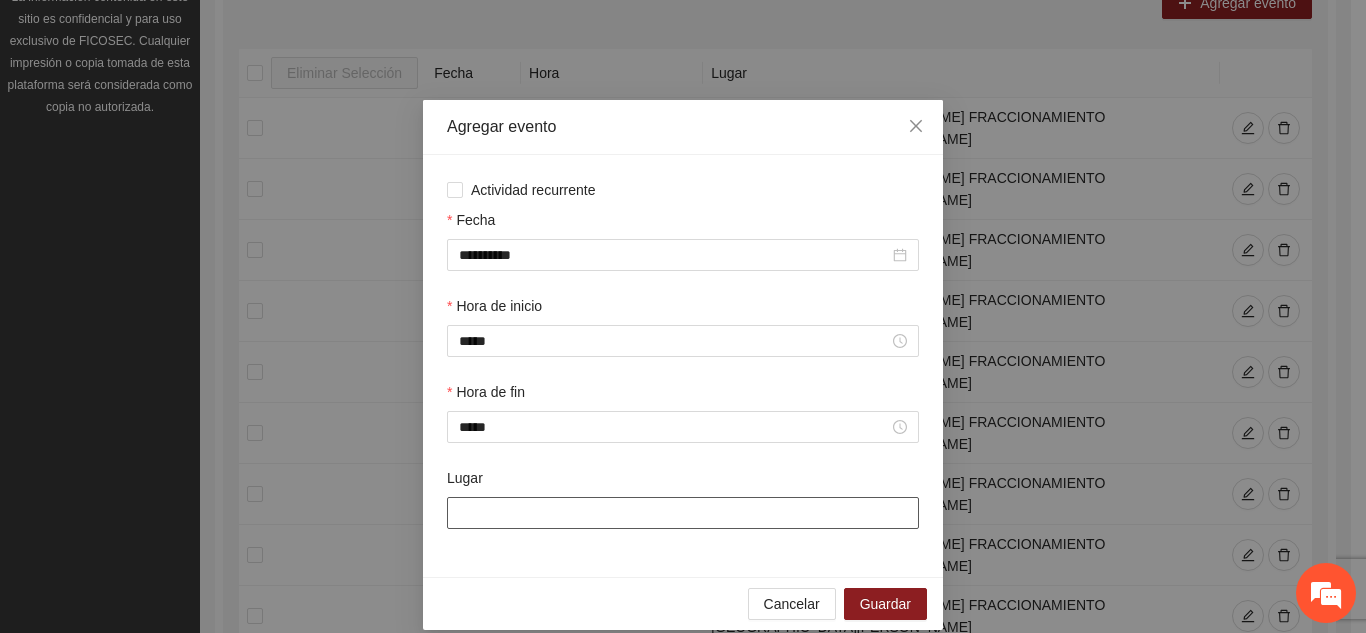 type on "**********" 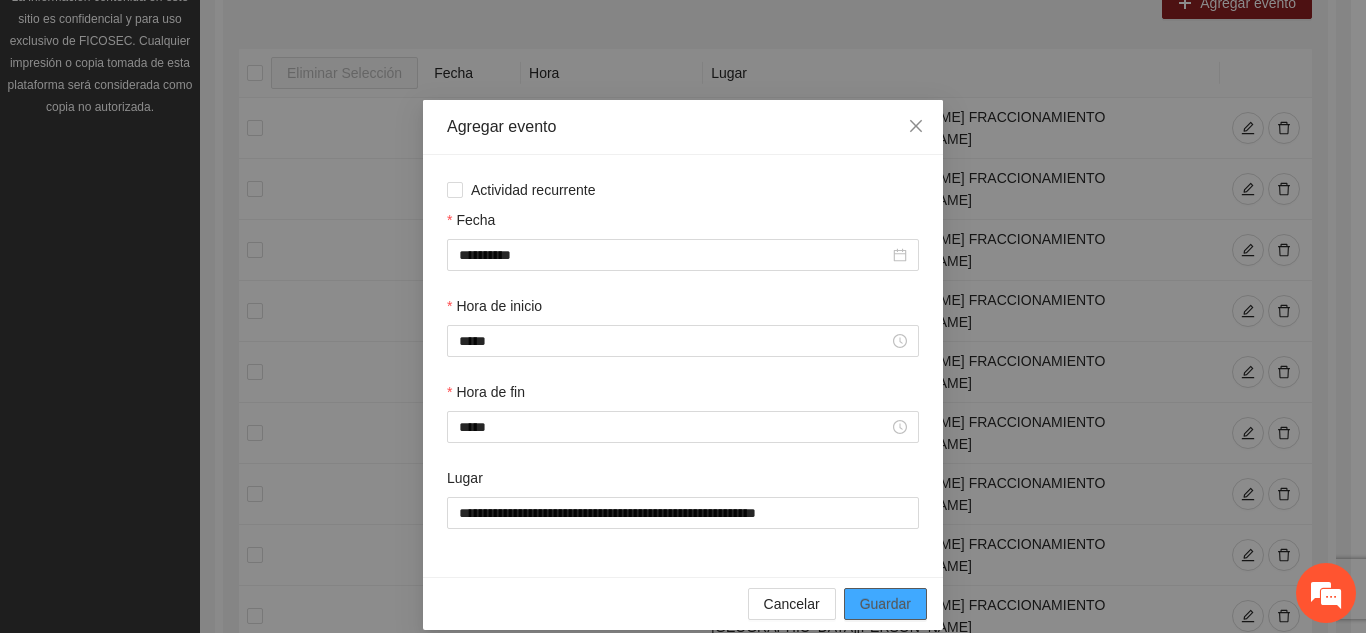 click on "Guardar" at bounding box center [885, 604] 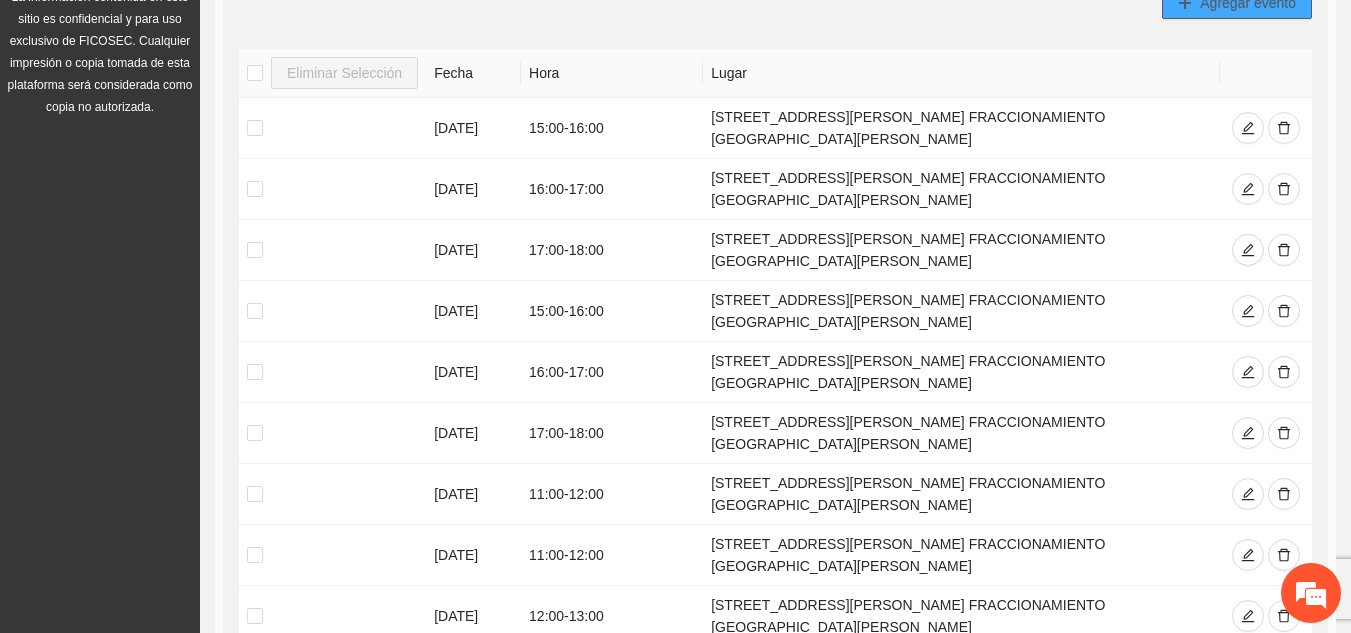click on "Agregar evento" at bounding box center (1248, 3) 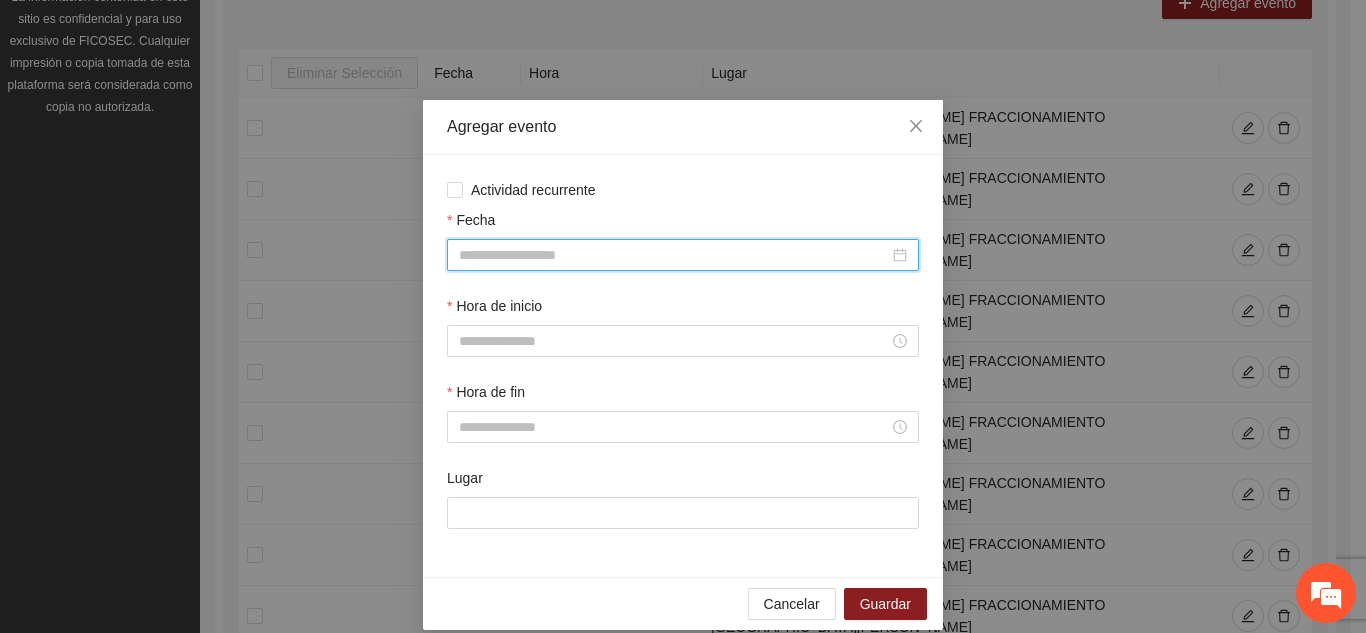 click on "Fecha" at bounding box center [674, 255] 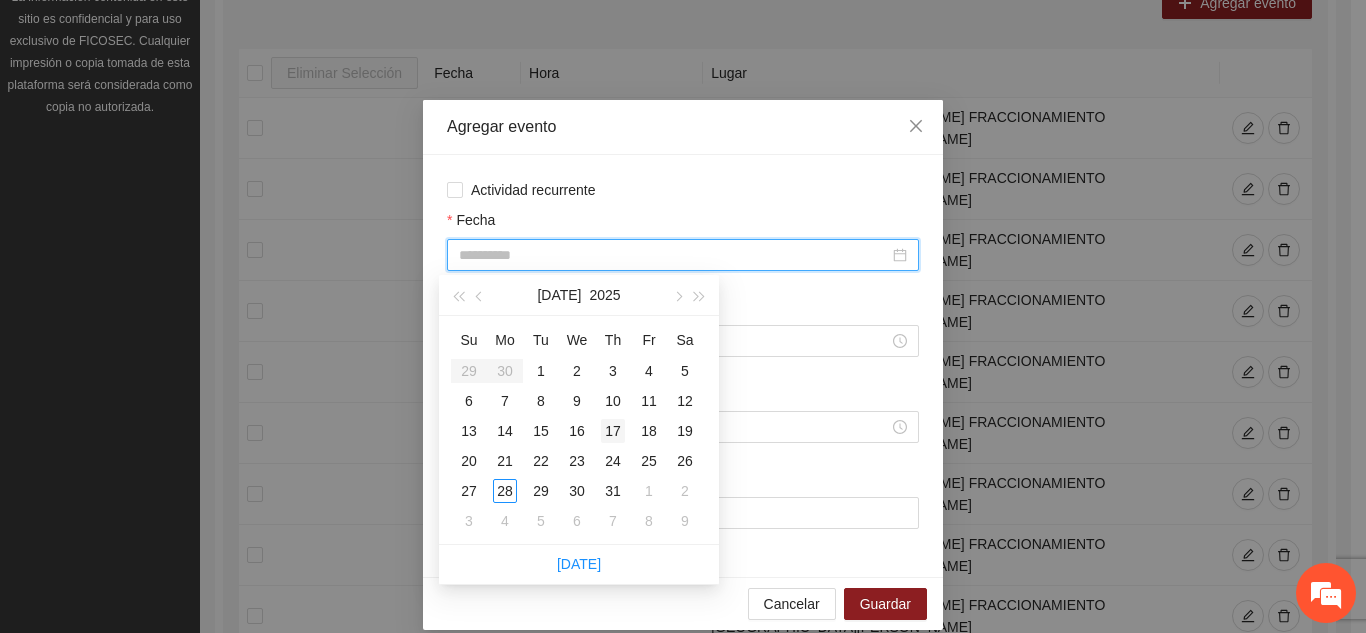 type on "**********" 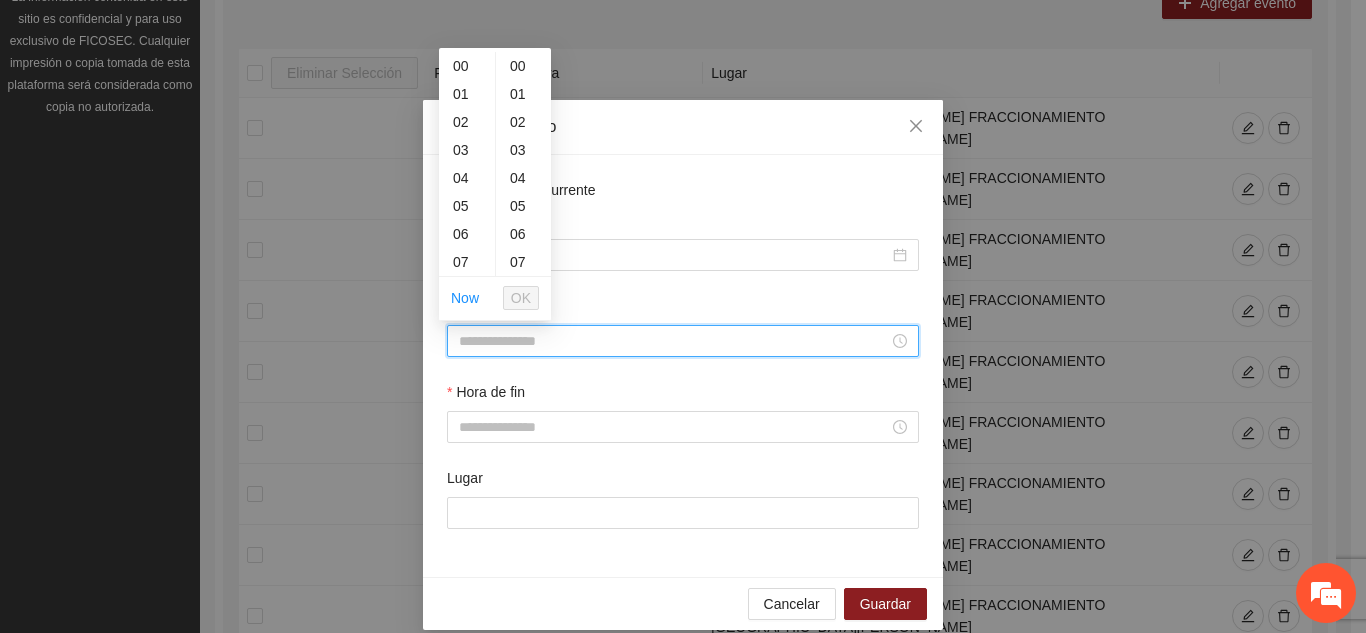 click on "Hora de inicio" at bounding box center [674, 341] 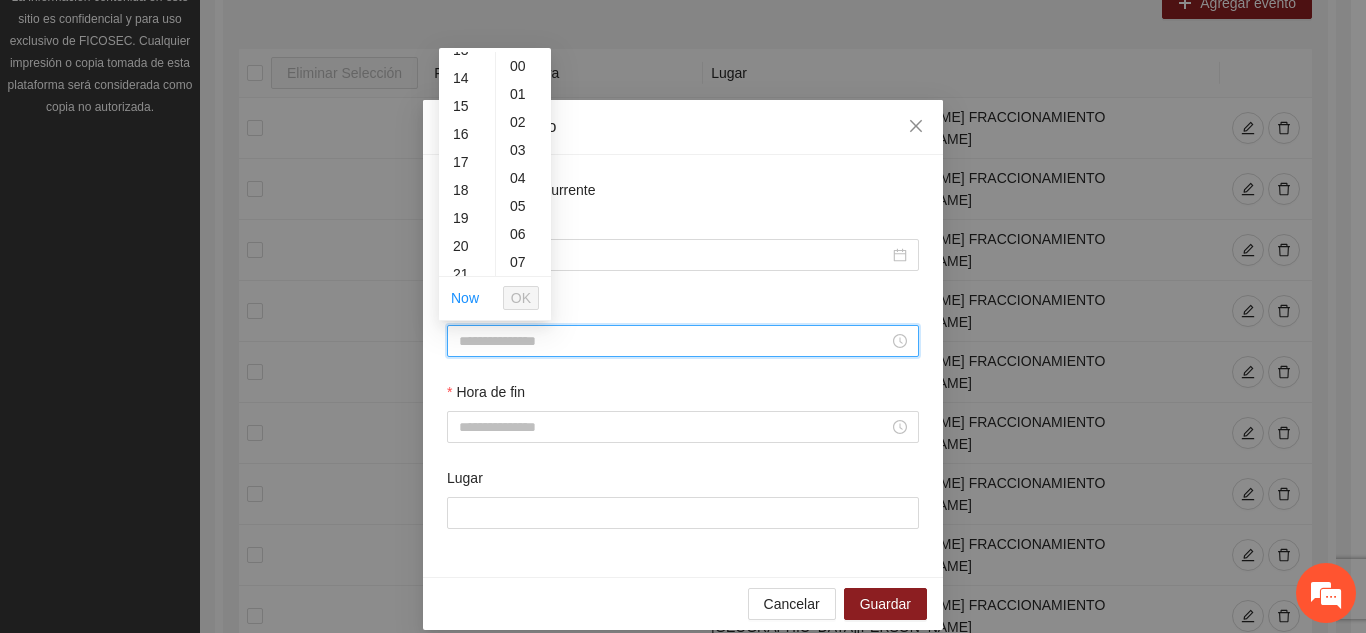 scroll, scrollTop: 400, scrollLeft: 0, axis: vertical 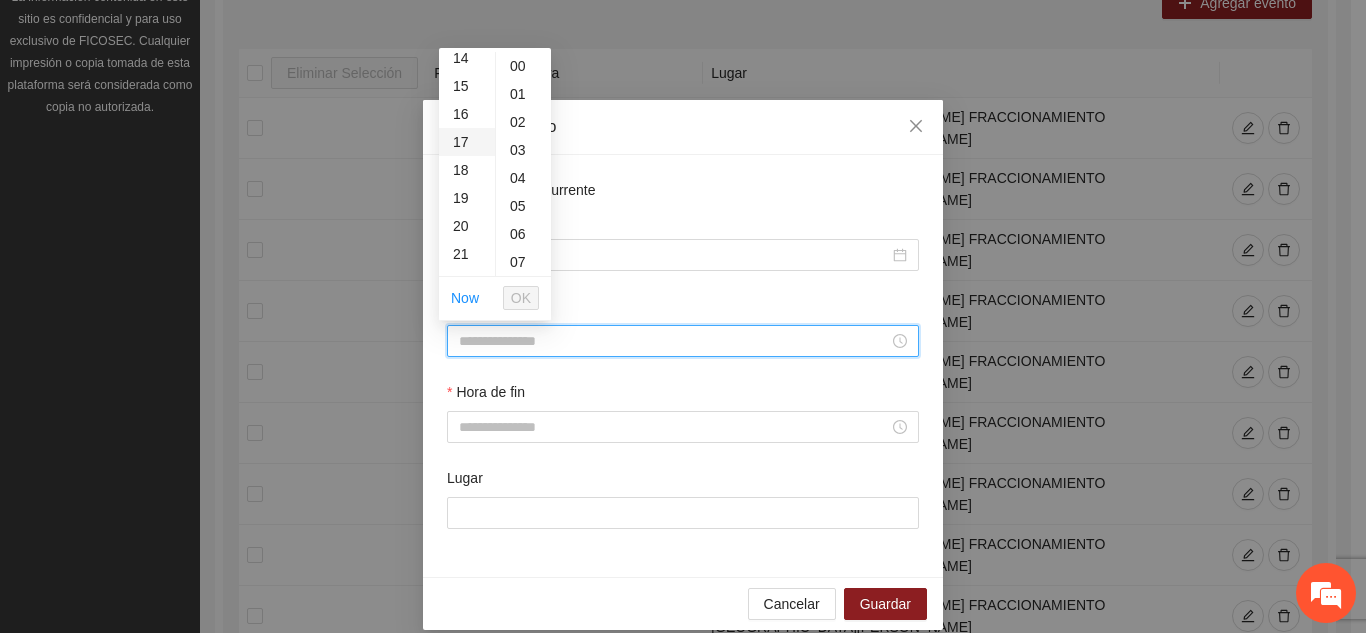 click on "17" at bounding box center [467, 142] 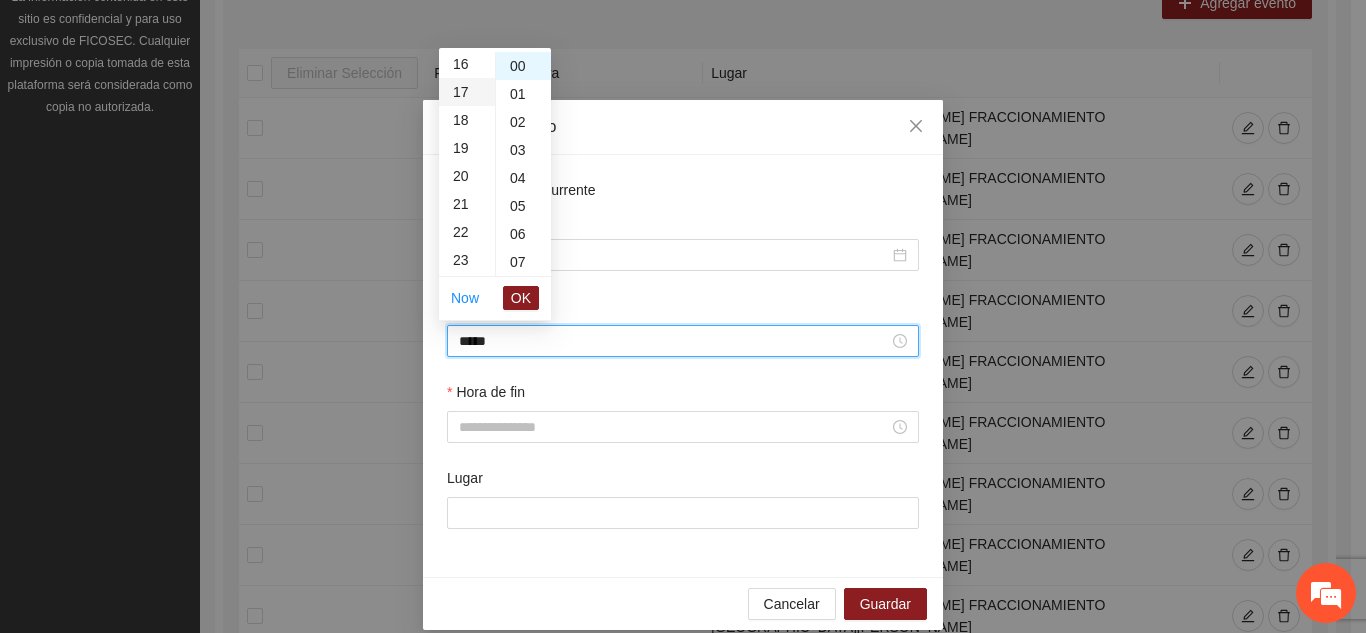 scroll, scrollTop: 476, scrollLeft: 0, axis: vertical 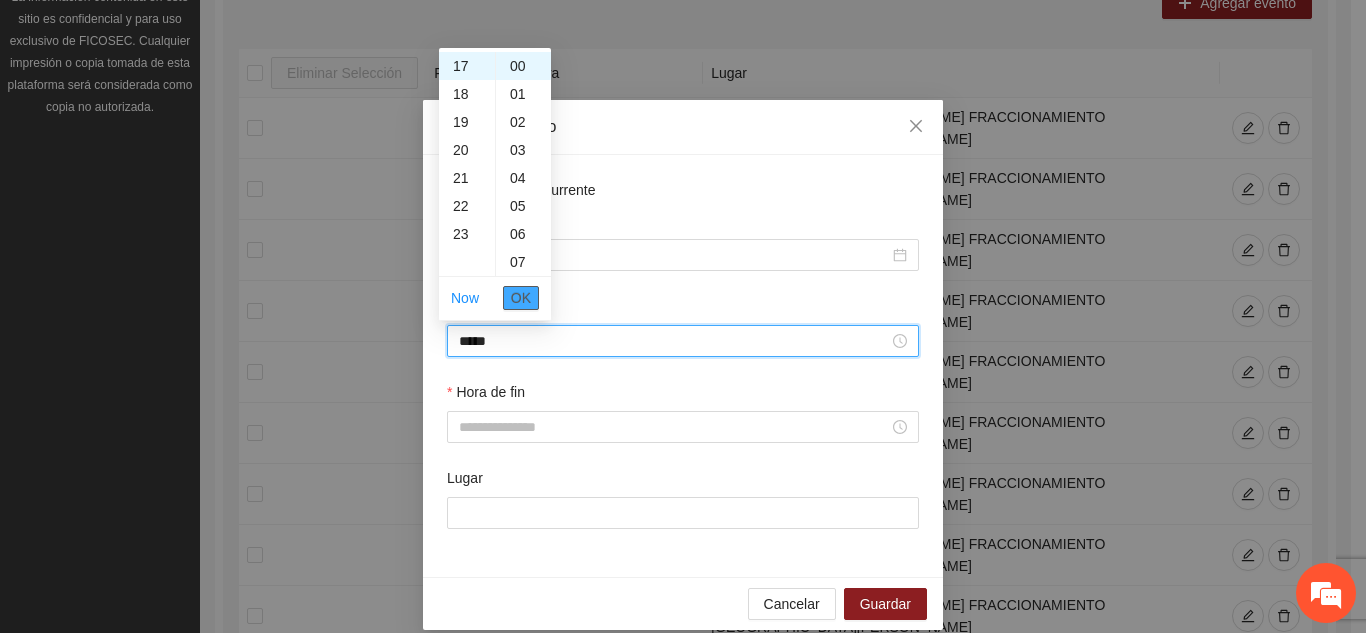 click on "OK" at bounding box center [521, 298] 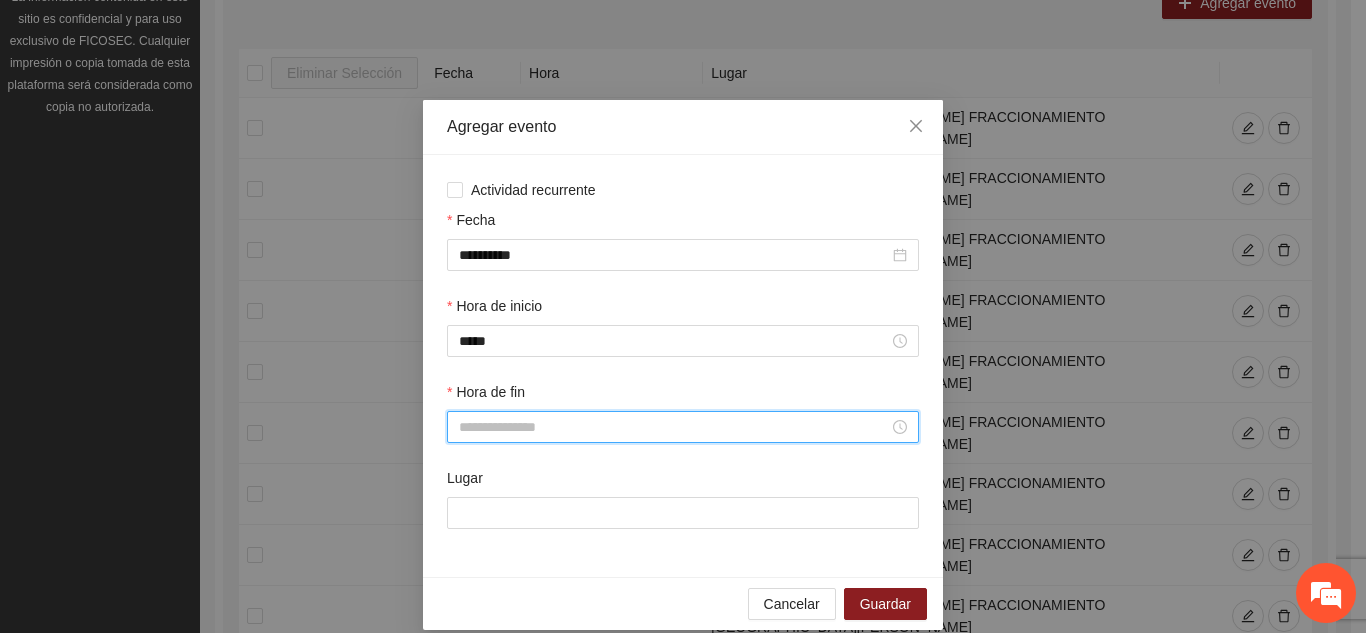 click on "Hora de fin" at bounding box center (674, 427) 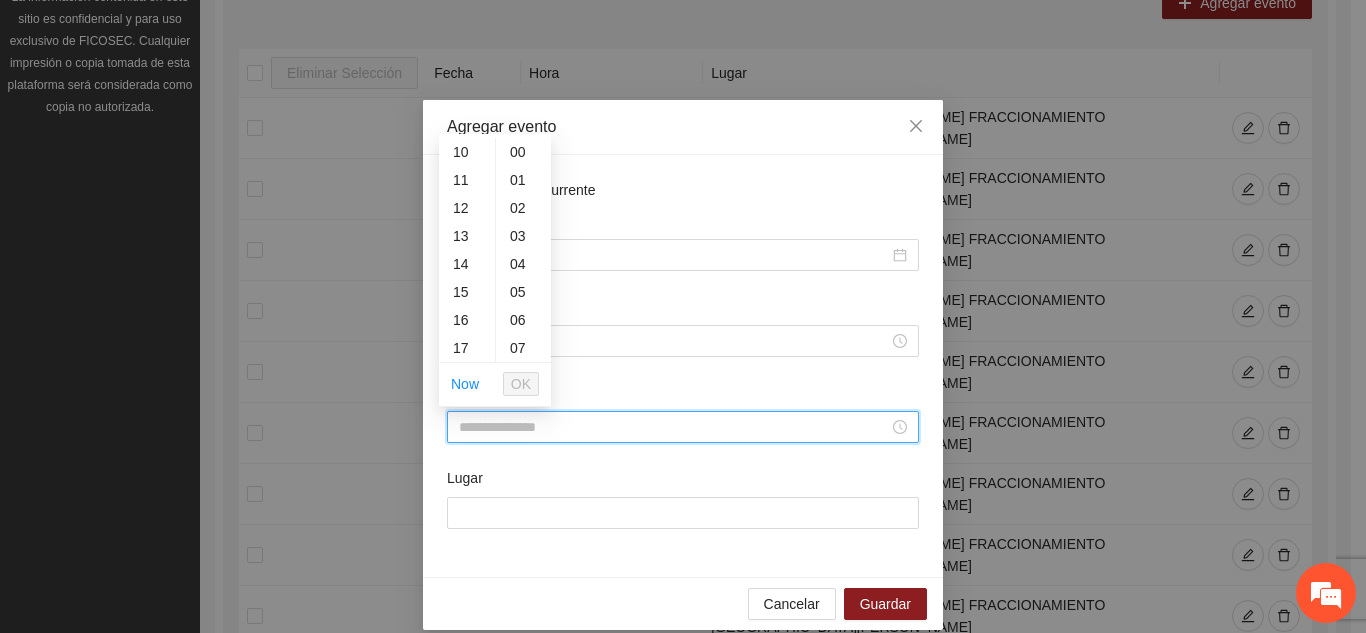 scroll, scrollTop: 320, scrollLeft: 0, axis: vertical 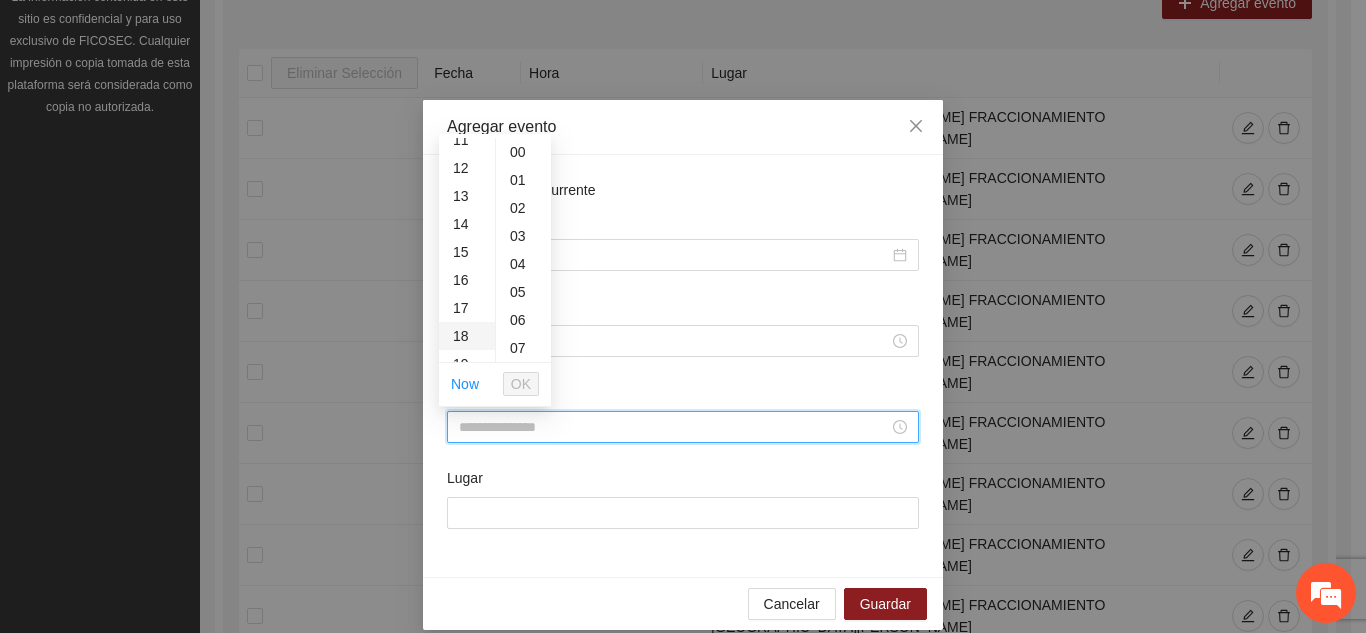 click on "18" at bounding box center [467, 336] 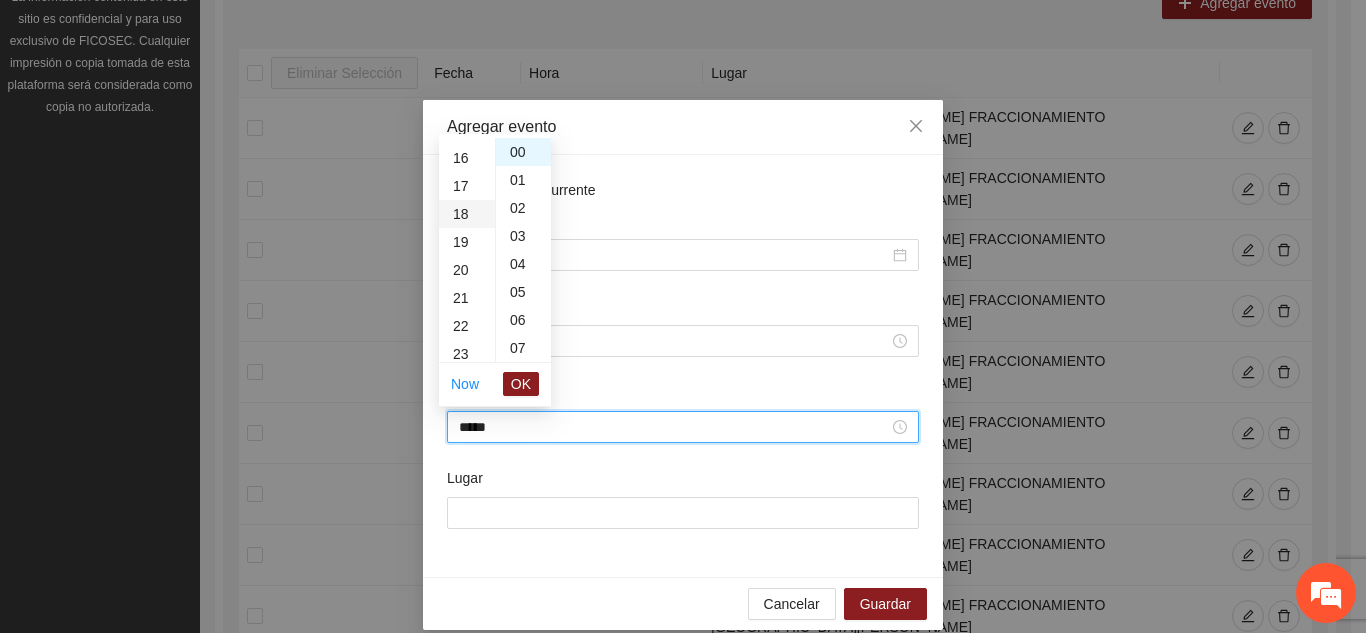 scroll, scrollTop: 504, scrollLeft: 0, axis: vertical 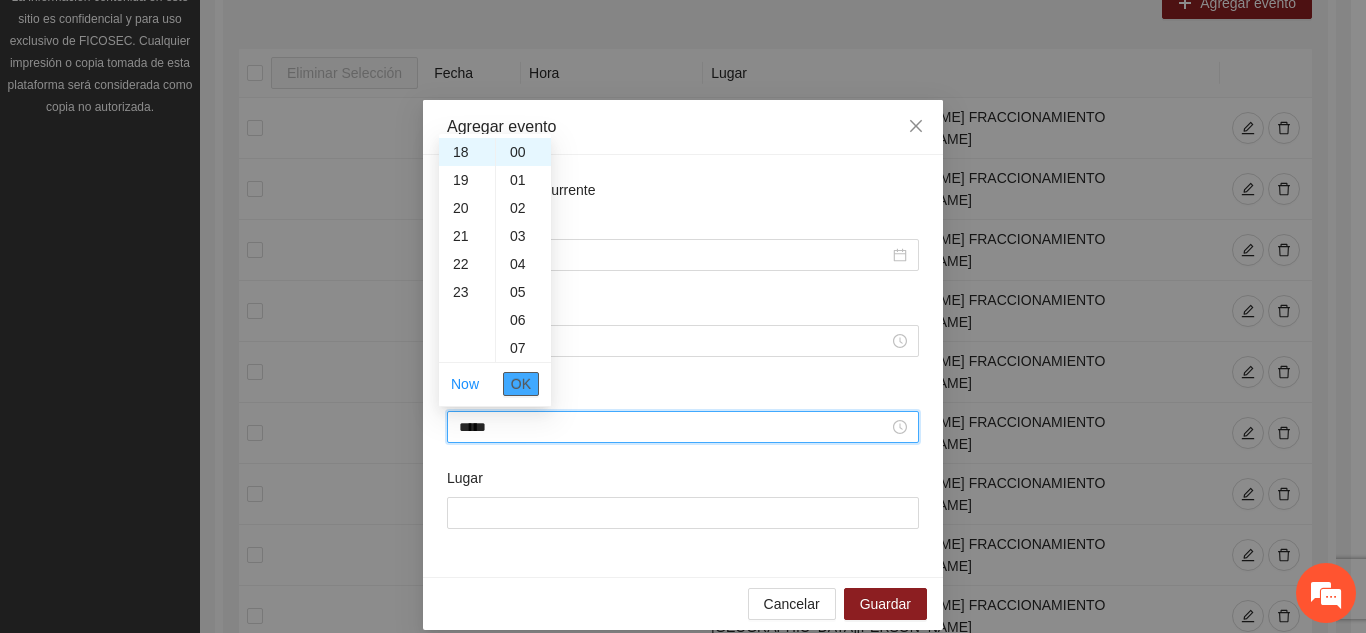 click on "OK" at bounding box center [521, 384] 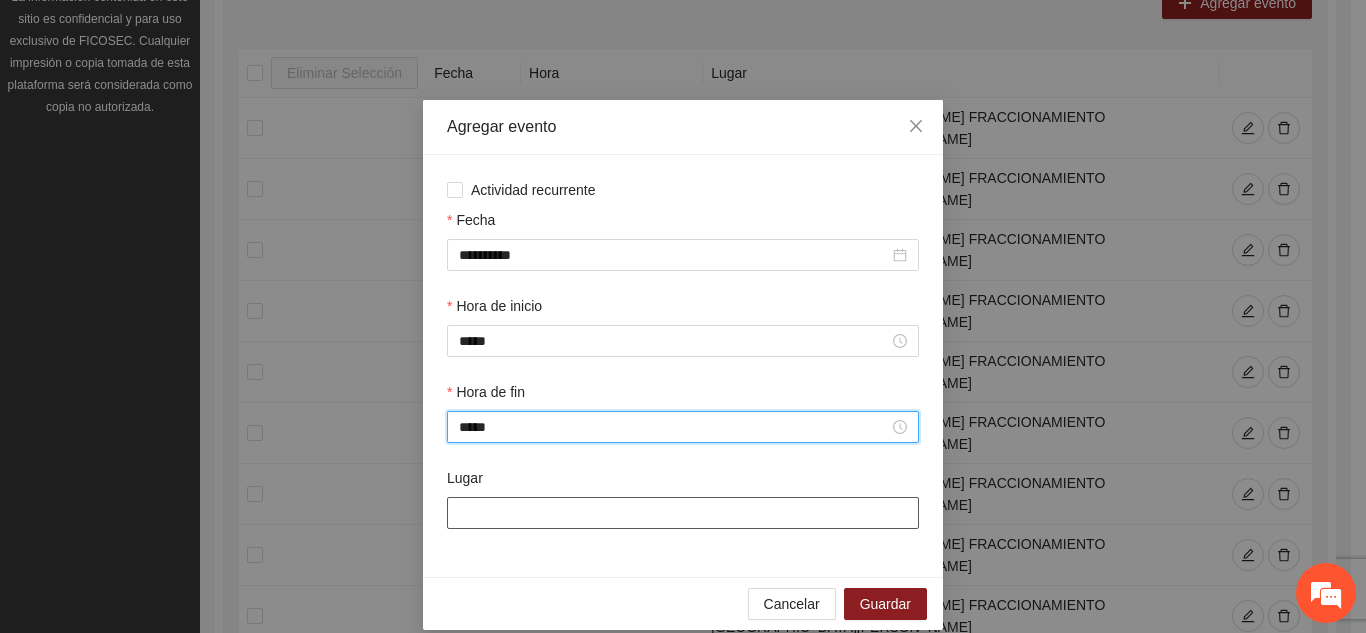 click on "Lugar" at bounding box center (683, 513) 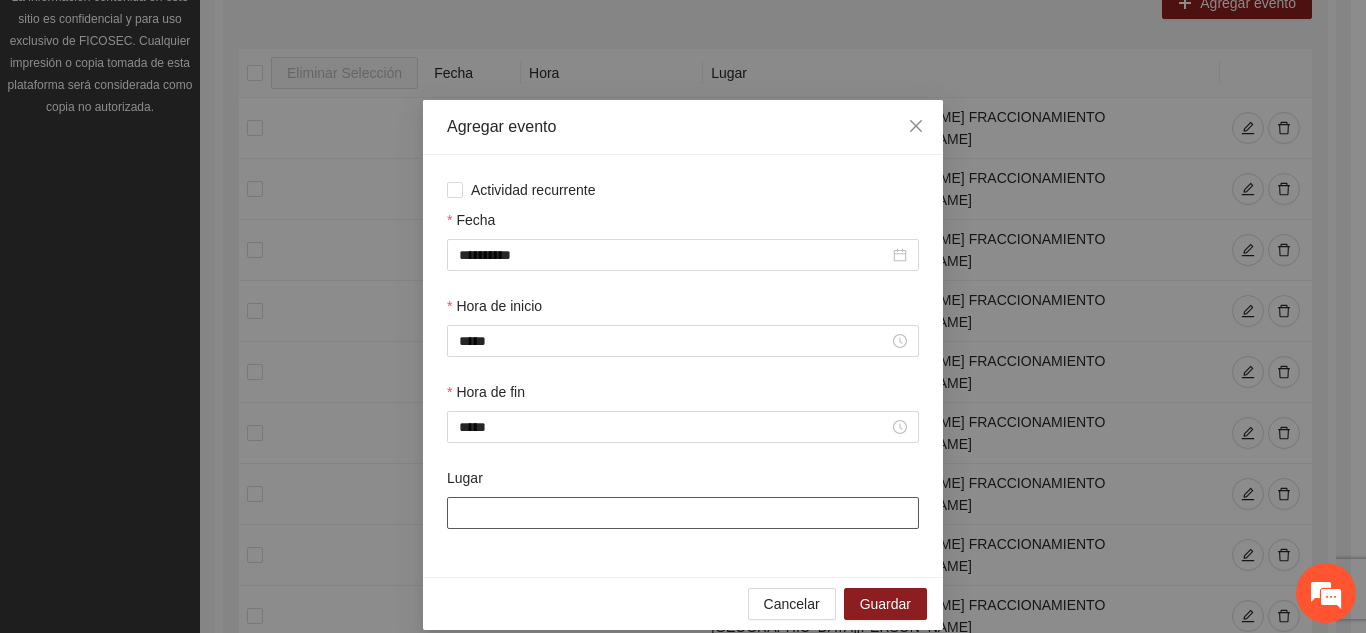 type on "**********" 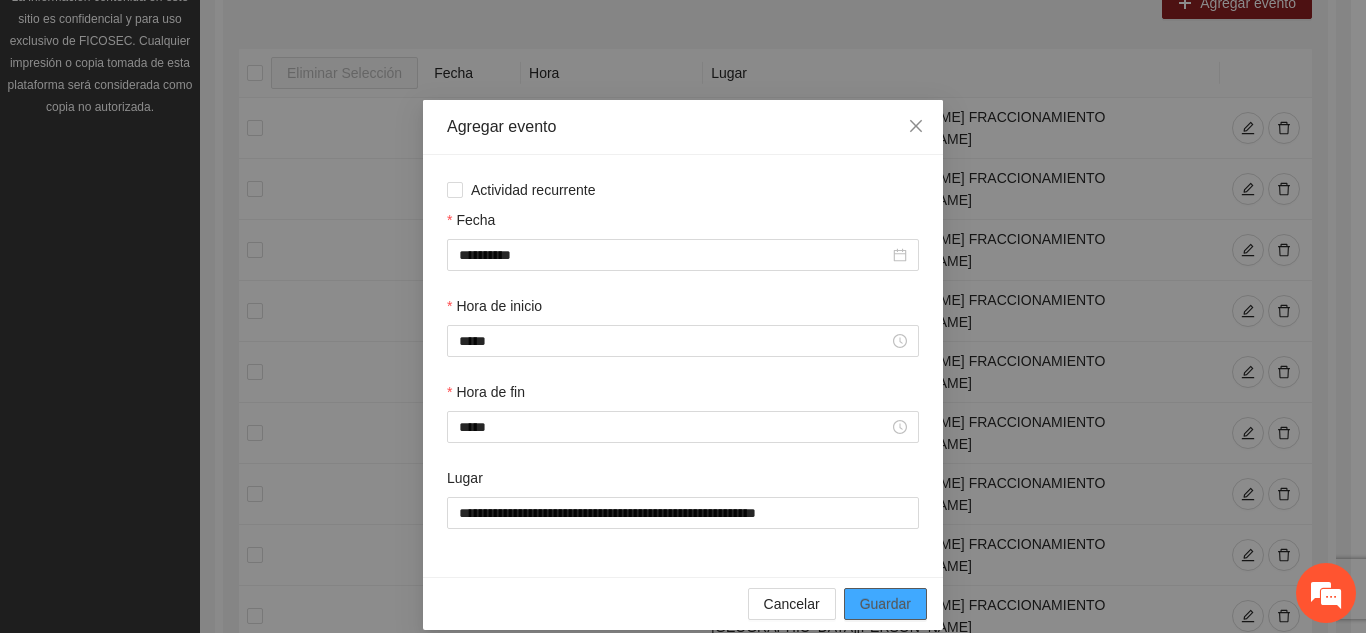 click on "Guardar" at bounding box center [885, 604] 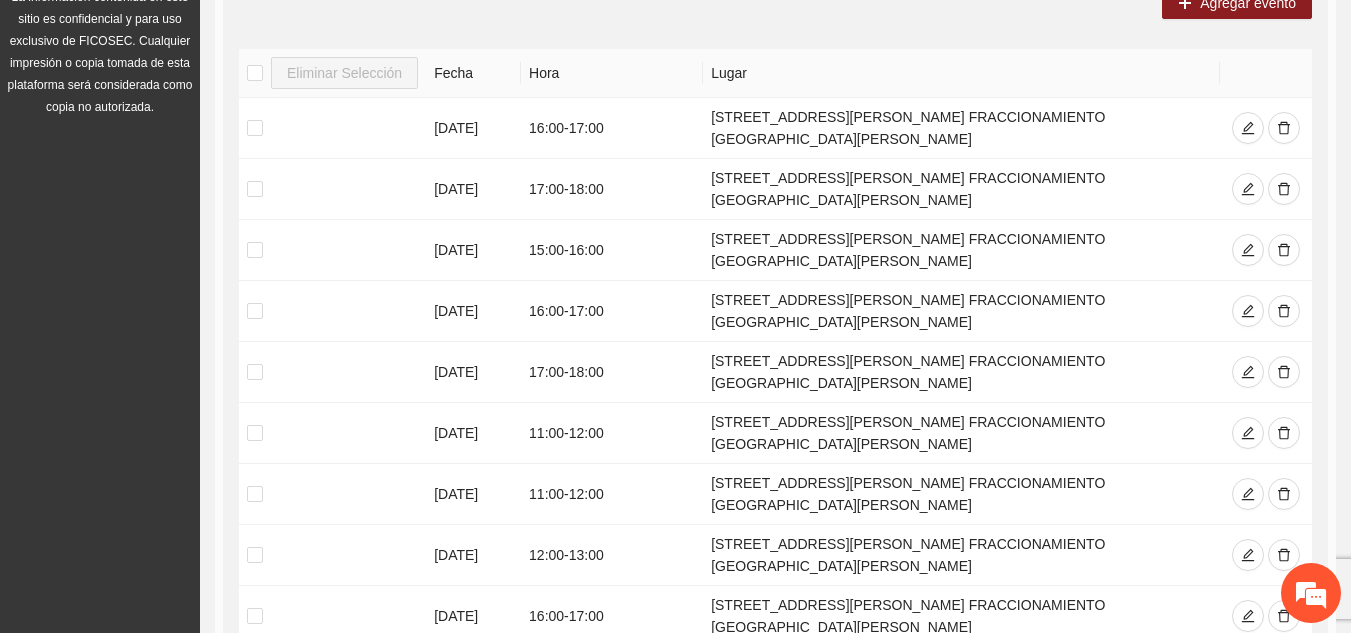 click on "3" at bounding box center (1045, 736) 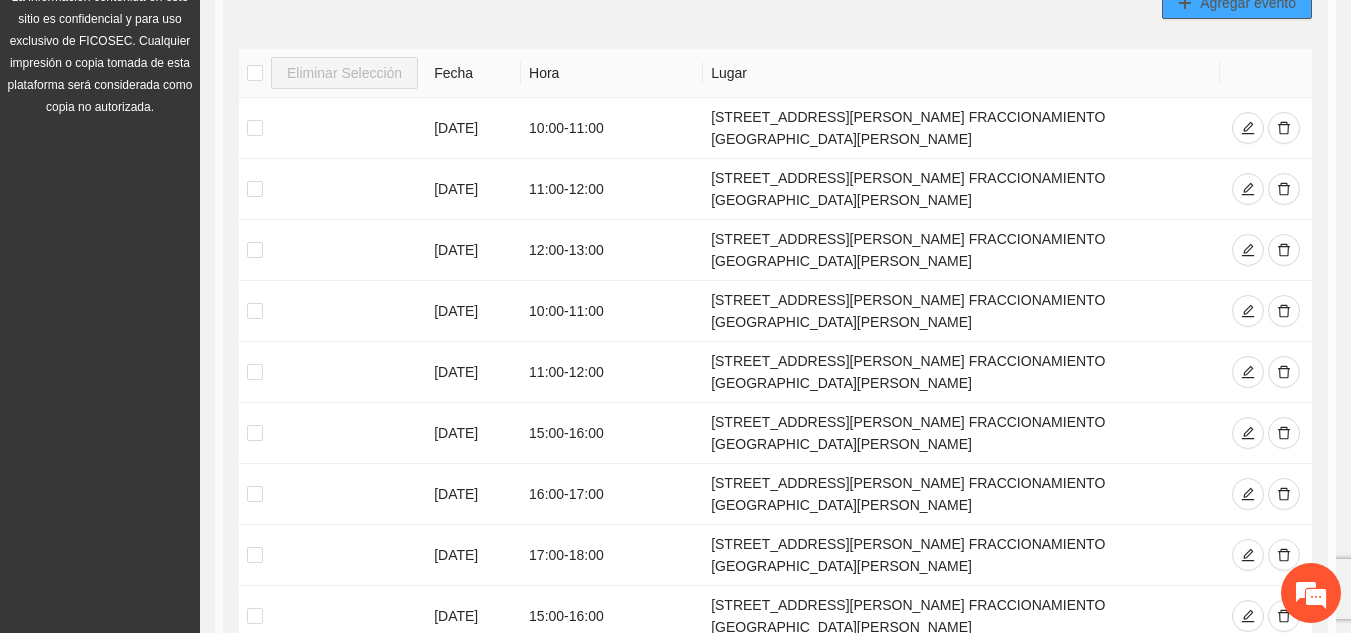 click on "Agregar evento" at bounding box center [1248, 3] 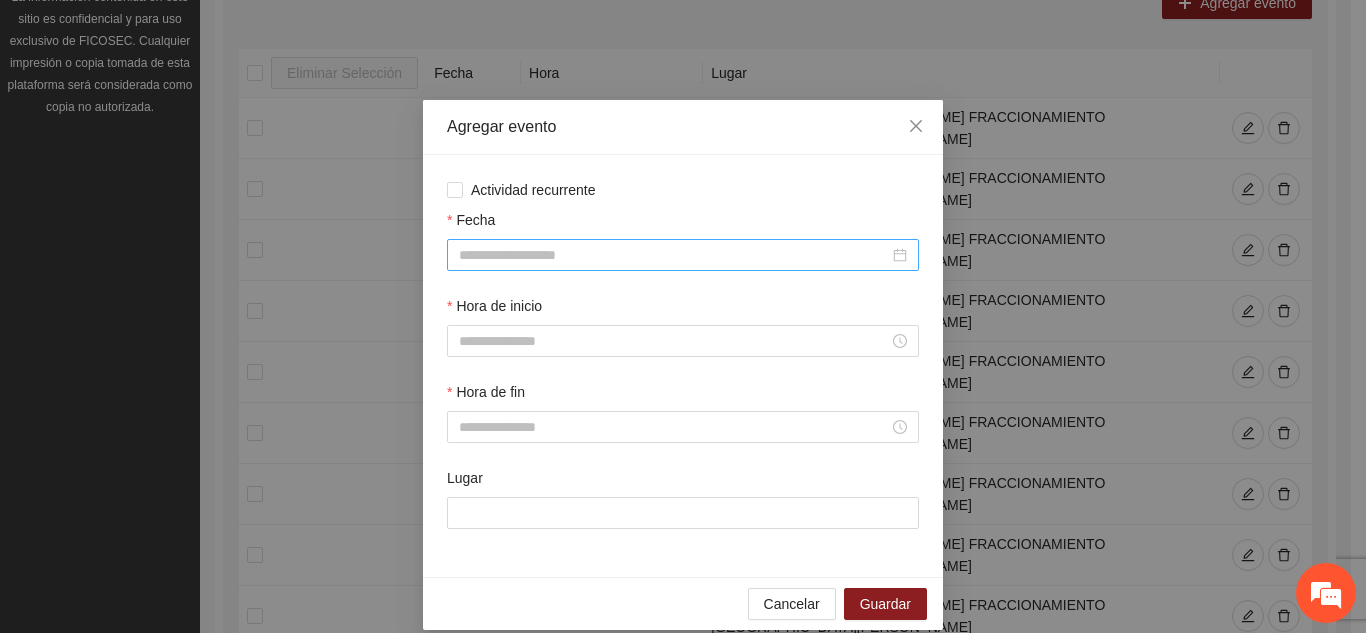 click on "Fecha" at bounding box center [674, 255] 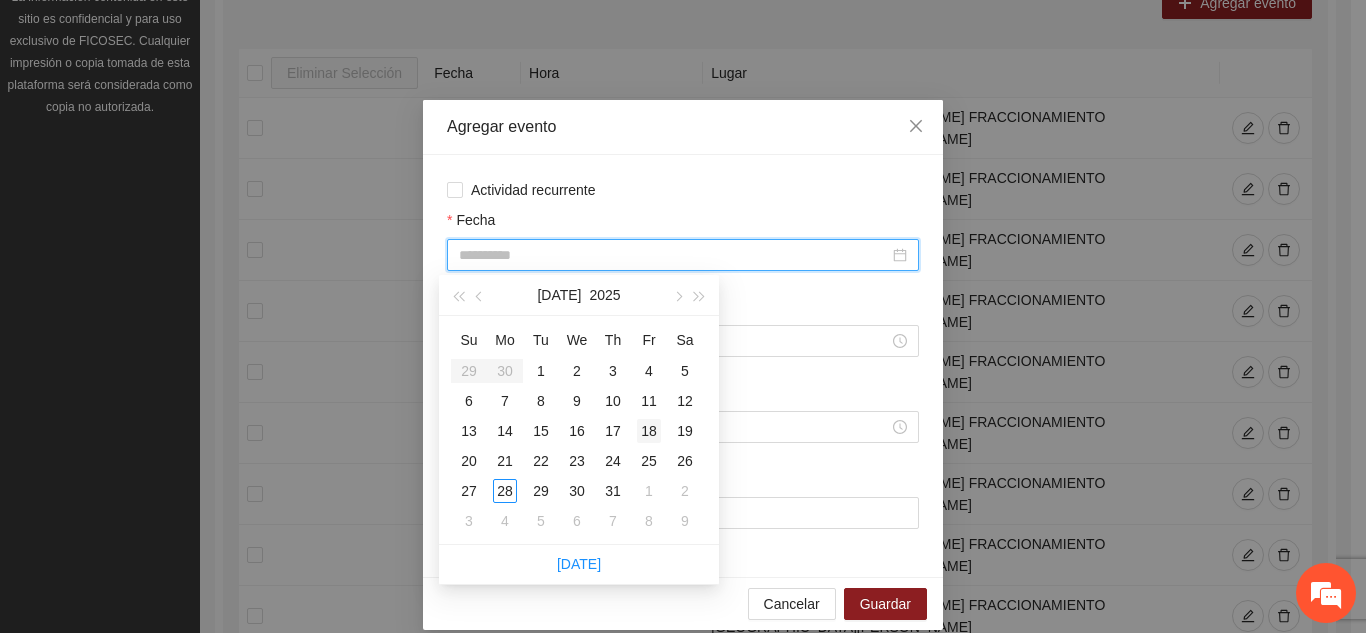 type on "**********" 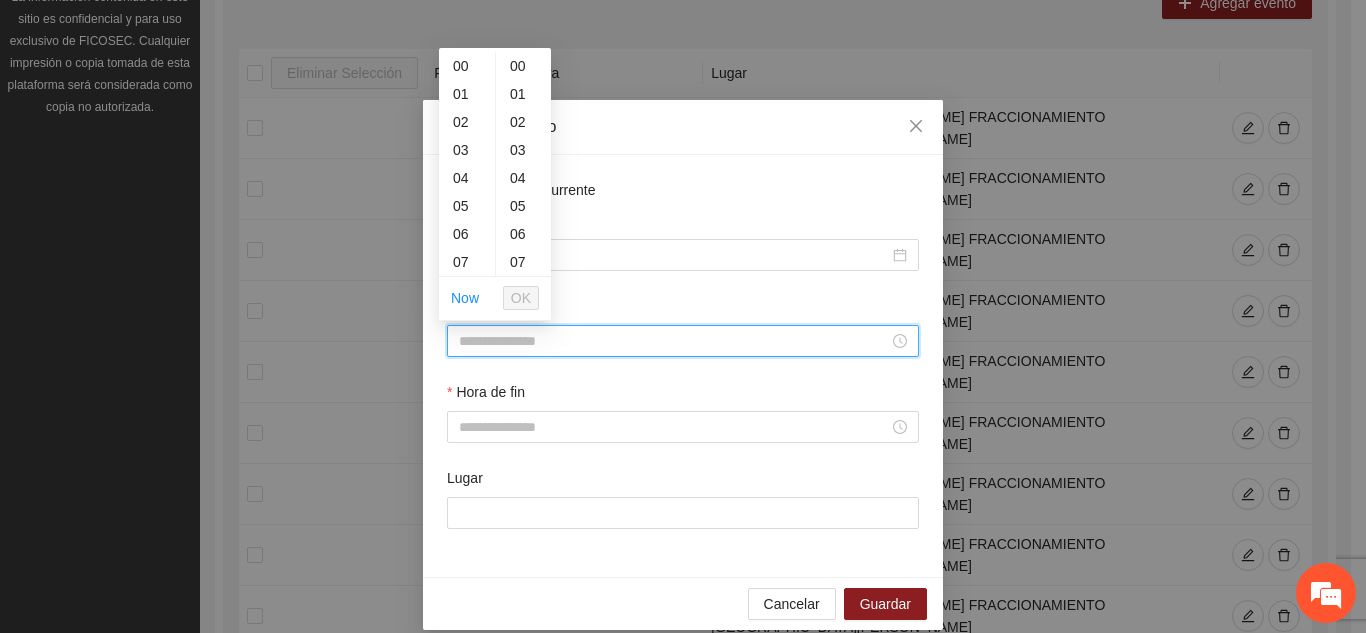 click on "Hora de inicio" at bounding box center (674, 341) 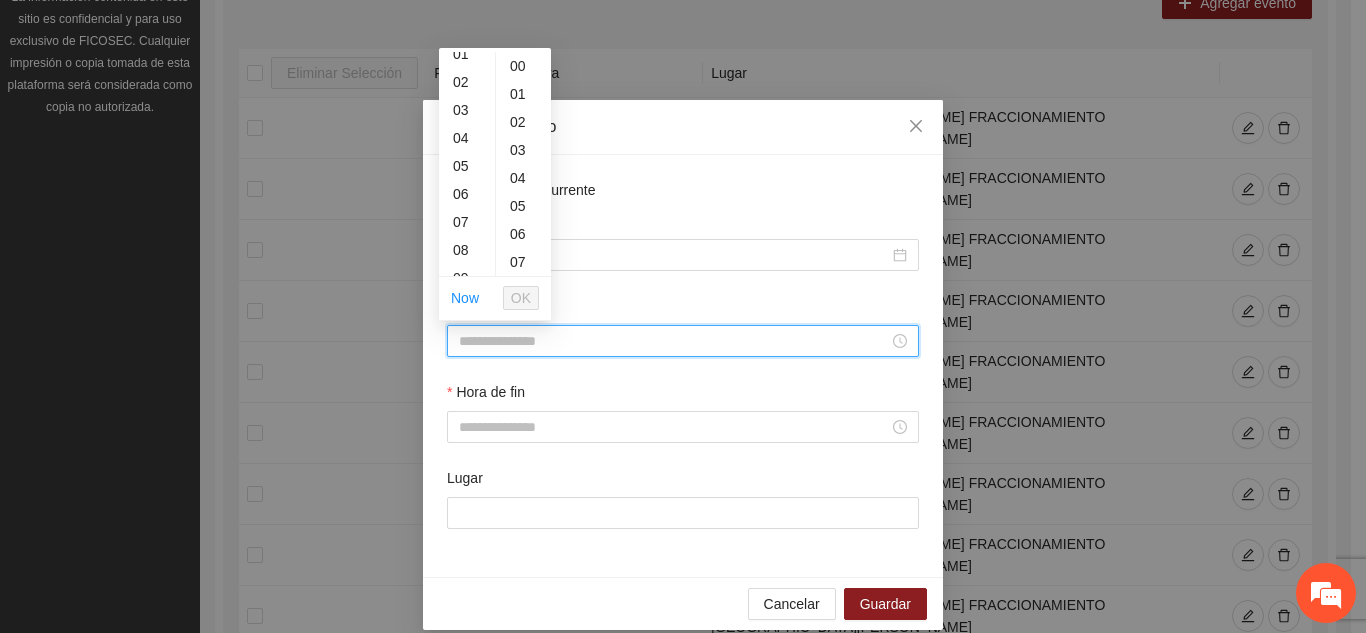 scroll, scrollTop: 80, scrollLeft: 0, axis: vertical 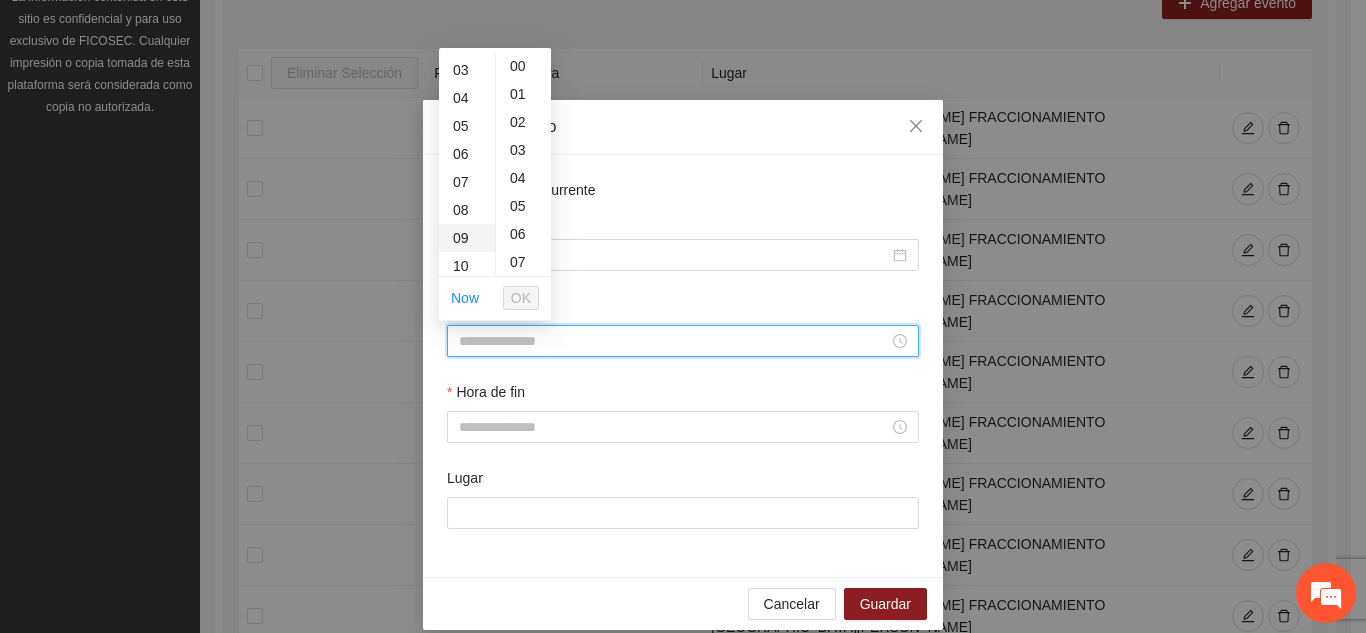 click on "09" at bounding box center (467, 238) 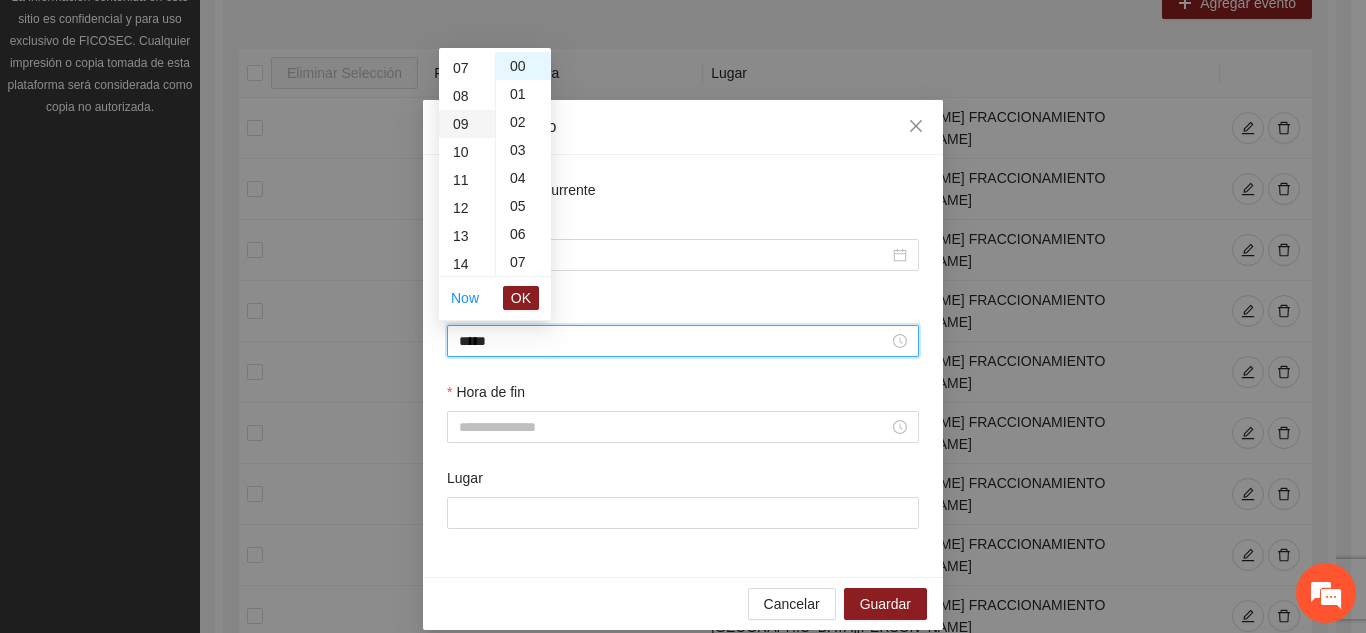 scroll, scrollTop: 252, scrollLeft: 0, axis: vertical 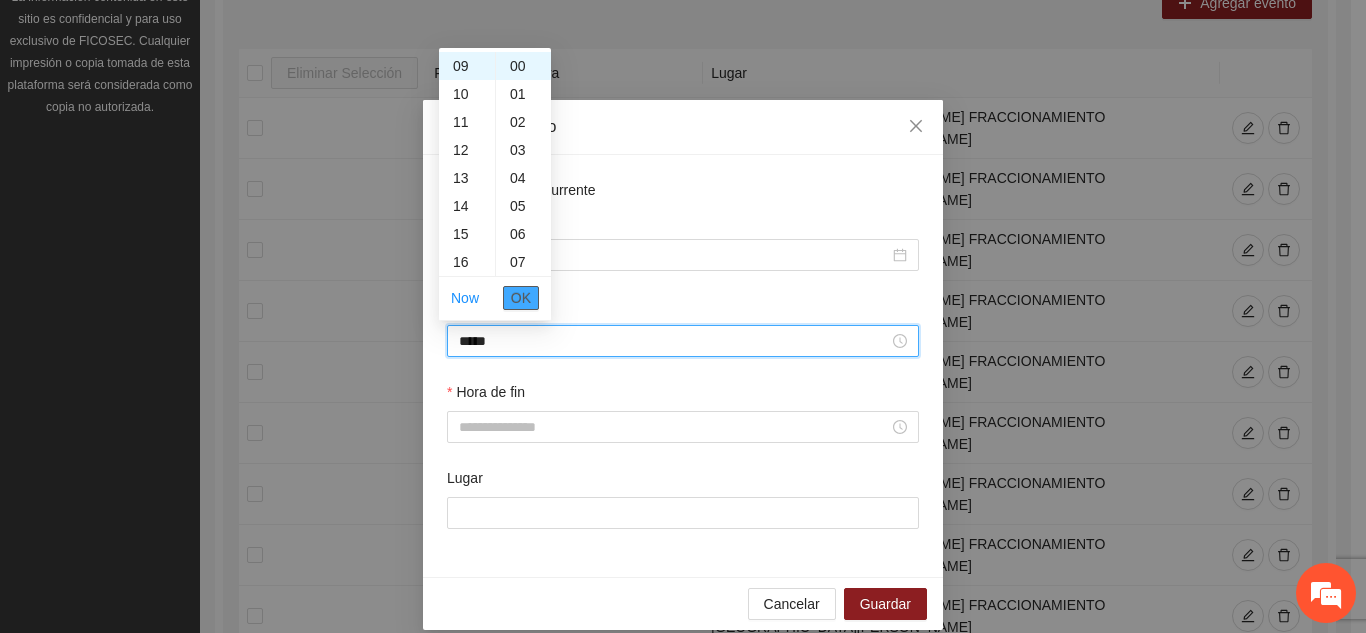 click on "OK" at bounding box center [521, 298] 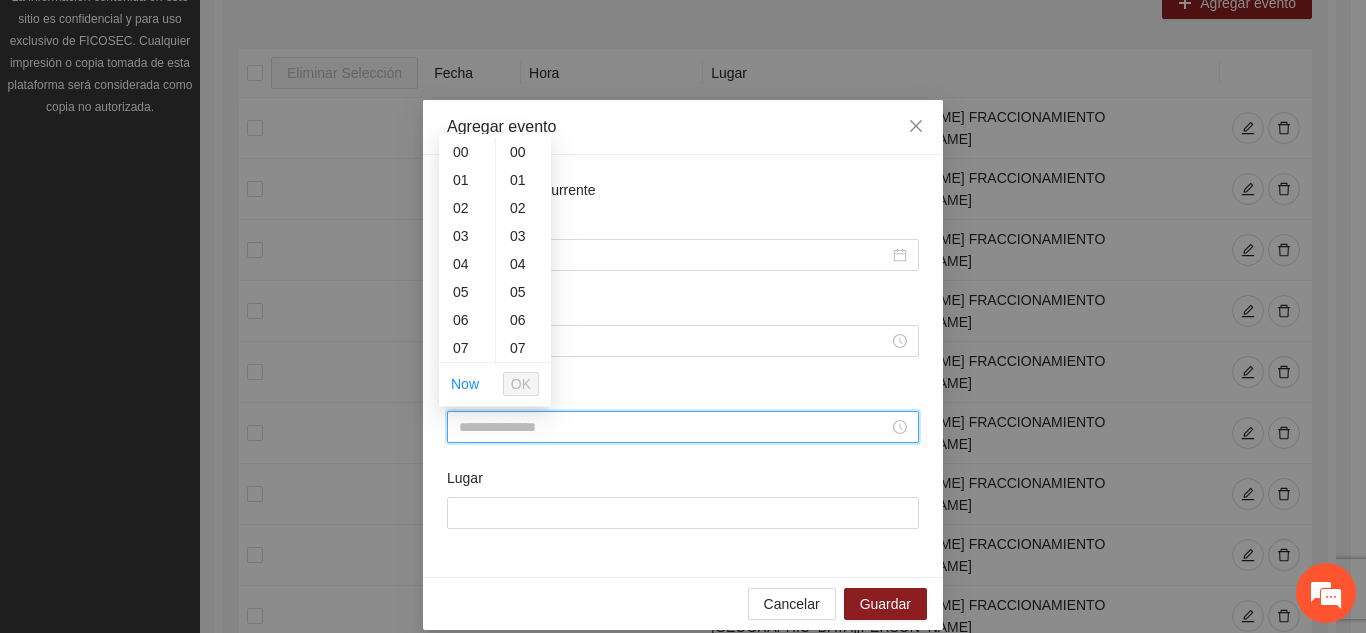 click on "Hora de fin" at bounding box center [674, 427] 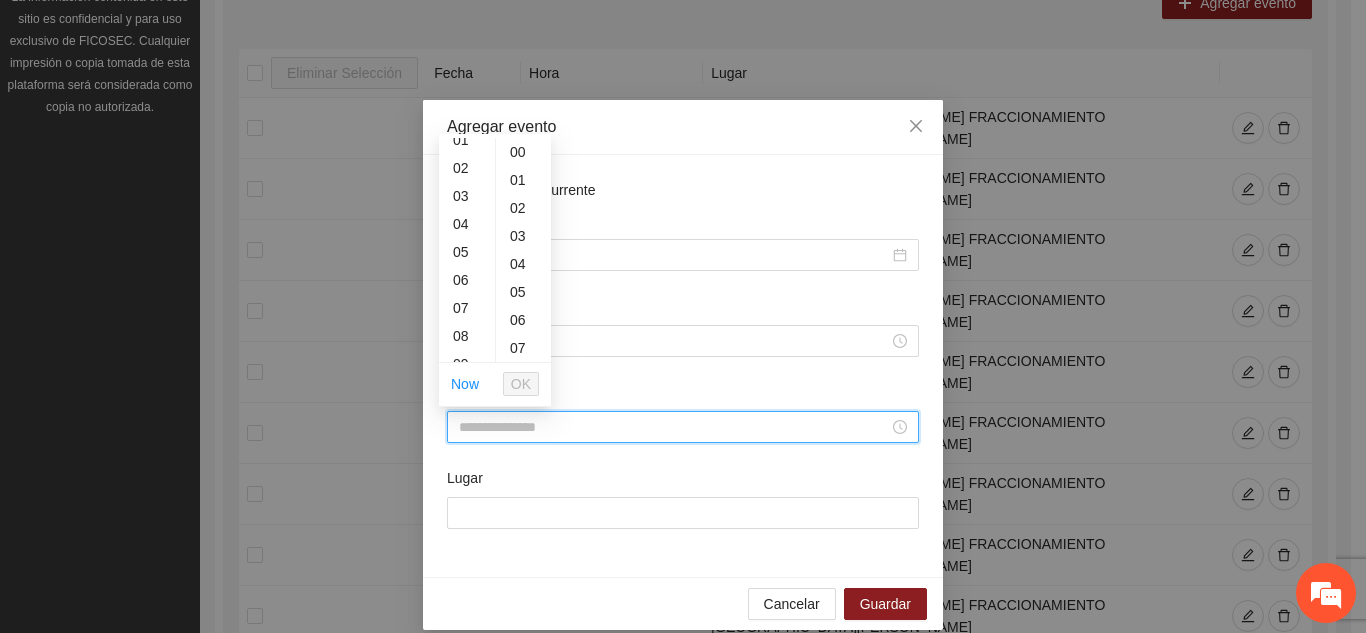 scroll, scrollTop: 80, scrollLeft: 0, axis: vertical 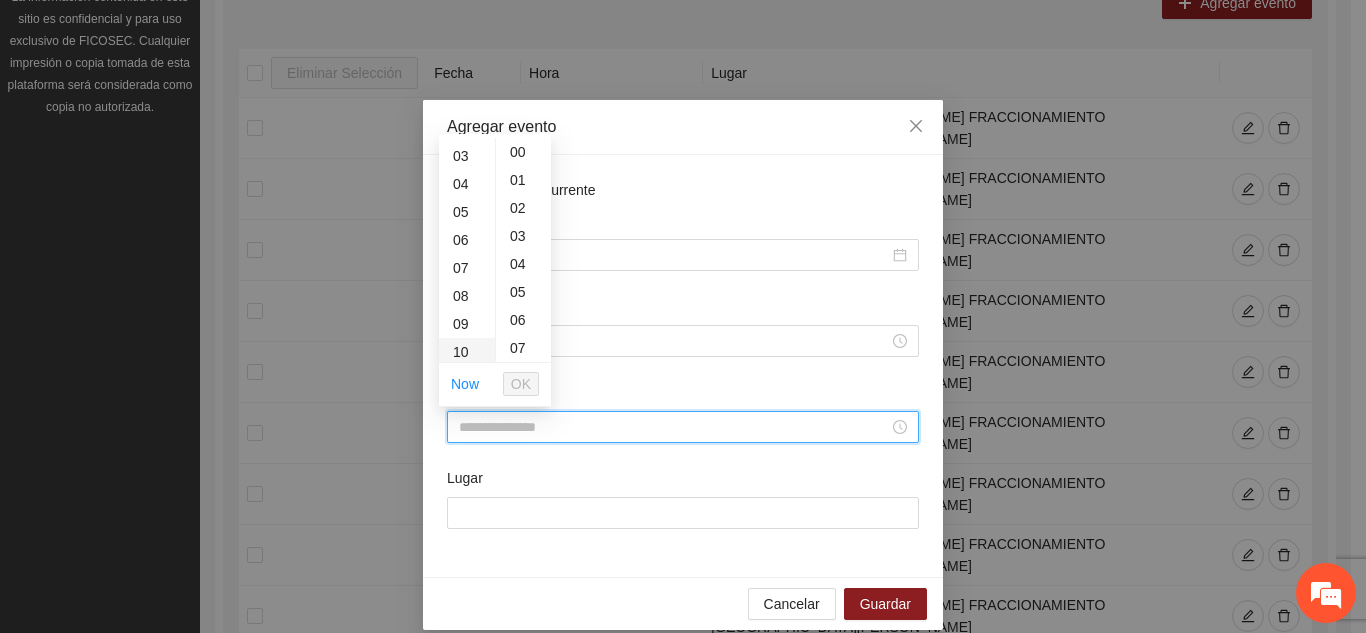 click on "10" at bounding box center (467, 352) 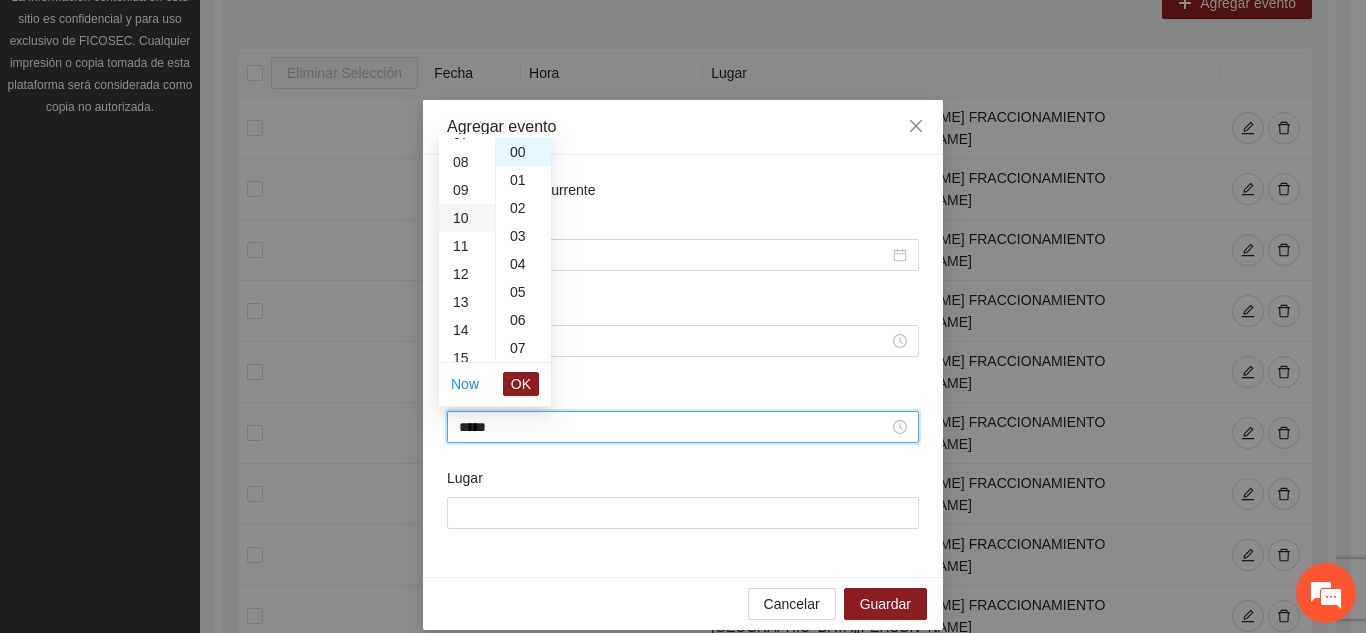 scroll, scrollTop: 280, scrollLeft: 0, axis: vertical 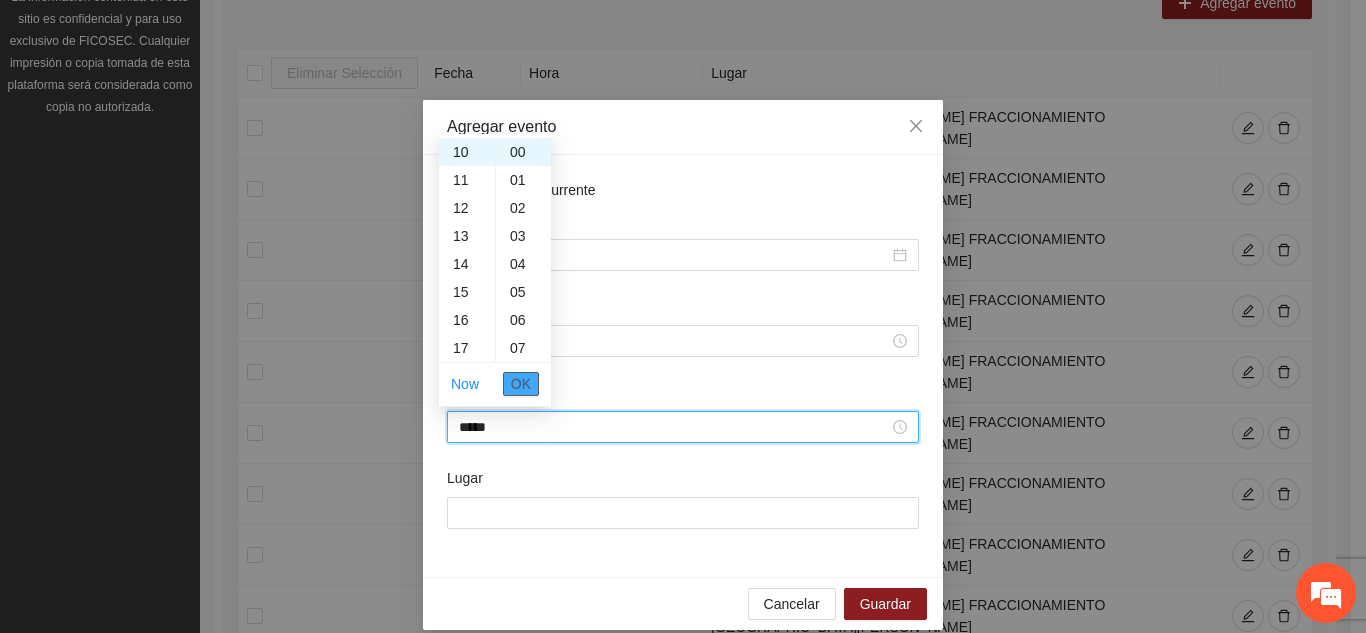 click on "OK" at bounding box center (521, 384) 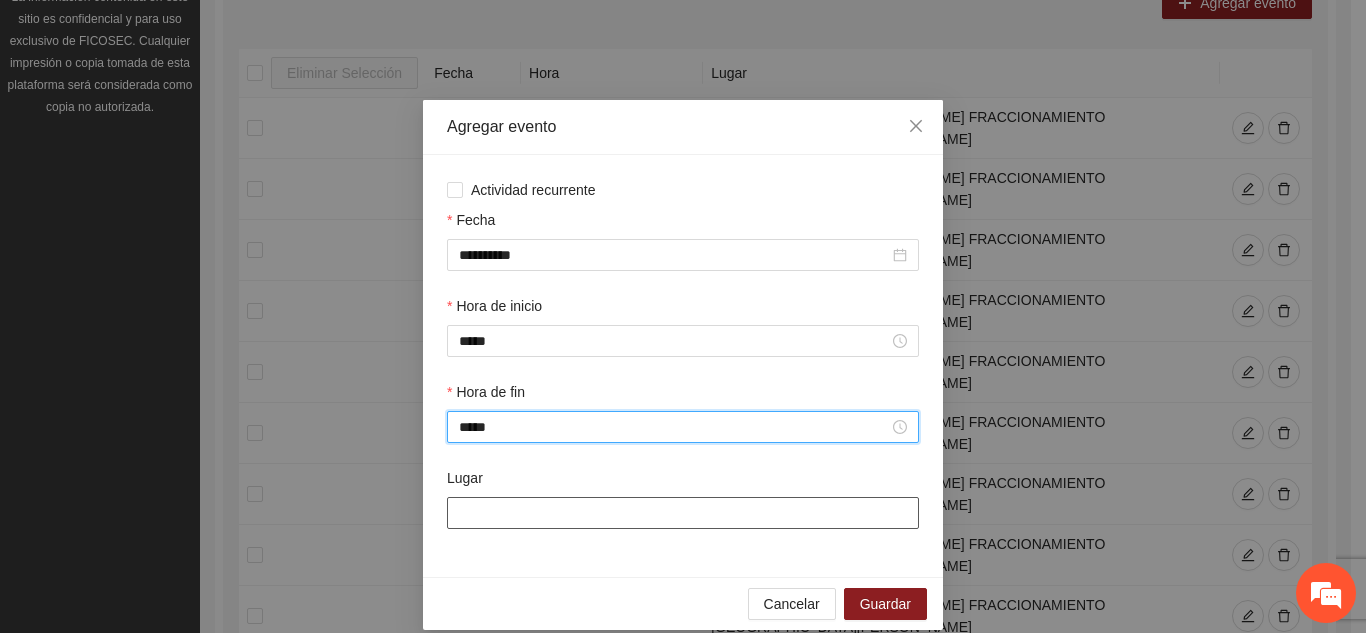 click on "Lugar" at bounding box center [683, 513] 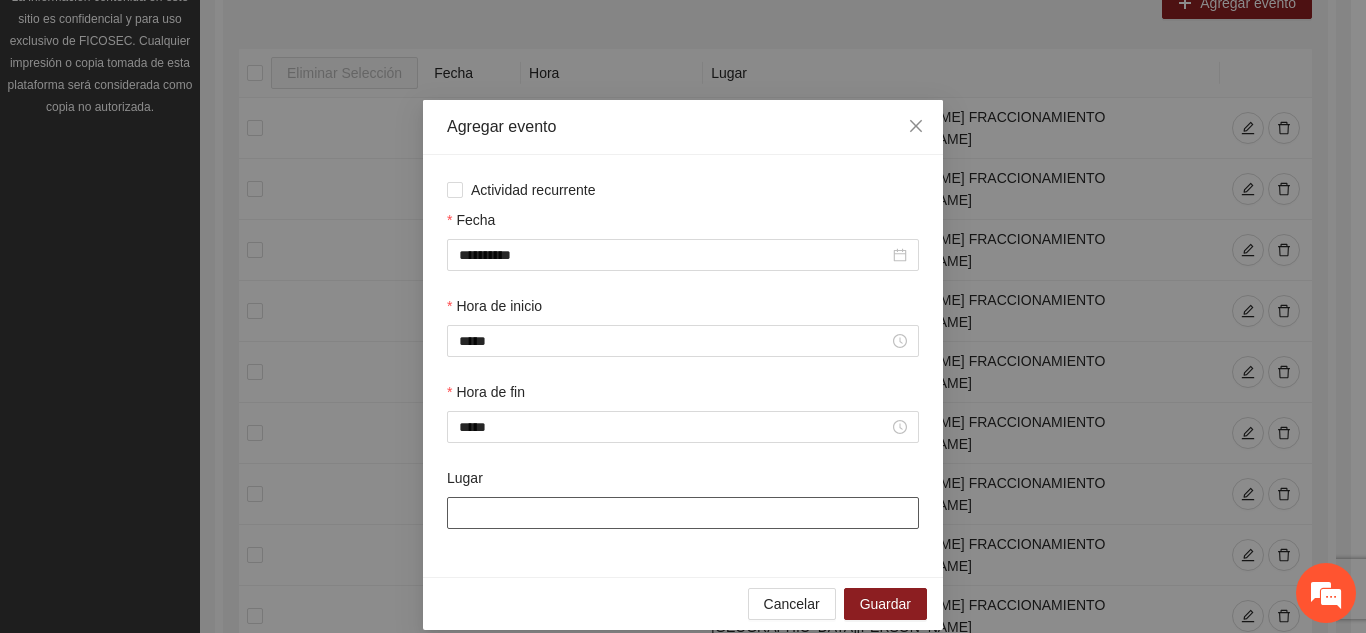 type on "**********" 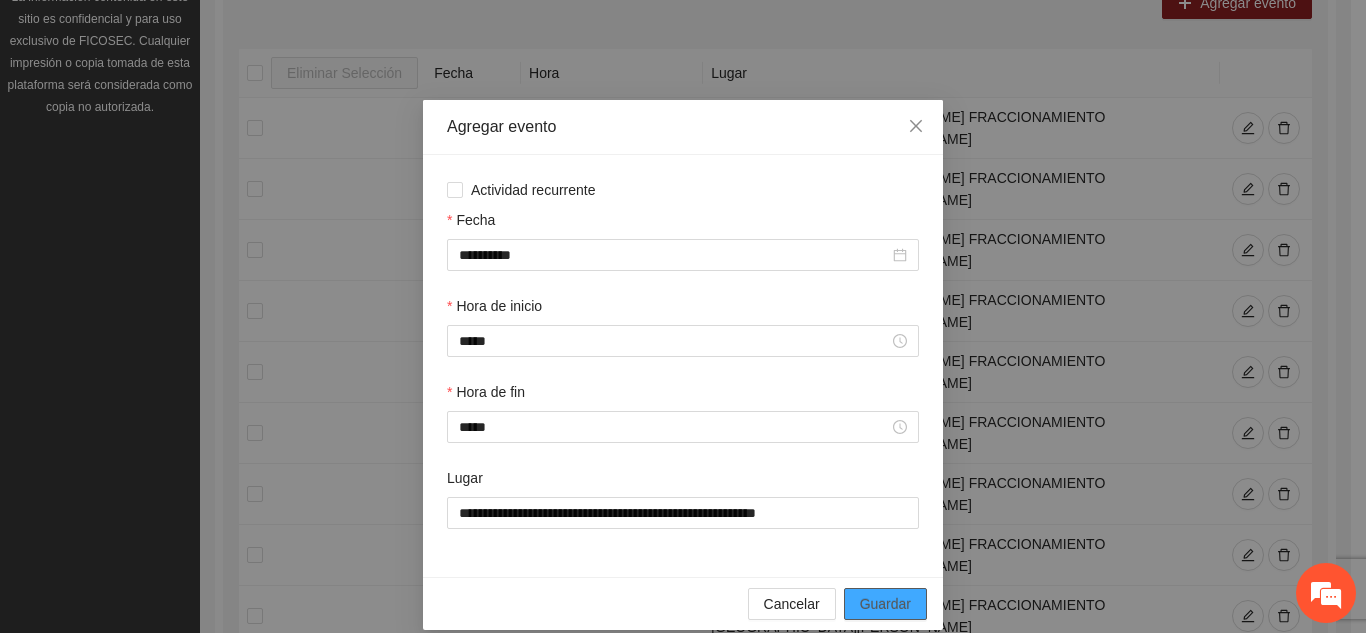 click on "Guardar" at bounding box center [885, 604] 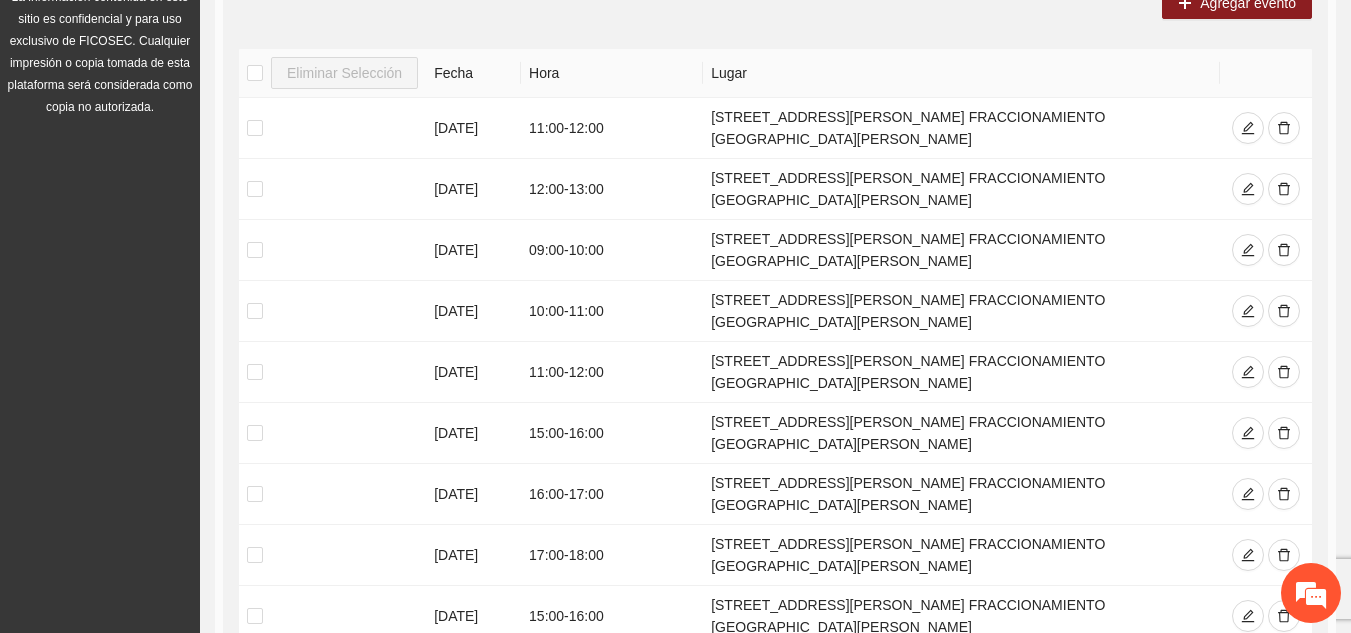 click on "4" at bounding box center (1093, 736) 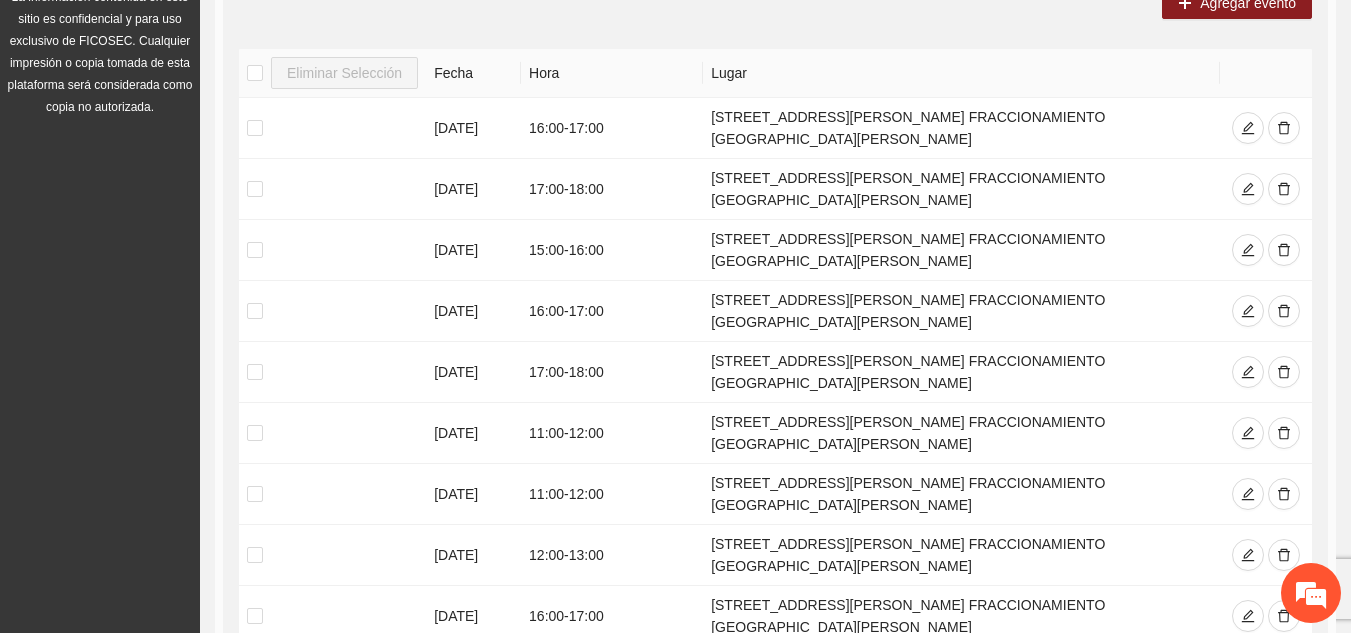 click on "3" at bounding box center (1045, 736) 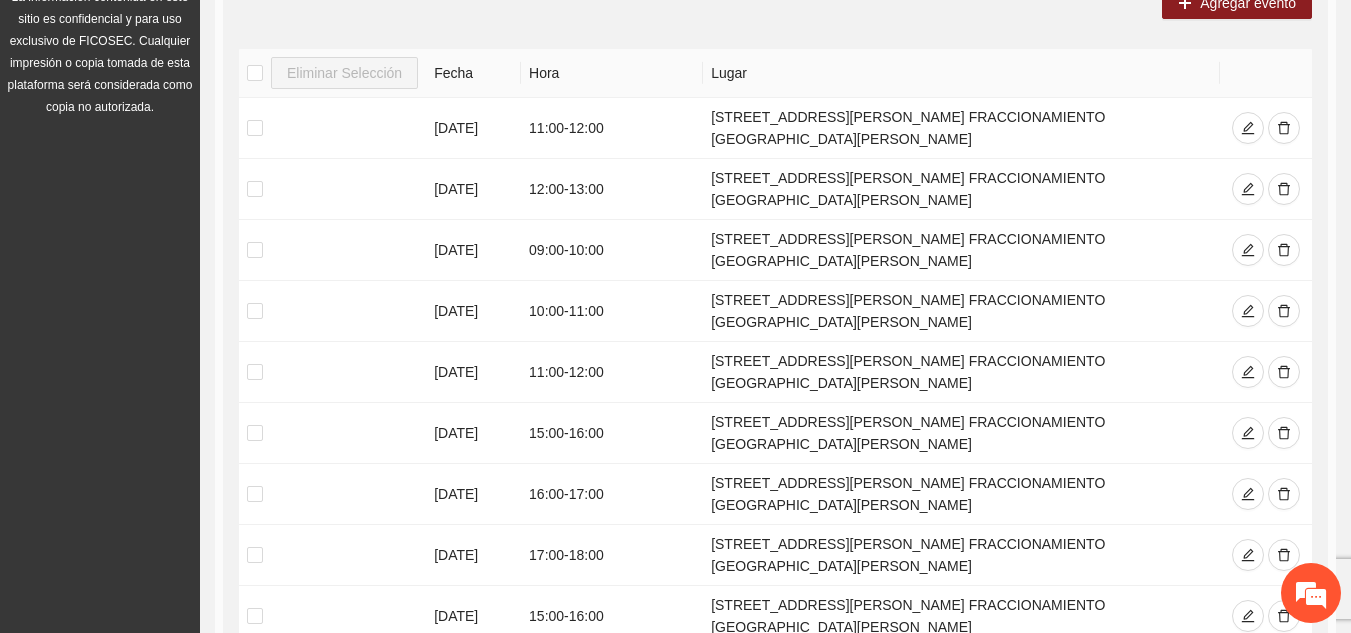 click 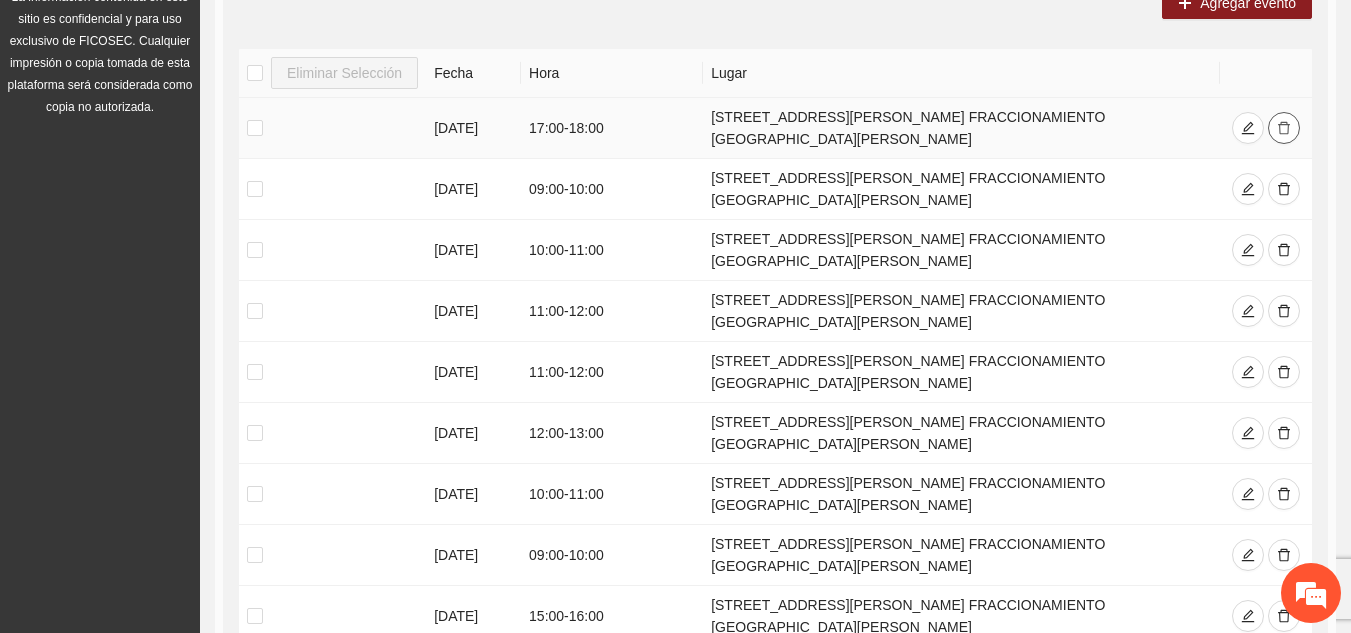 click 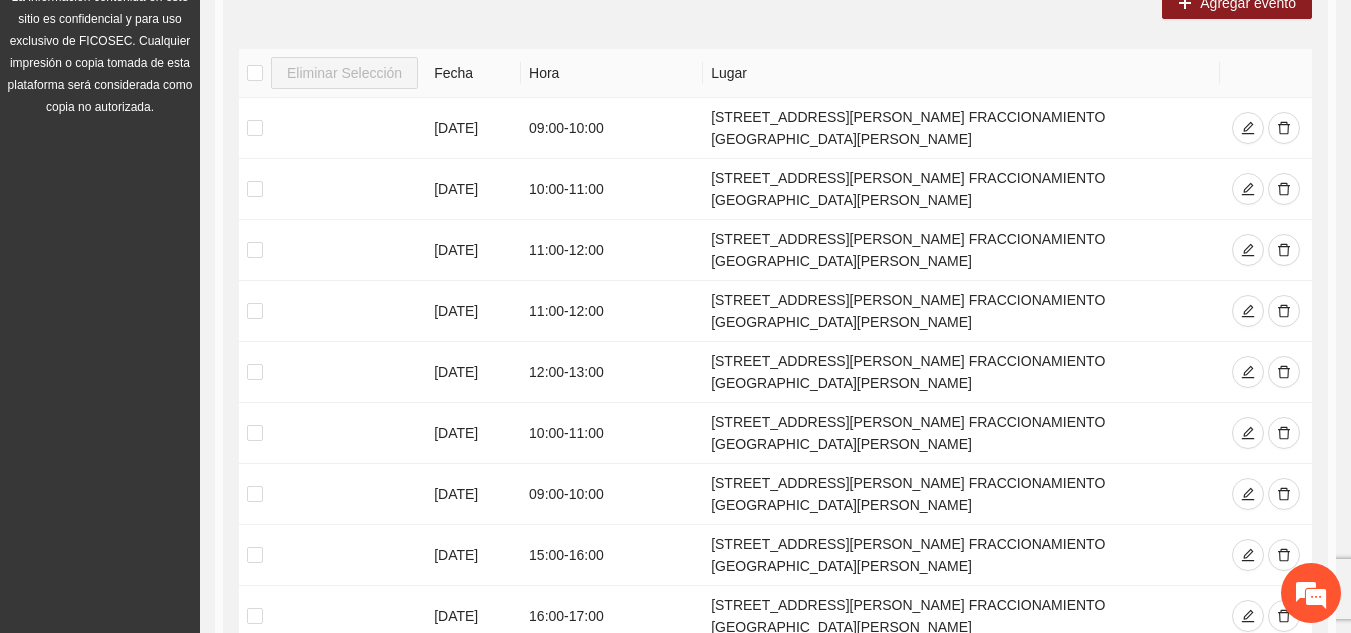 click on "3" at bounding box center [1069, 675] 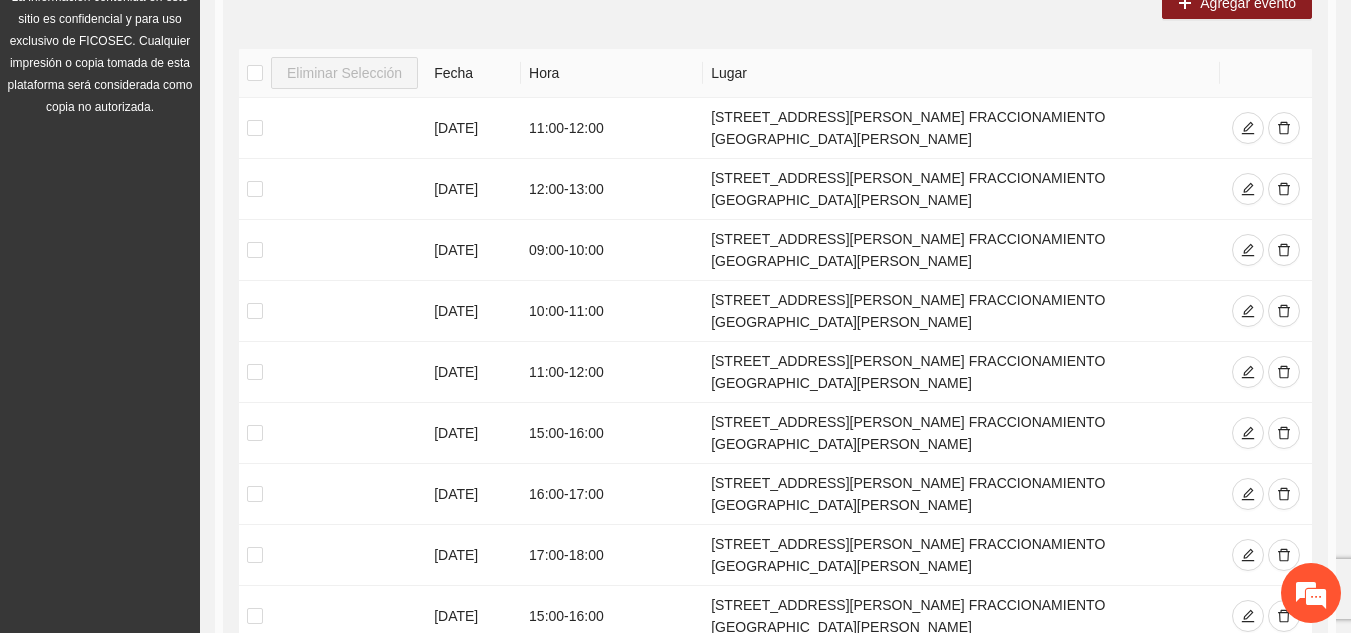 click at bounding box center (1284, 677) 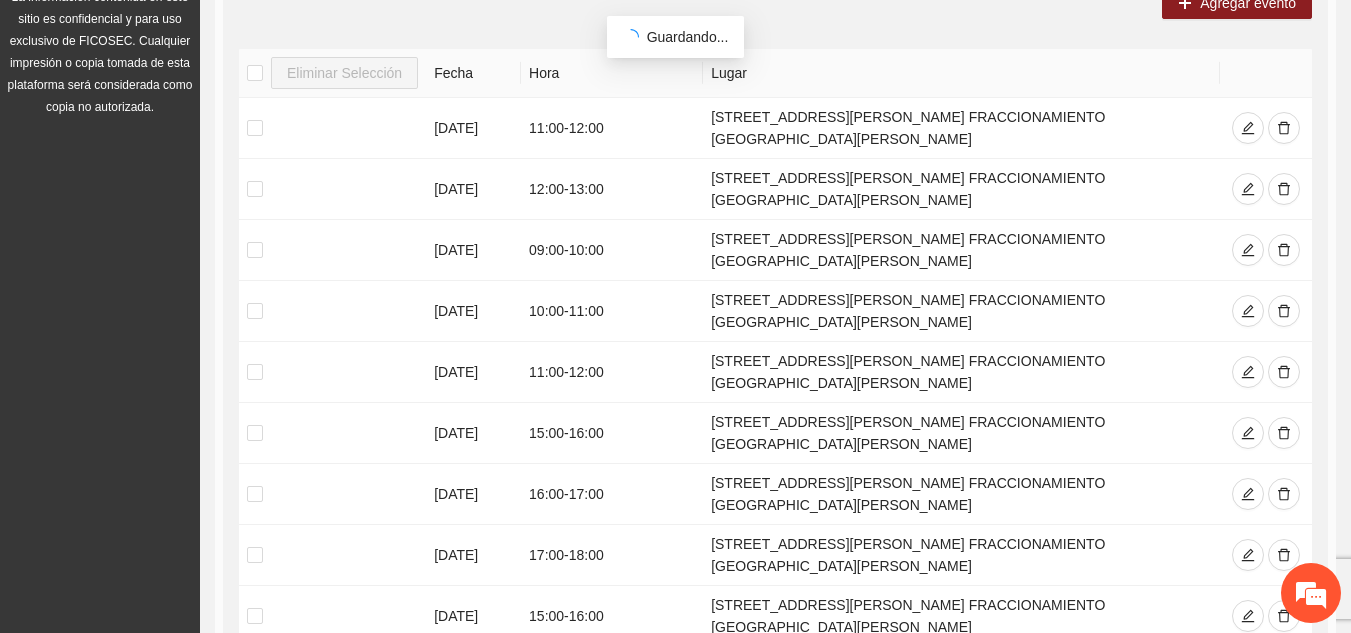 click on "2" at bounding box center (1045, 736) 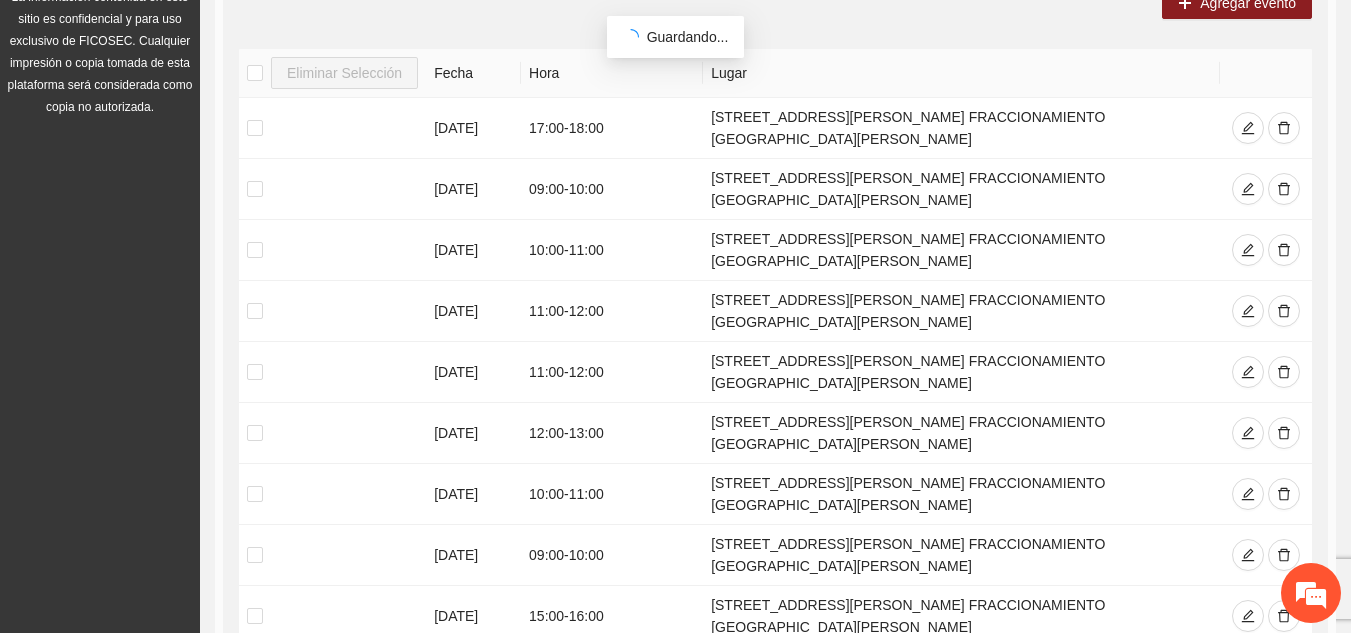 click on "1" at bounding box center [1021, 736] 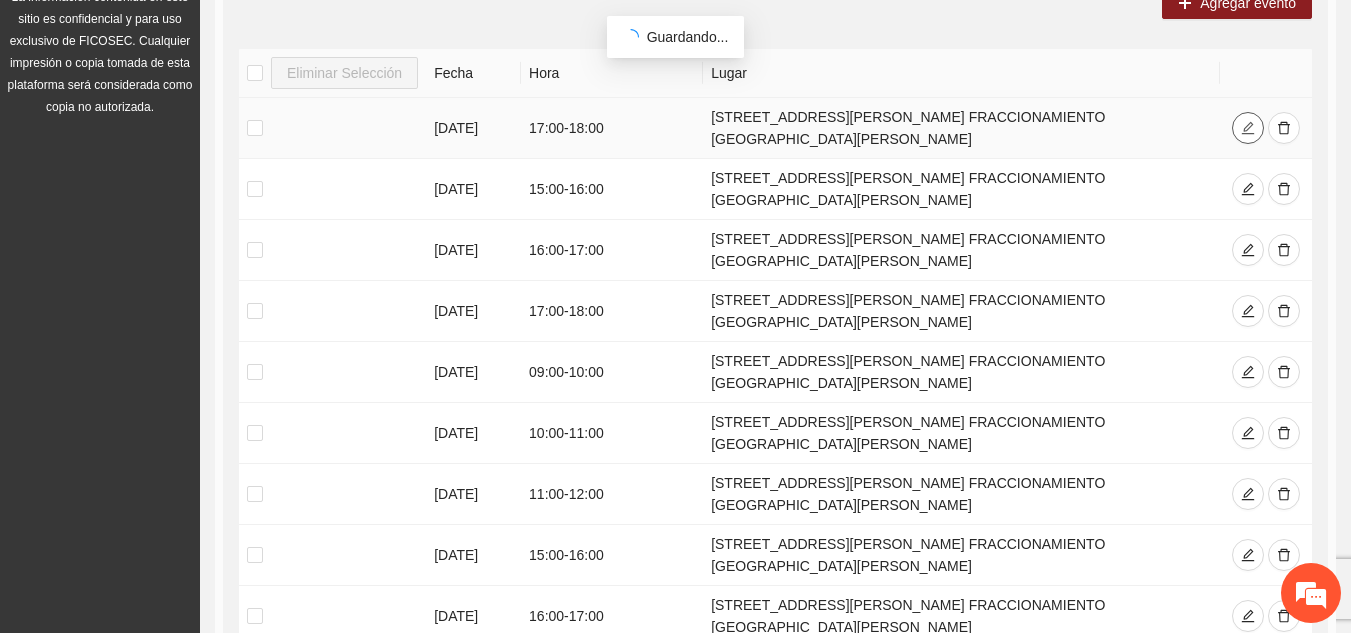 click 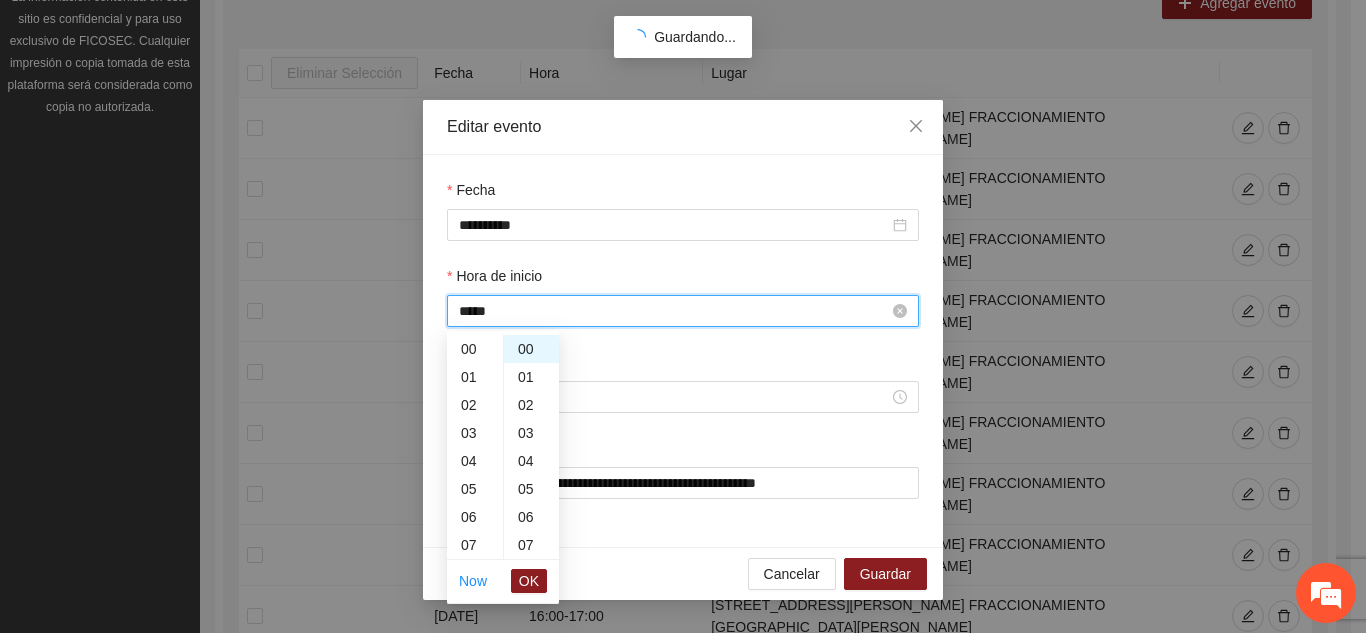 click on "*****" at bounding box center (674, 311) 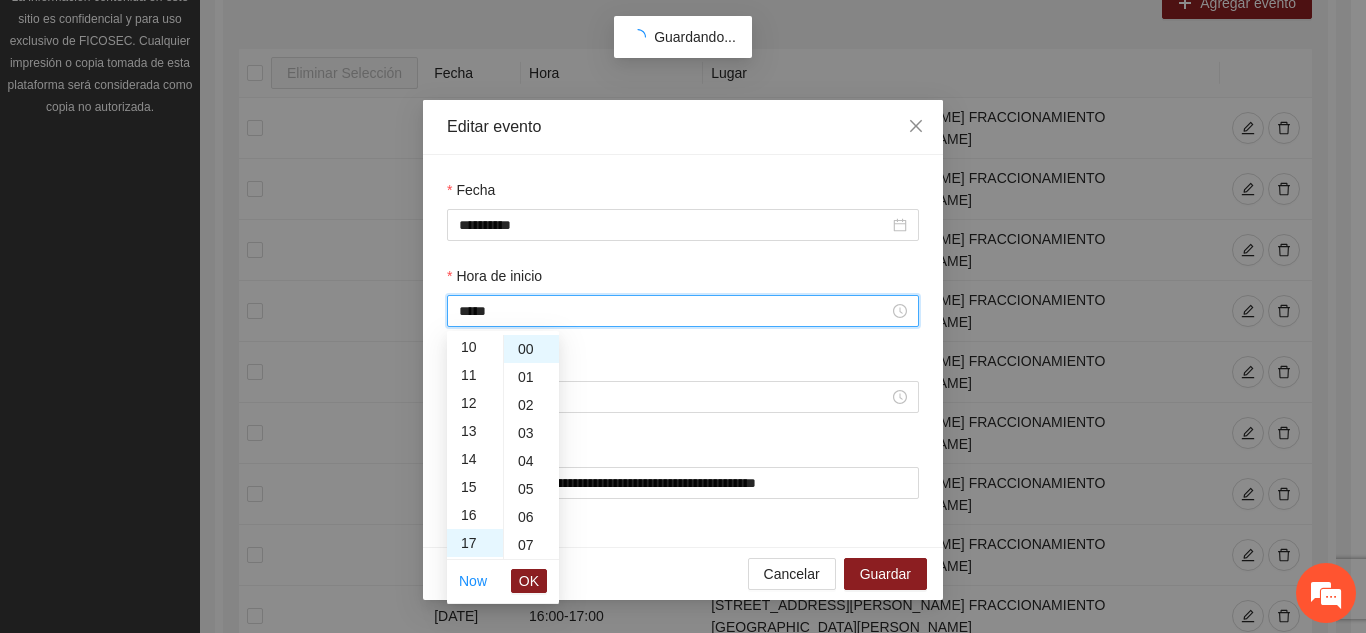 scroll, scrollTop: 276, scrollLeft: 0, axis: vertical 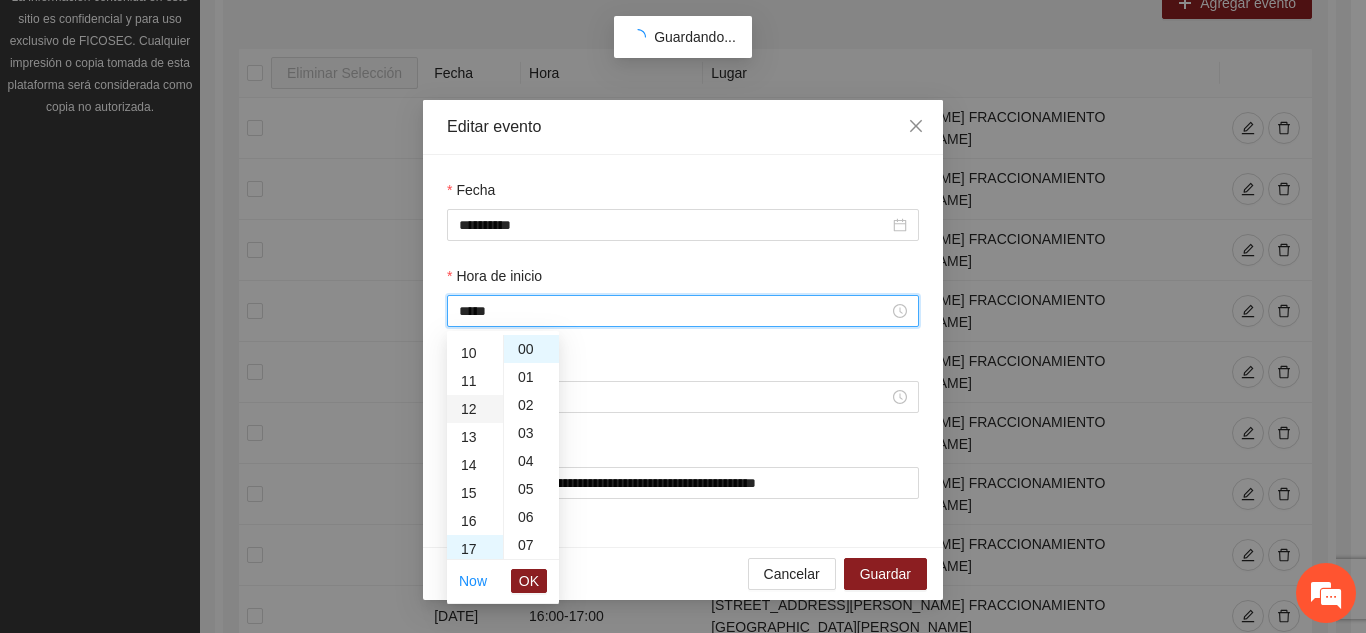 click on "12" at bounding box center (475, 409) 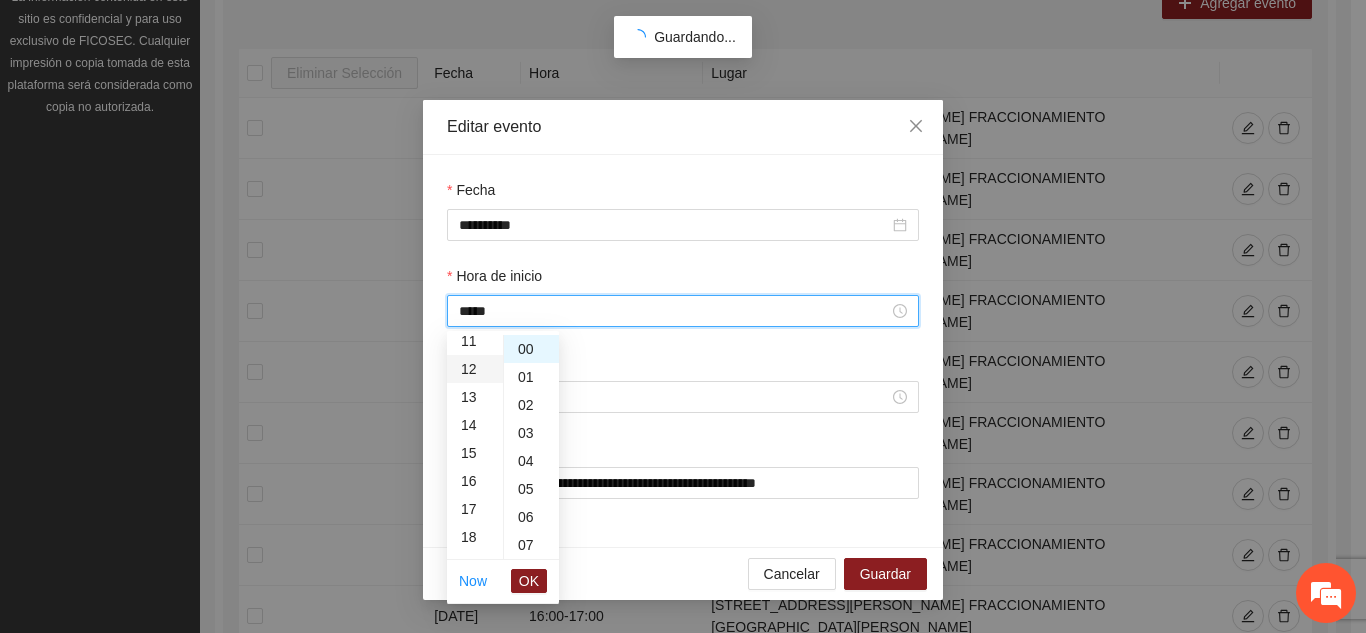 scroll, scrollTop: 336, scrollLeft: 0, axis: vertical 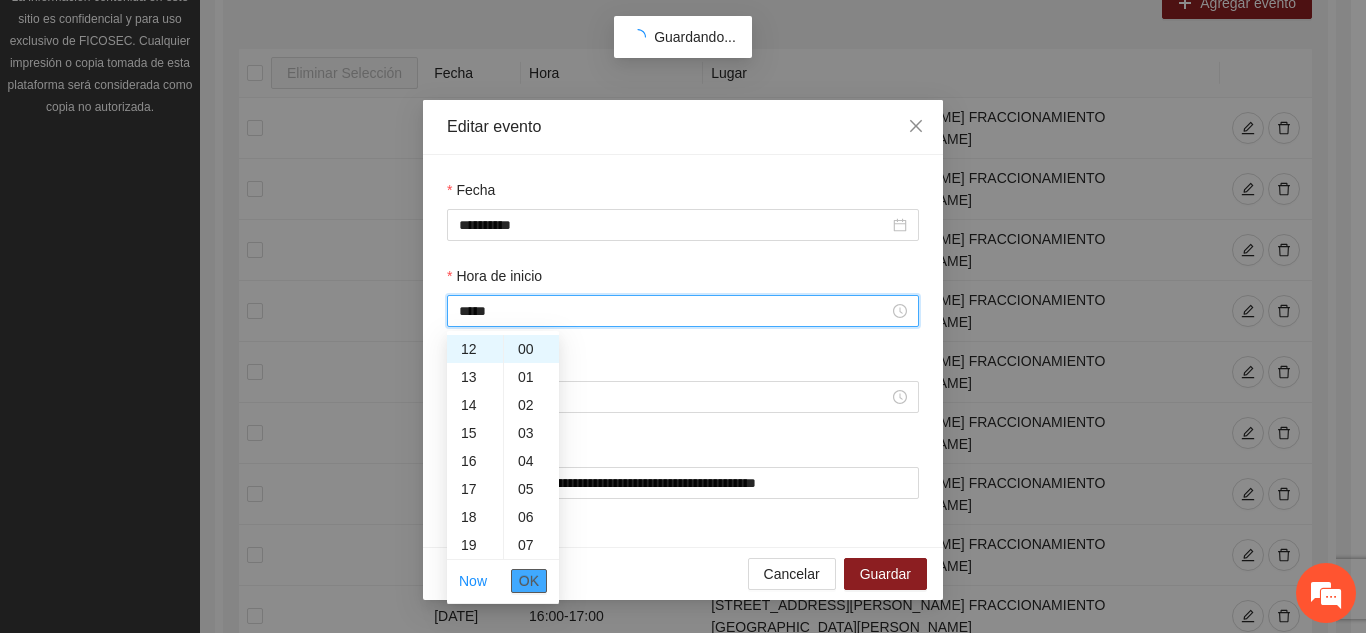 click on "OK" at bounding box center [529, 581] 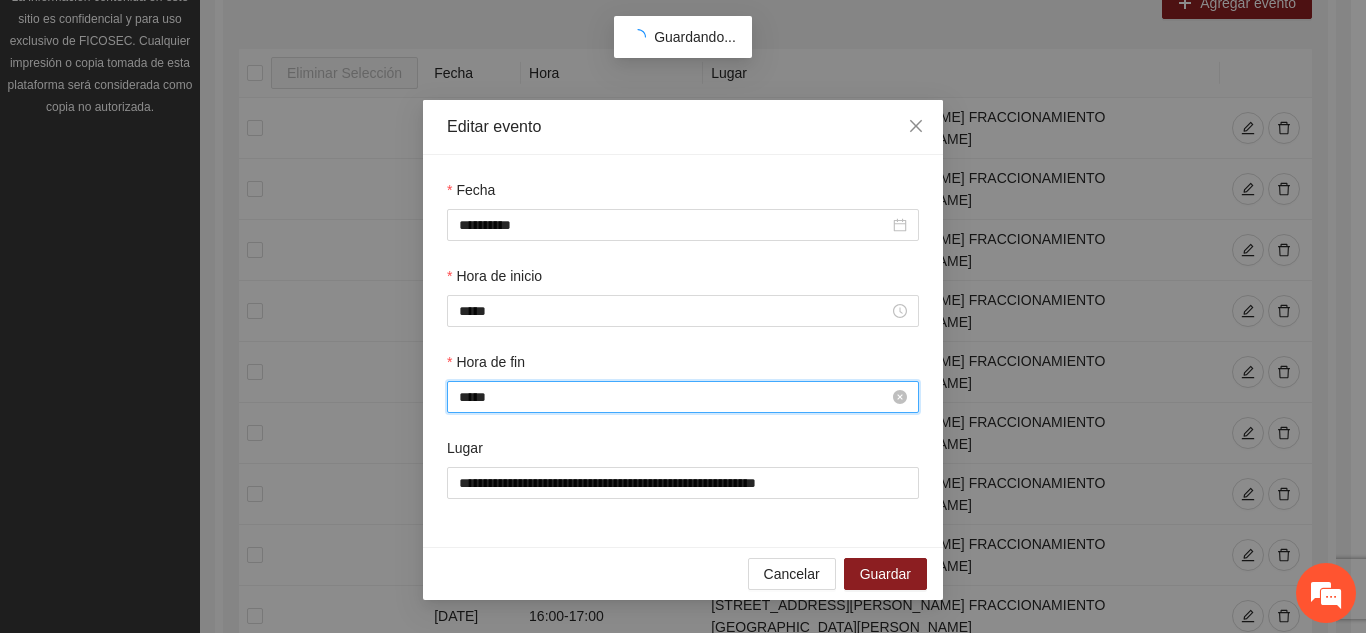 click on "*****" at bounding box center (674, 397) 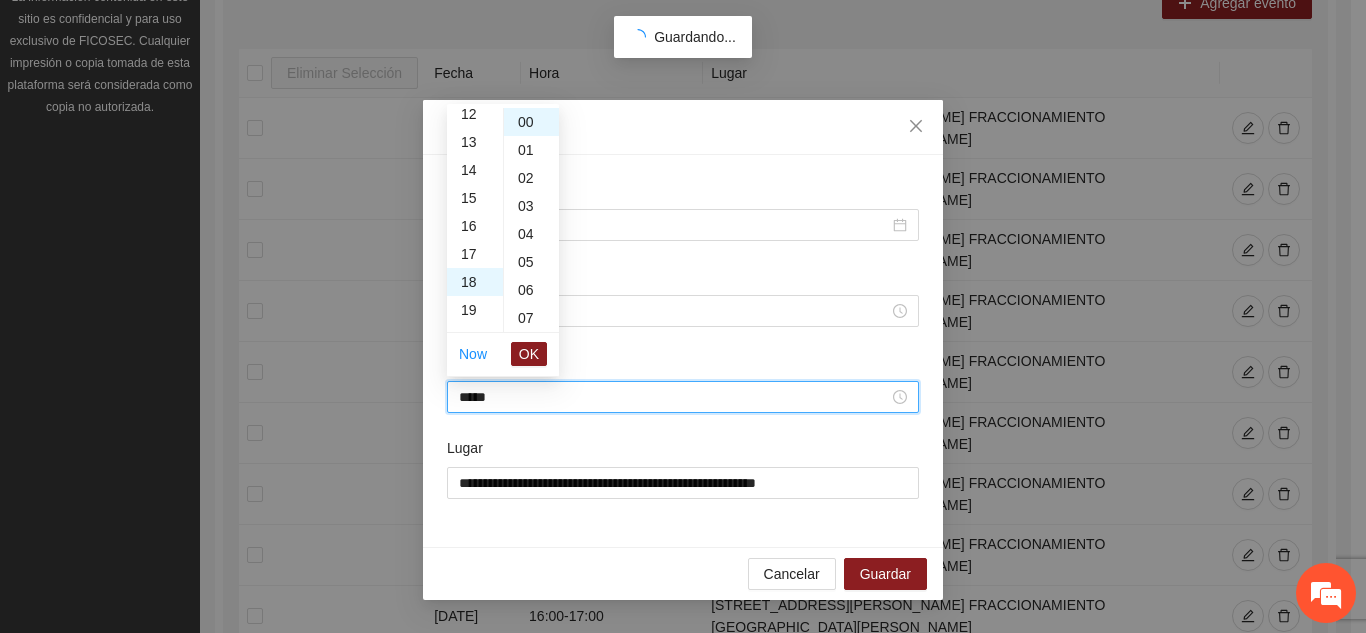 scroll, scrollTop: 304, scrollLeft: 0, axis: vertical 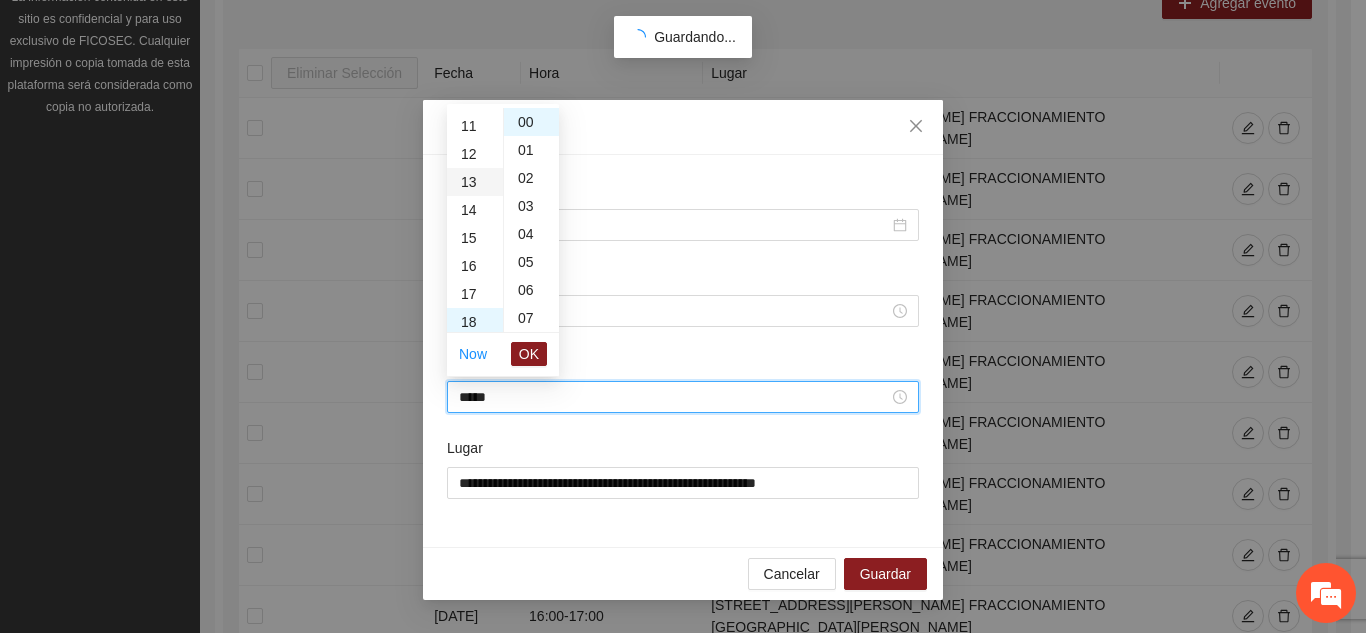 click on "13" at bounding box center [475, 182] 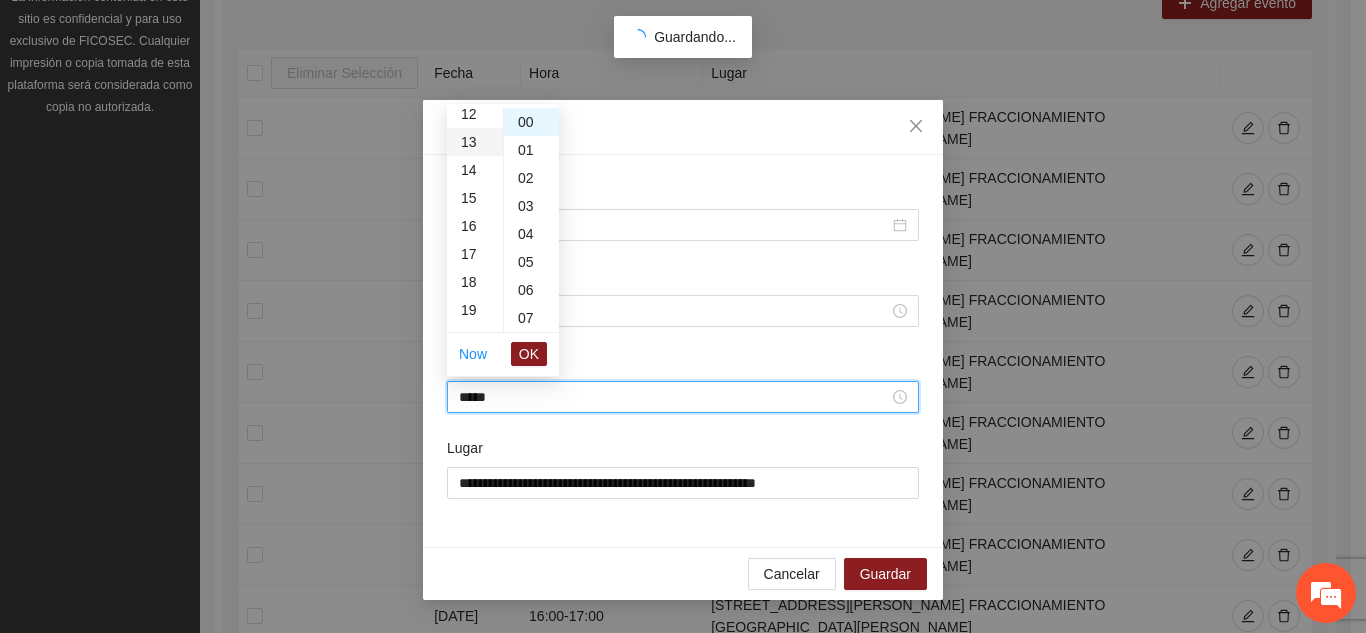 scroll, scrollTop: 364, scrollLeft: 0, axis: vertical 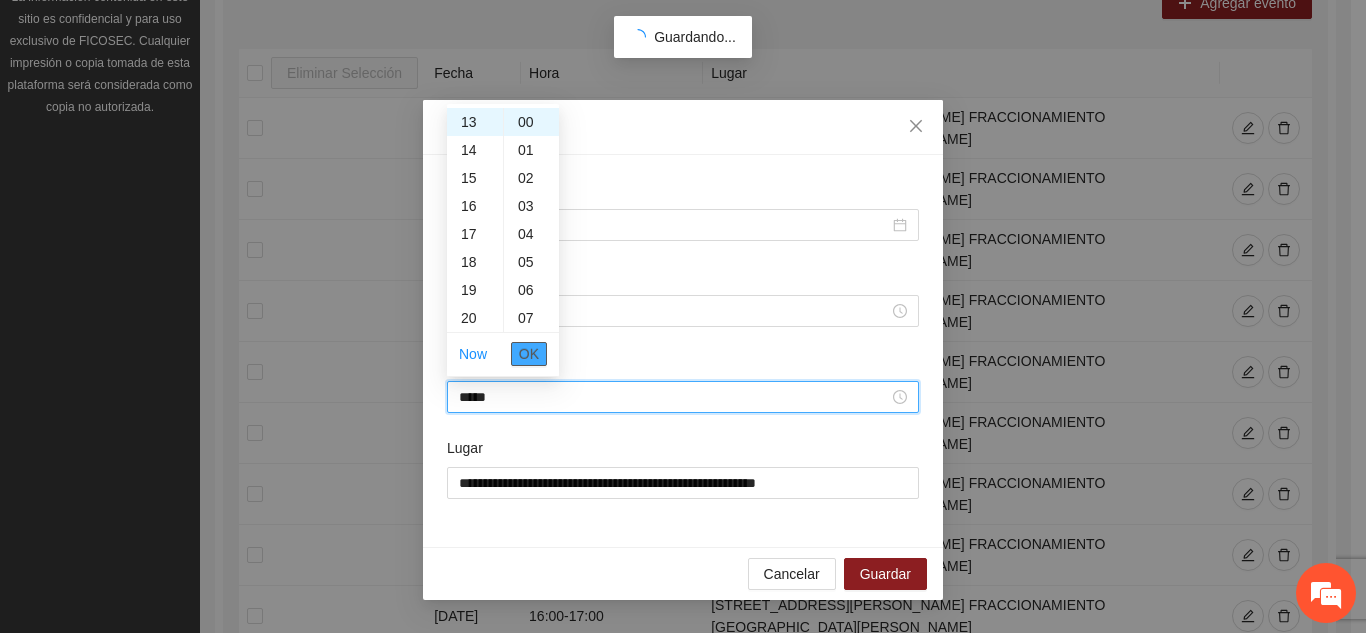 click on "OK" at bounding box center [529, 354] 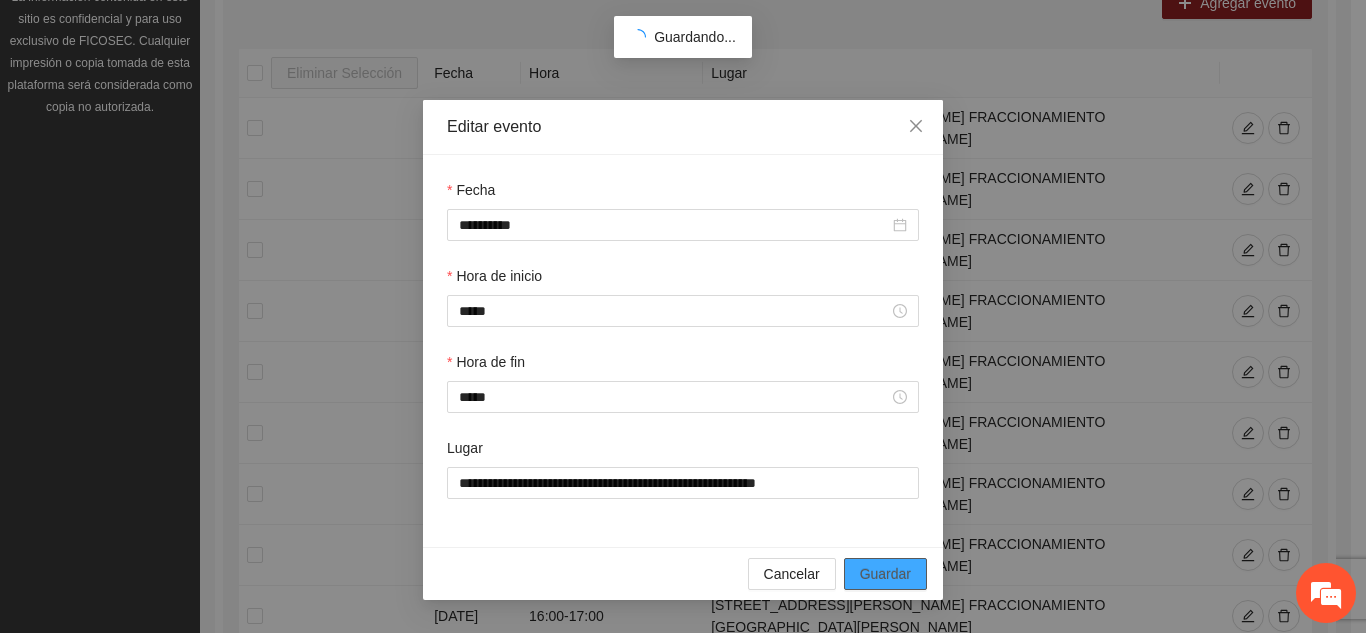 click on "Guardar" at bounding box center (885, 574) 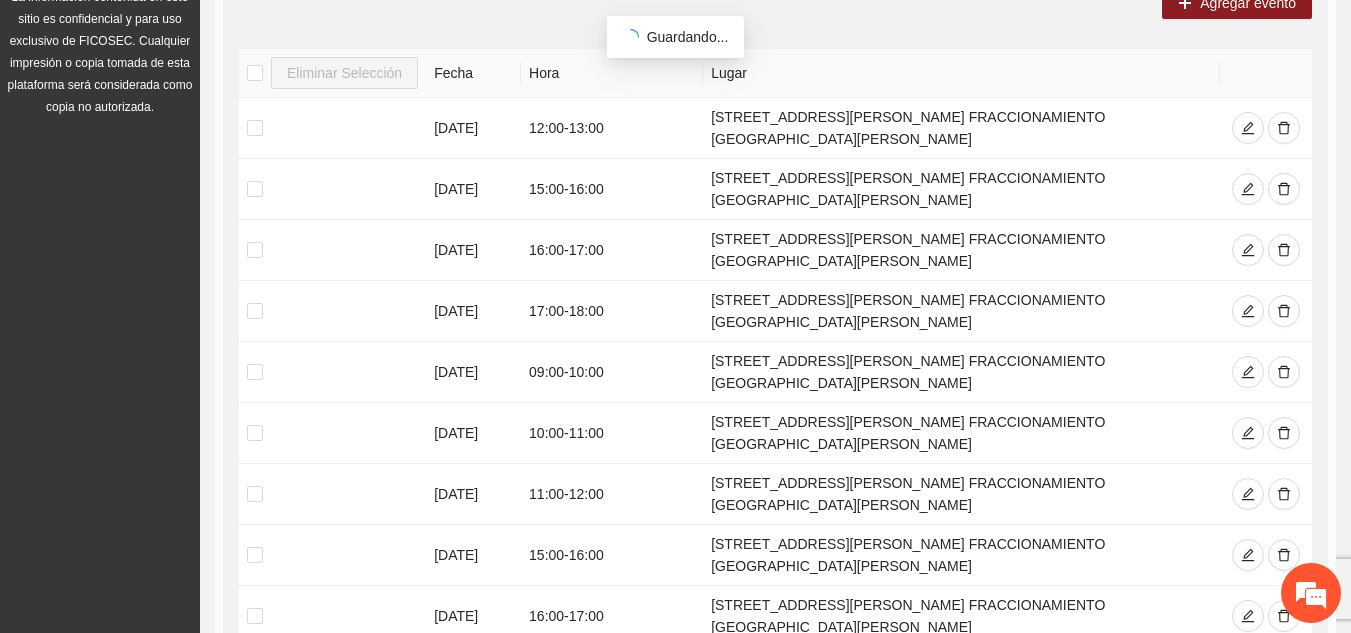 click on "2" at bounding box center (1045, 736) 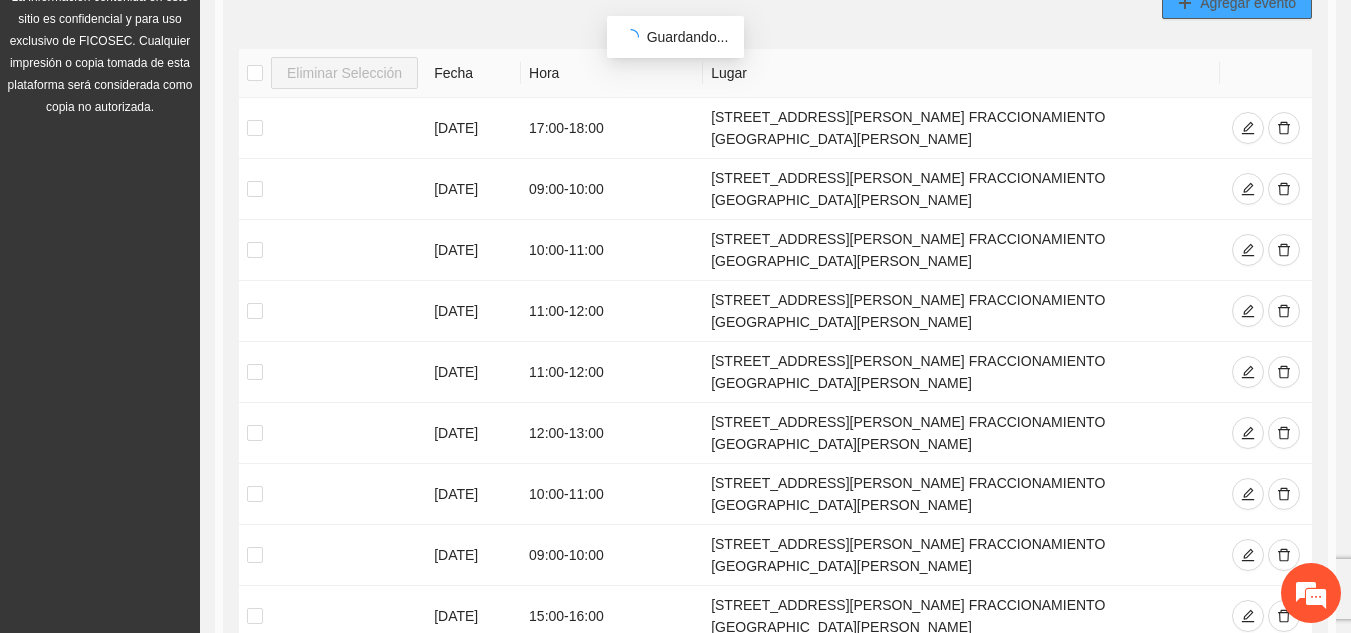 click on "Agregar evento" at bounding box center (1248, 3) 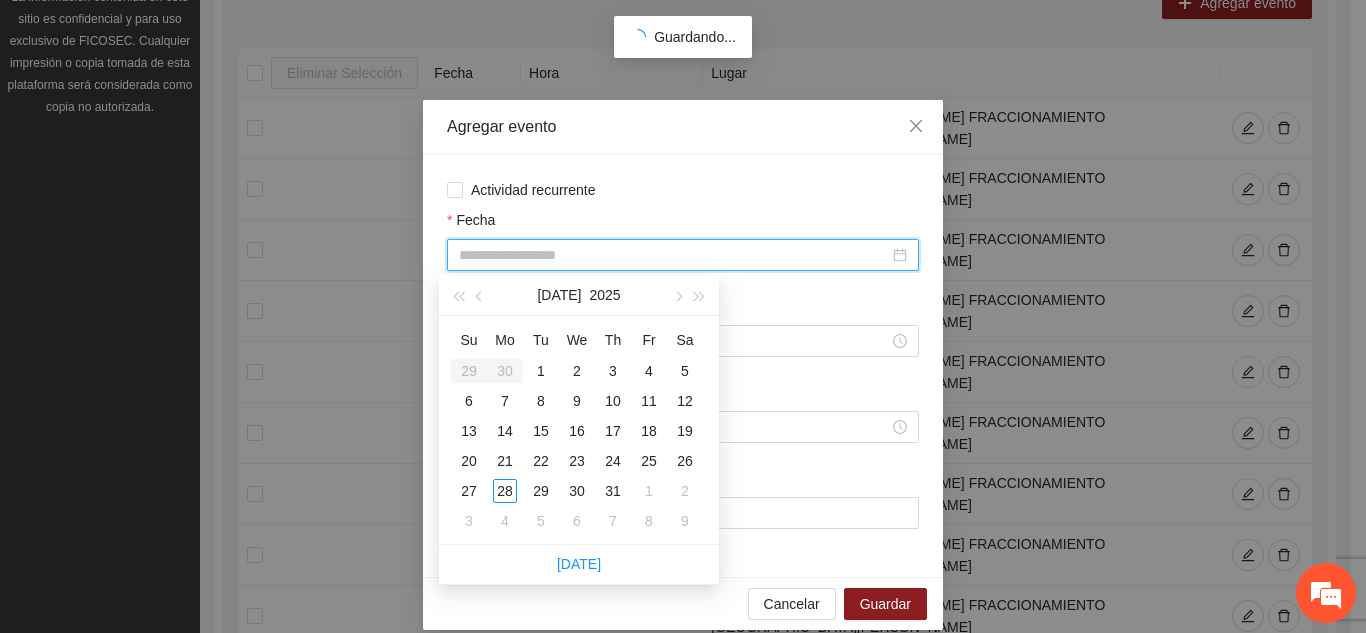 click on "Fecha" at bounding box center (674, 255) 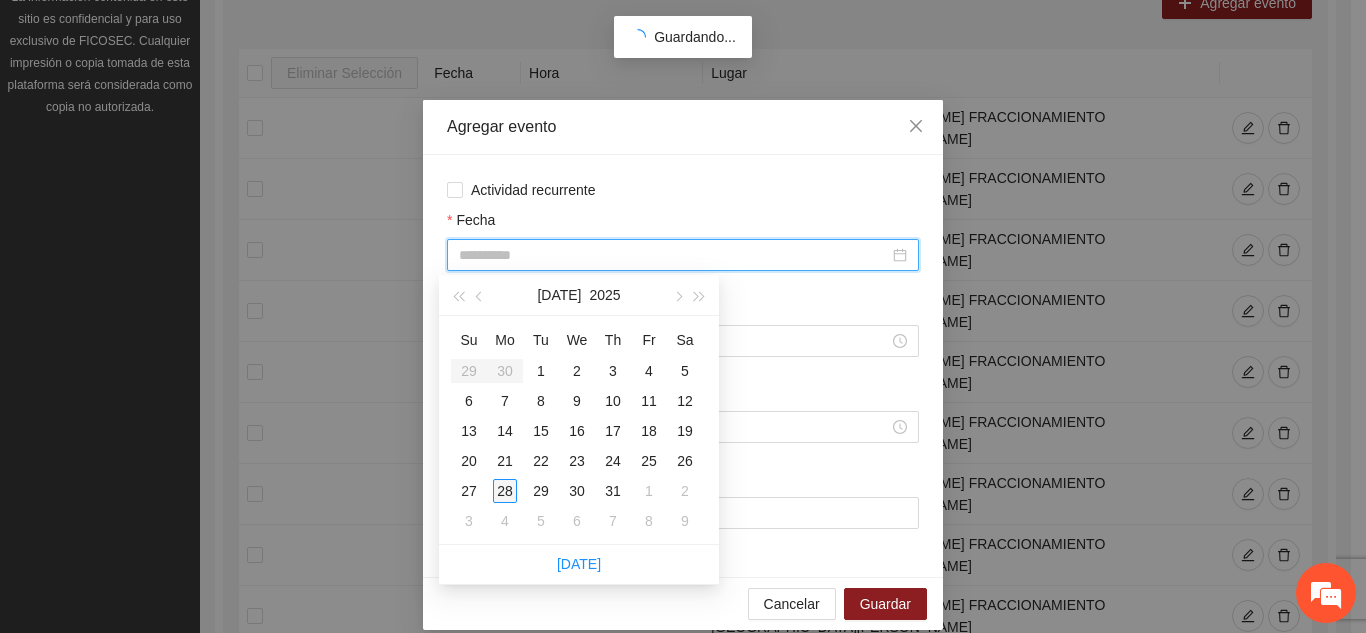 type on "**********" 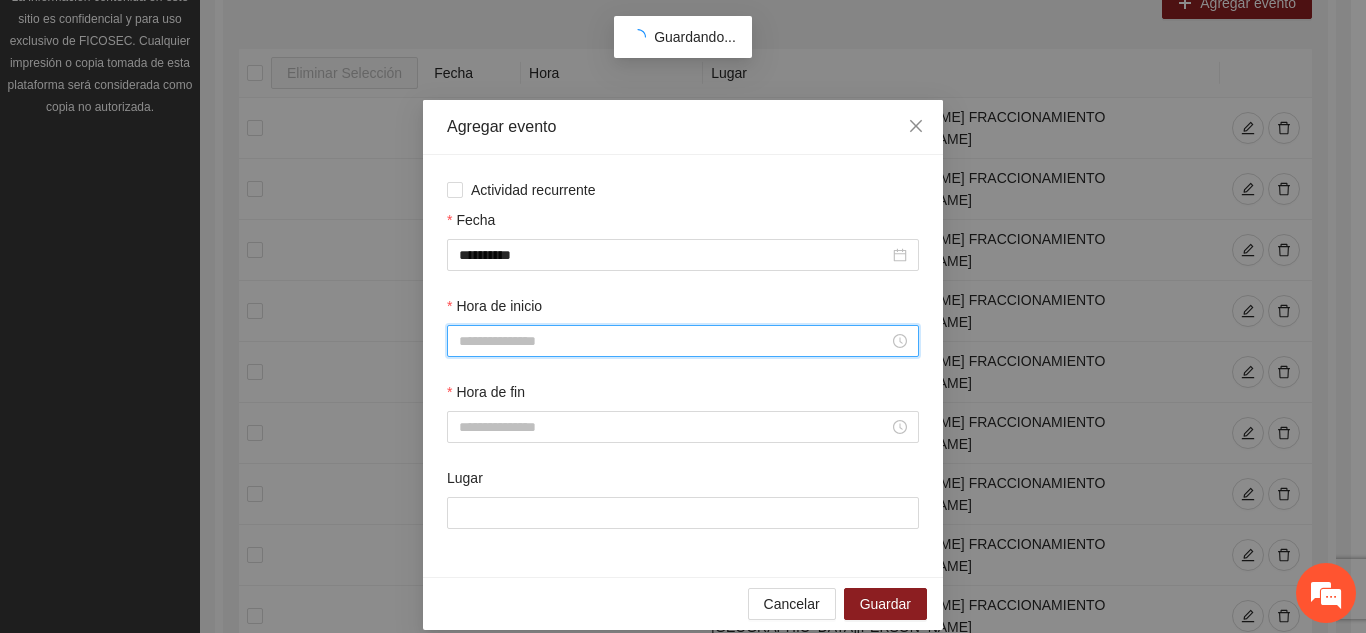 click on "Hora de inicio" at bounding box center (674, 341) 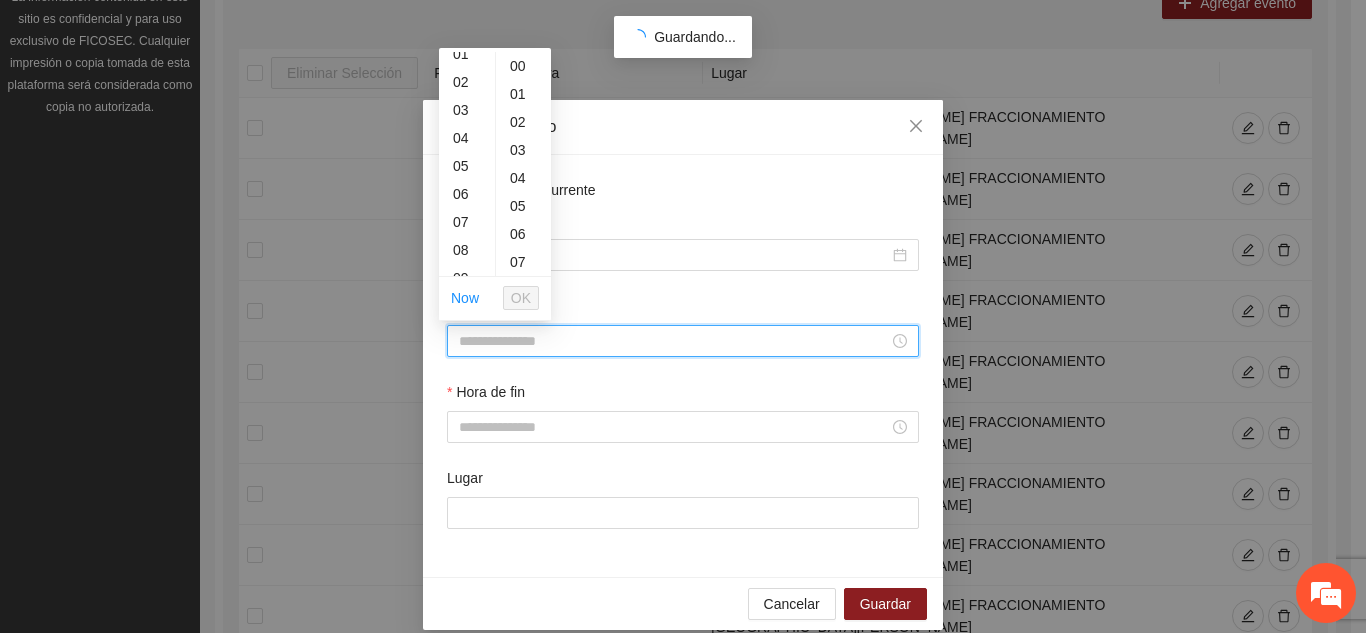 scroll, scrollTop: 80, scrollLeft: 0, axis: vertical 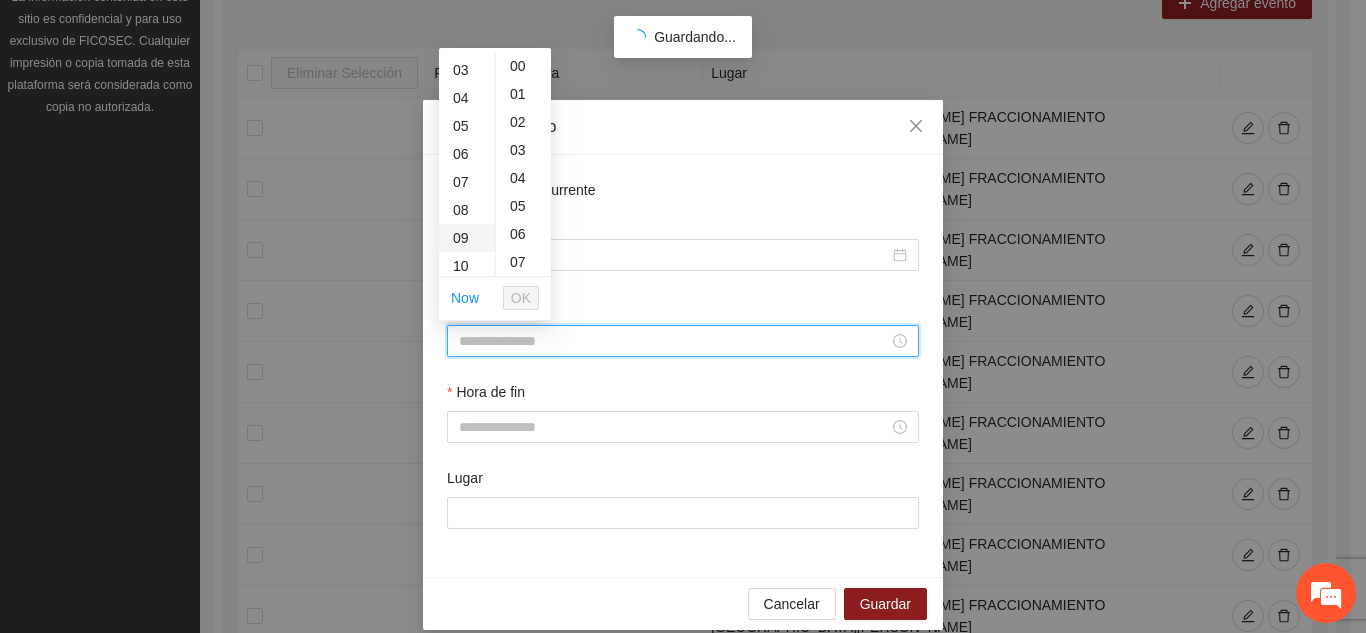 click on "09" at bounding box center [467, 238] 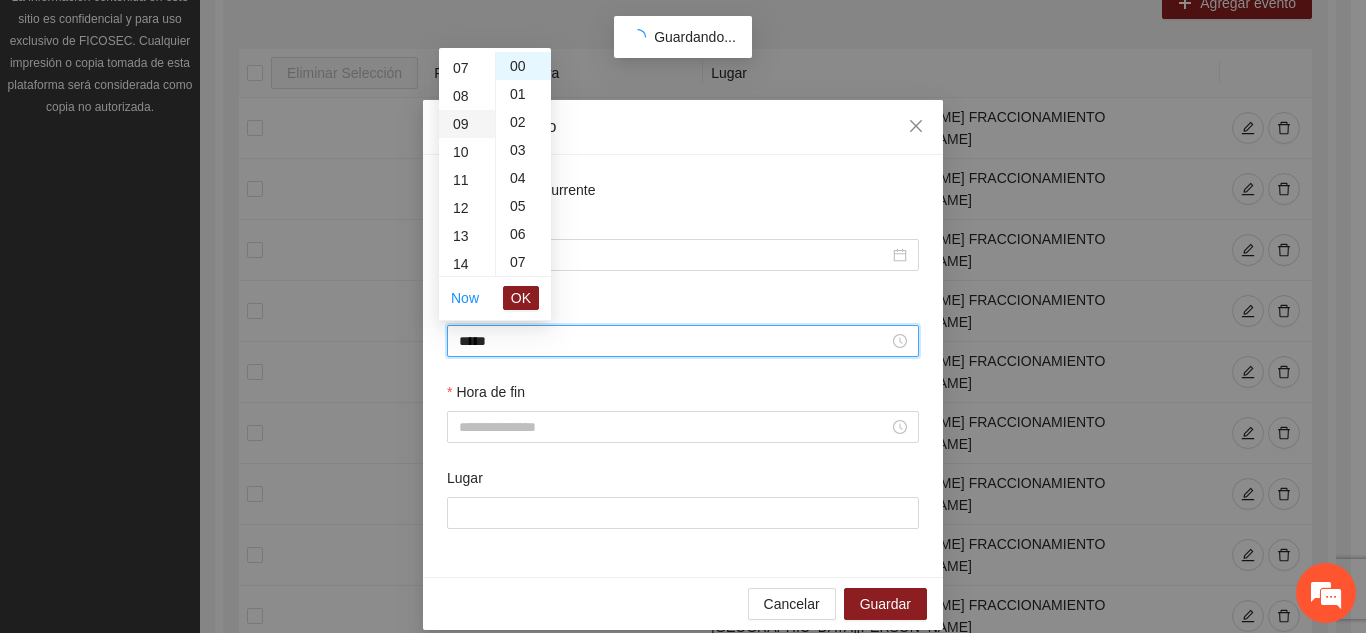 scroll, scrollTop: 252, scrollLeft: 0, axis: vertical 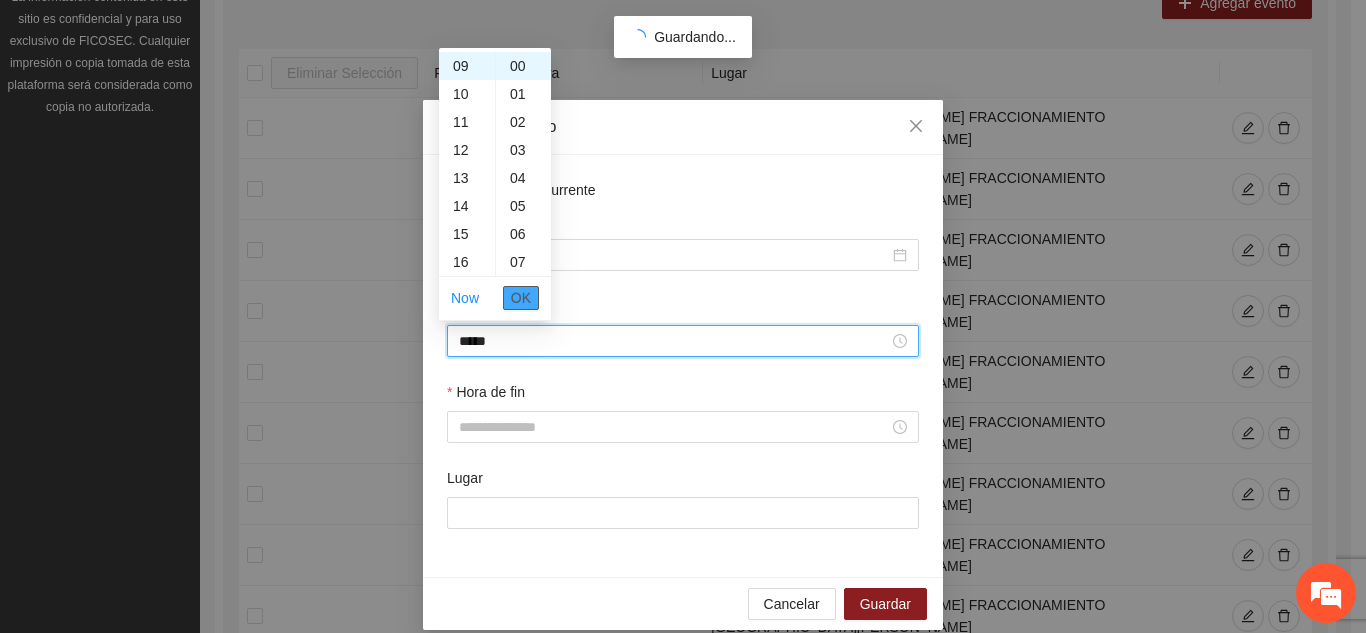 click on "OK" at bounding box center [521, 298] 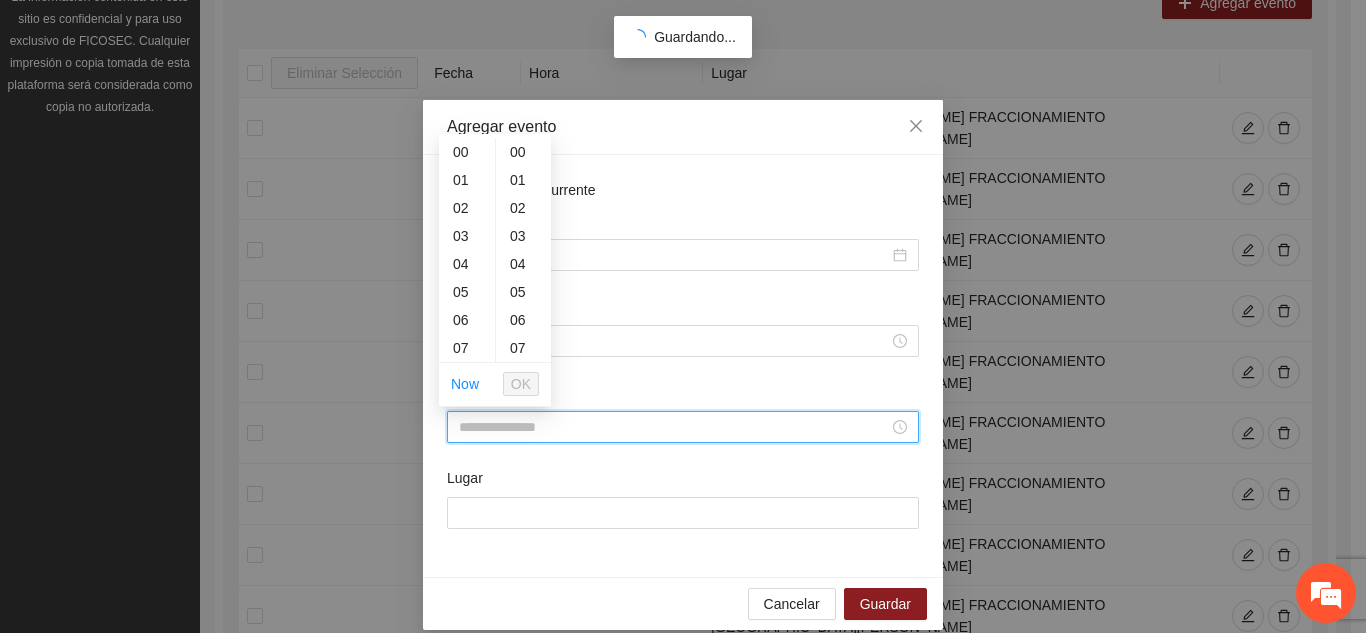 click on "Hora de fin" at bounding box center (674, 427) 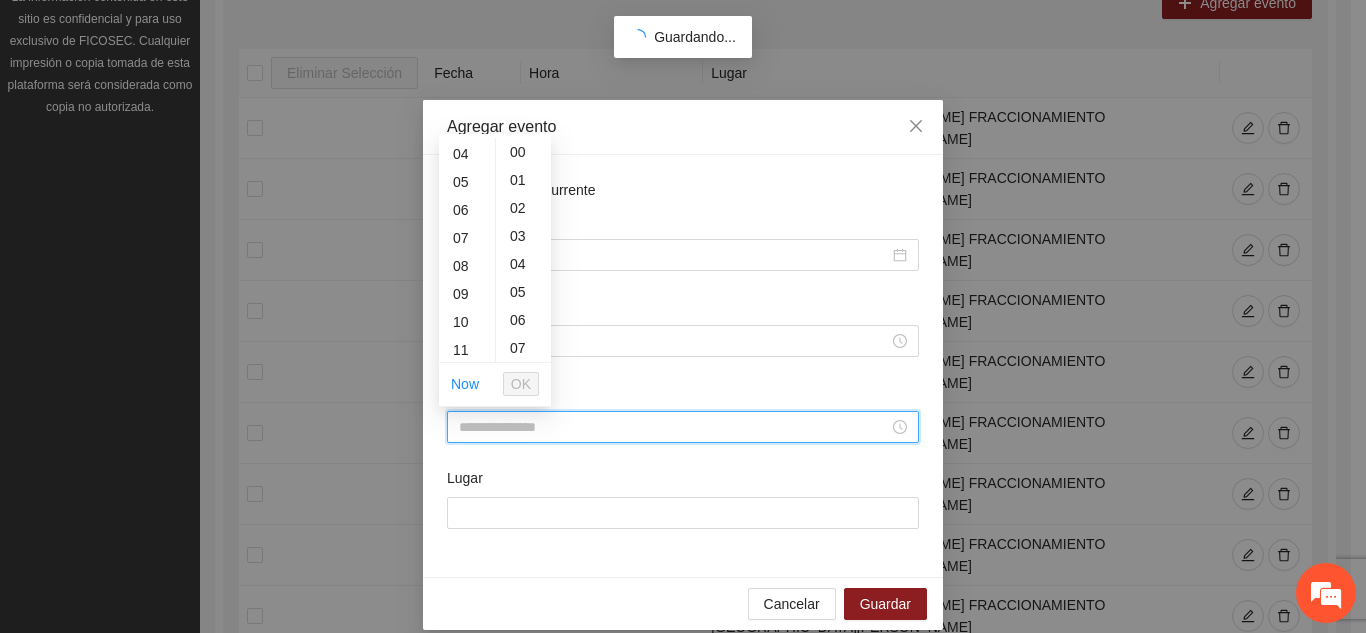 scroll, scrollTop: 120, scrollLeft: 0, axis: vertical 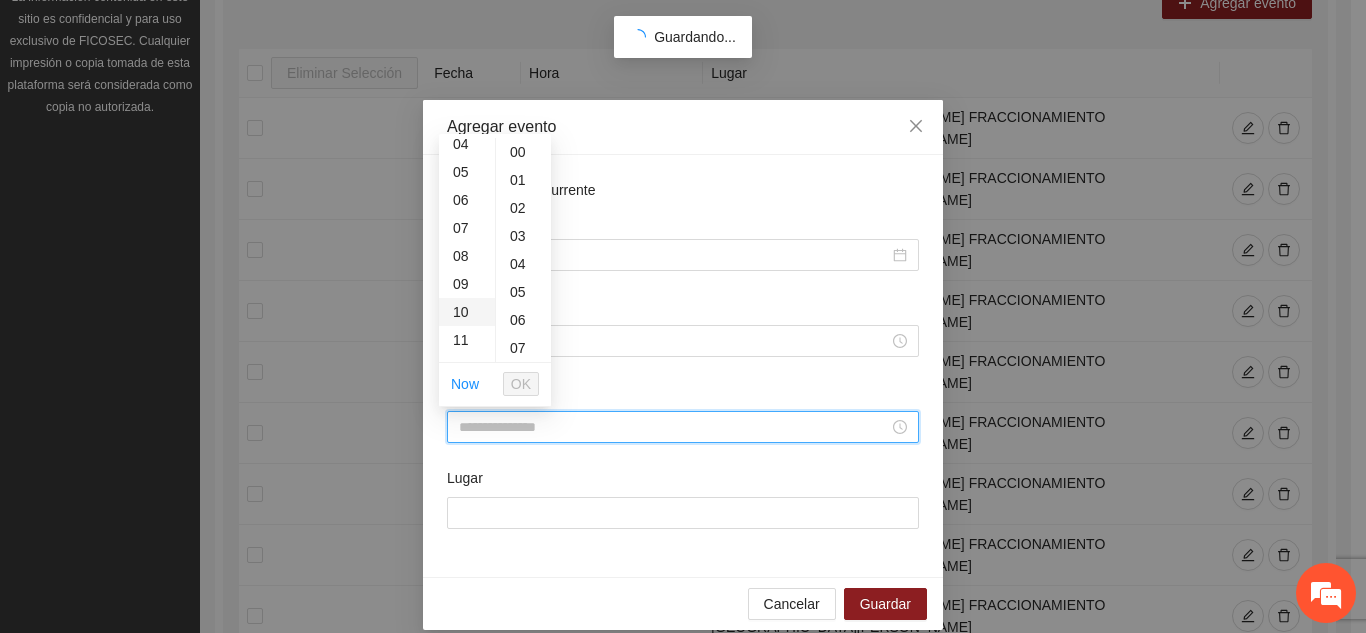 click on "10" at bounding box center (467, 312) 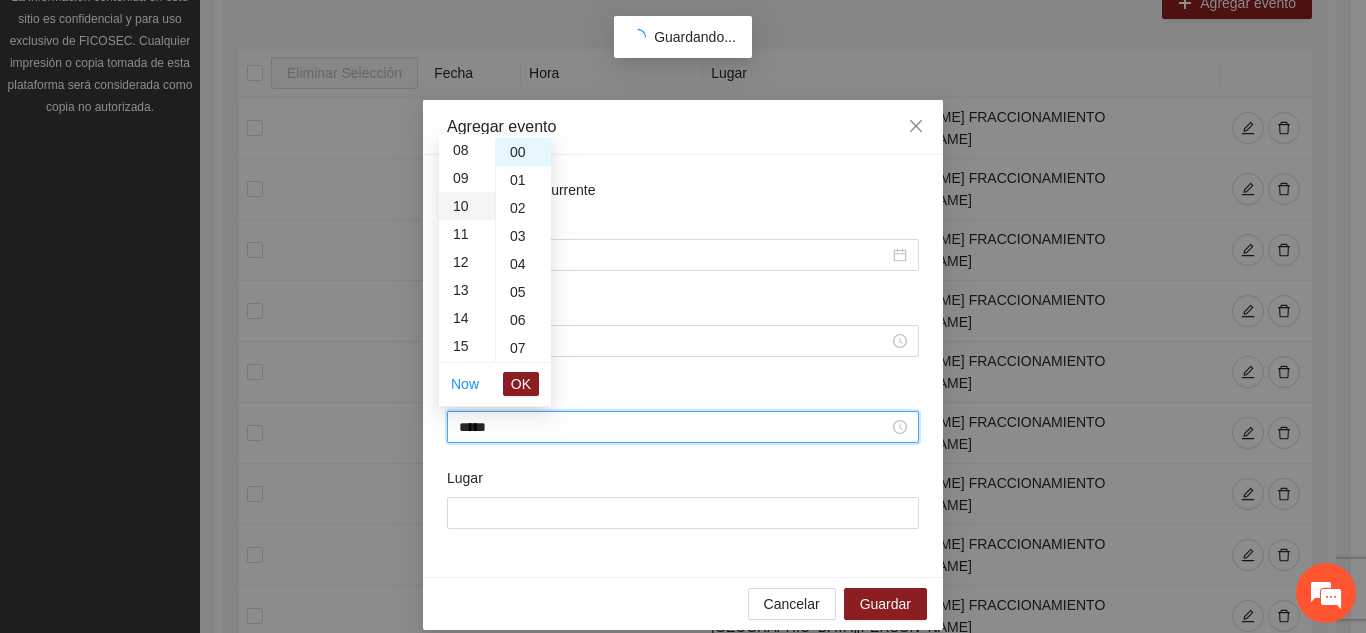scroll, scrollTop: 280, scrollLeft: 0, axis: vertical 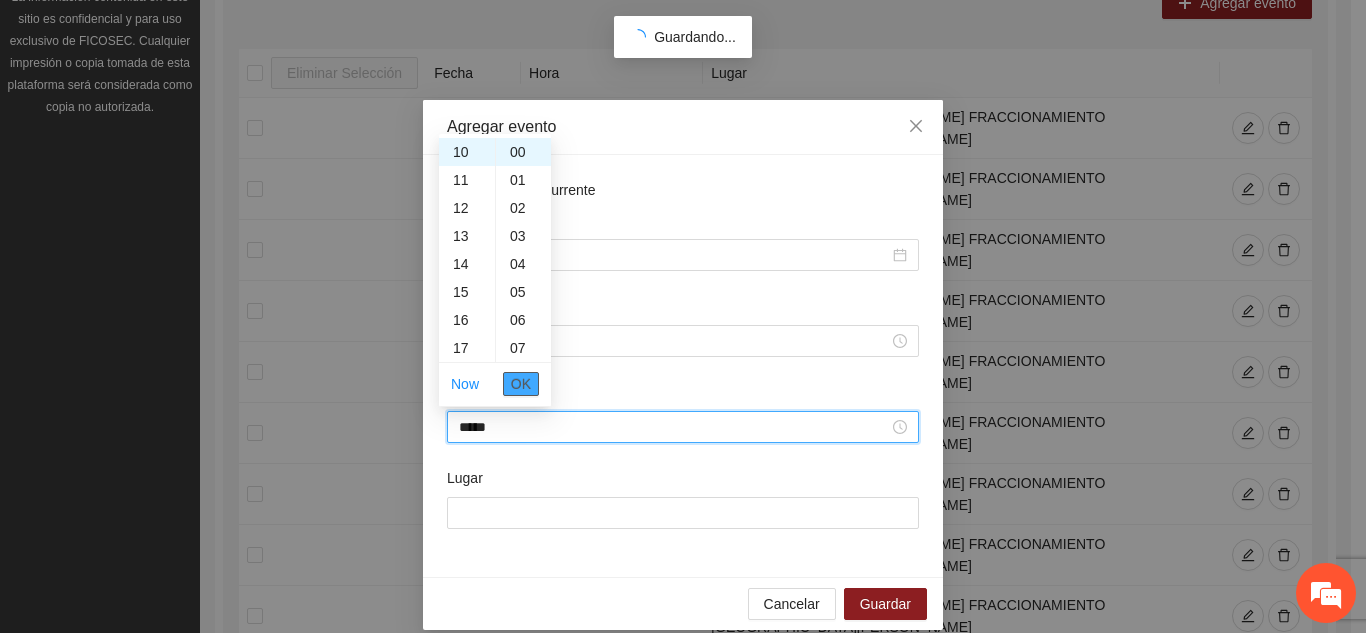 click on "OK" at bounding box center [521, 384] 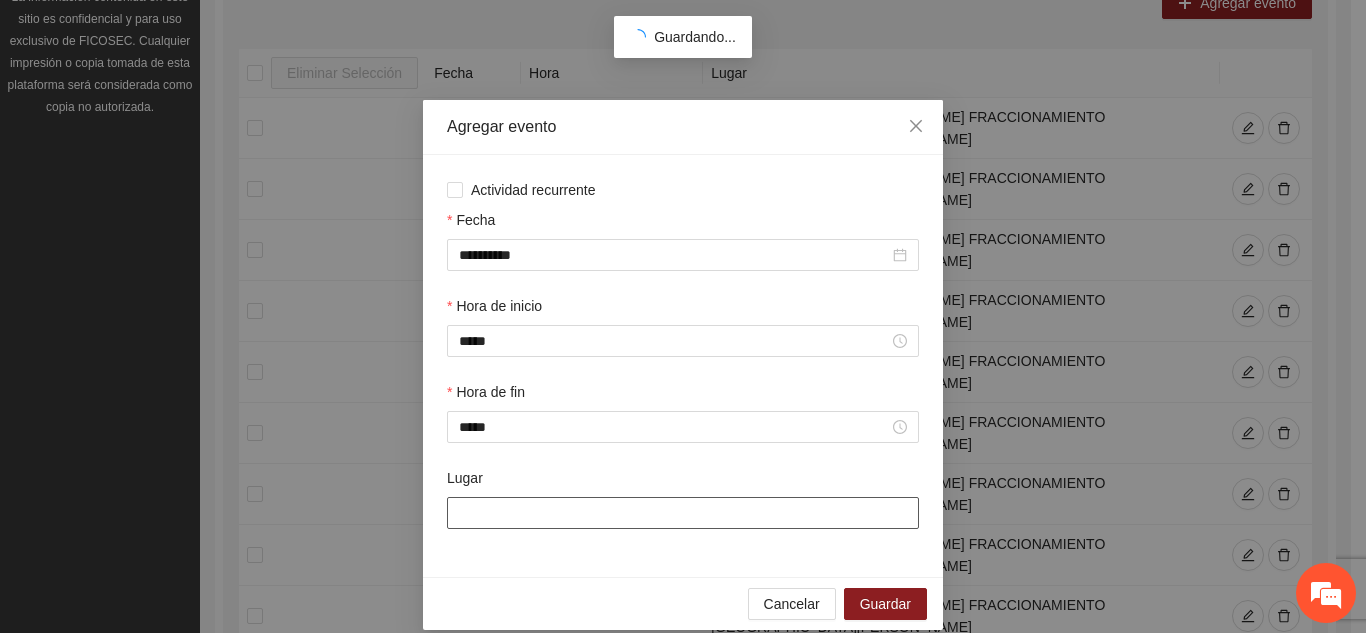 click on "Lugar" at bounding box center [683, 513] 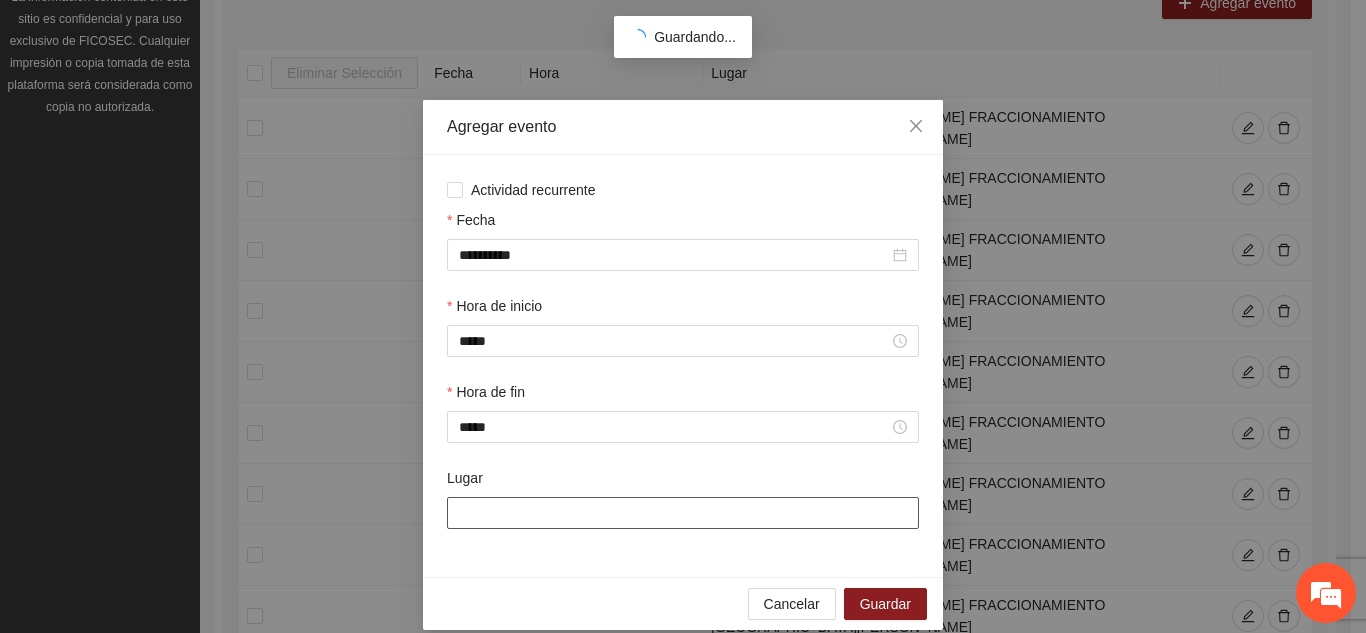 type on "**********" 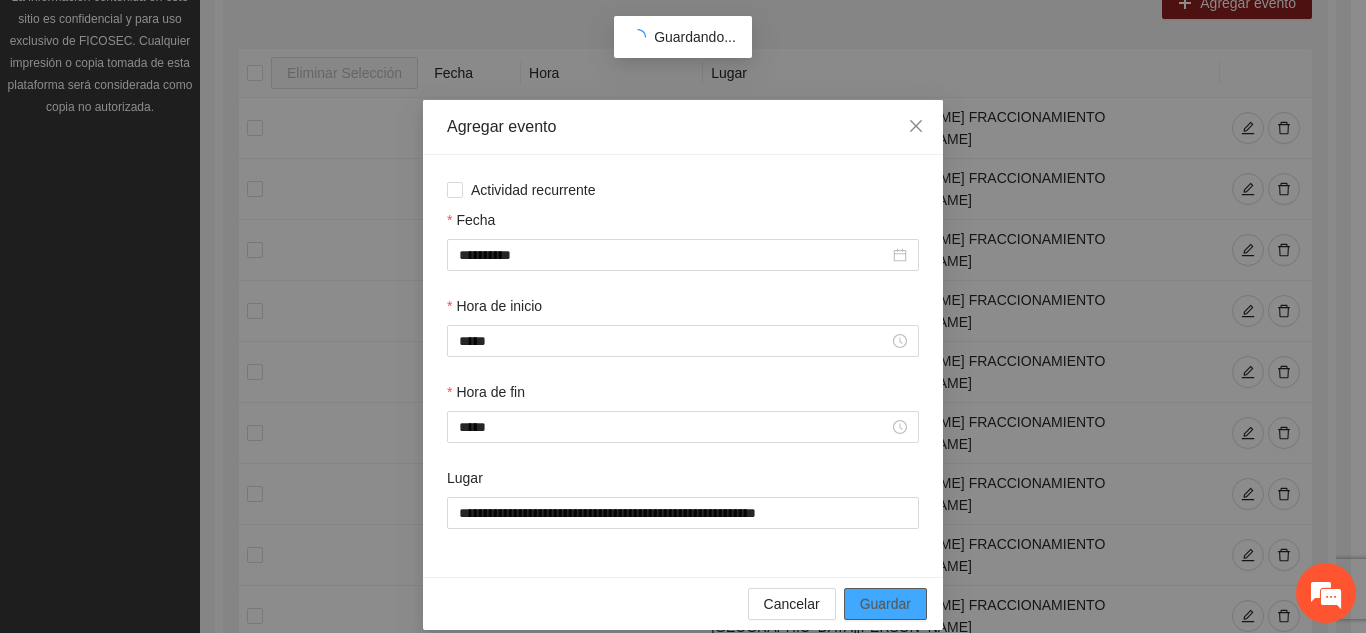 click on "Guardar" at bounding box center (885, 604) 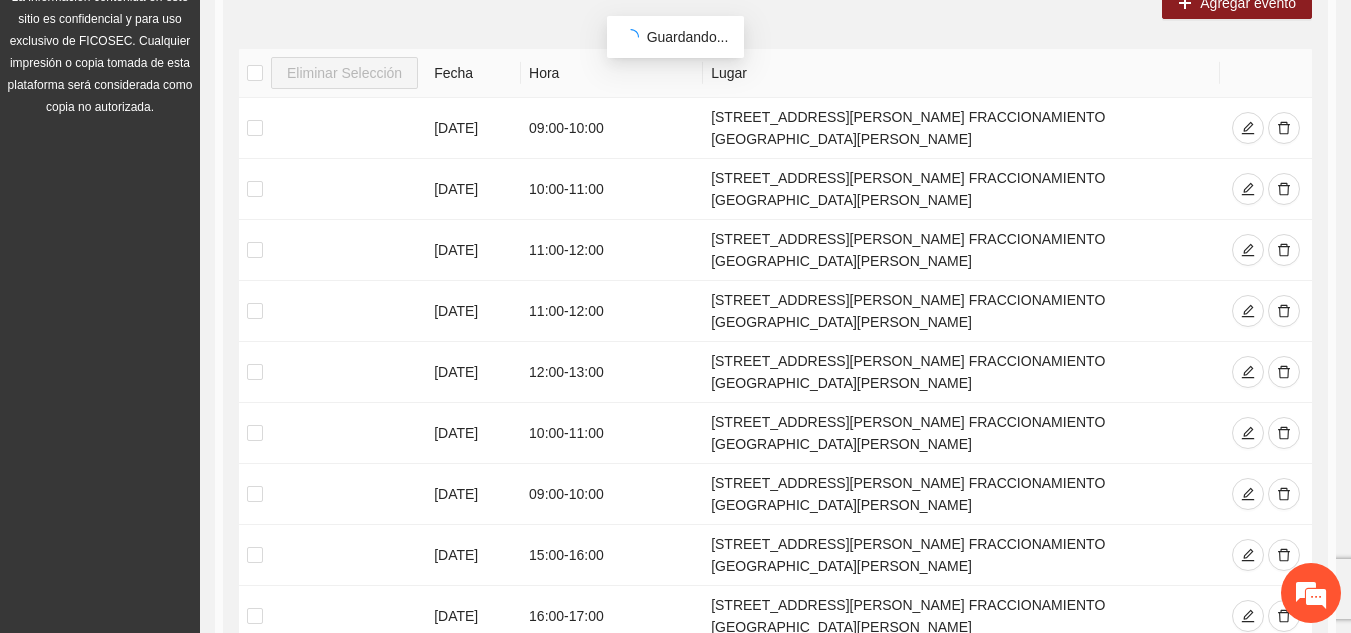 click on "1" at bounding box center [1021, 736] 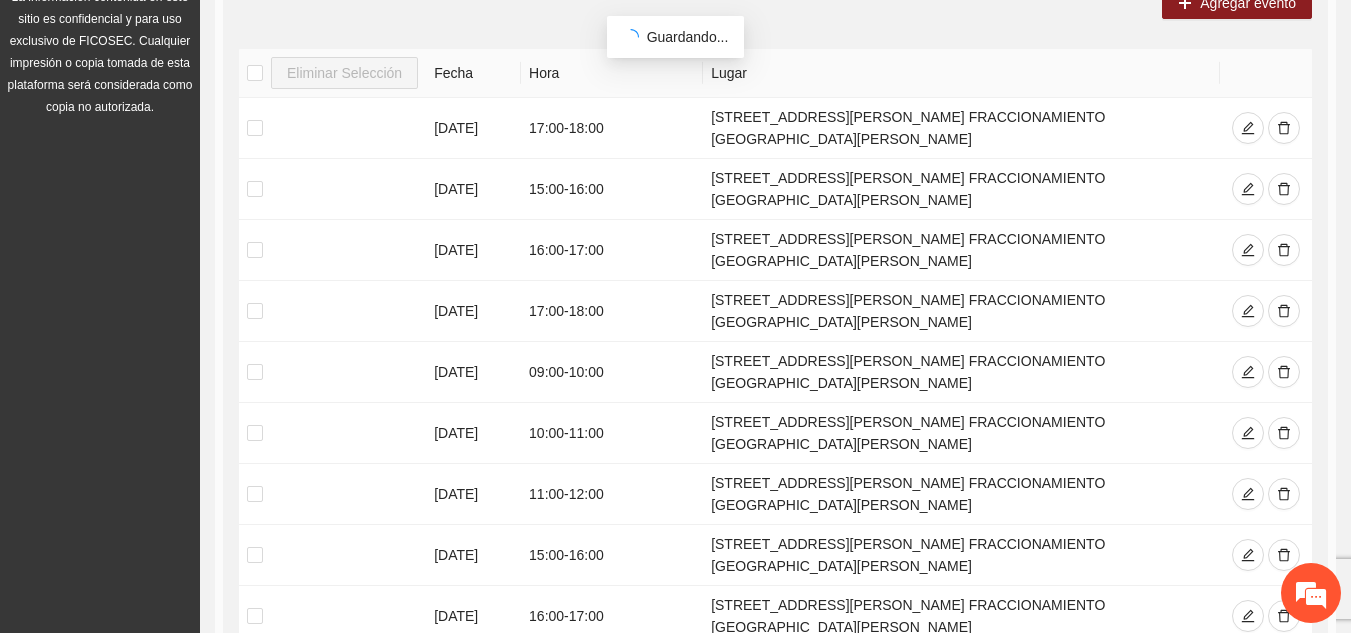 click on "2" at bounding box center (1045, 736) 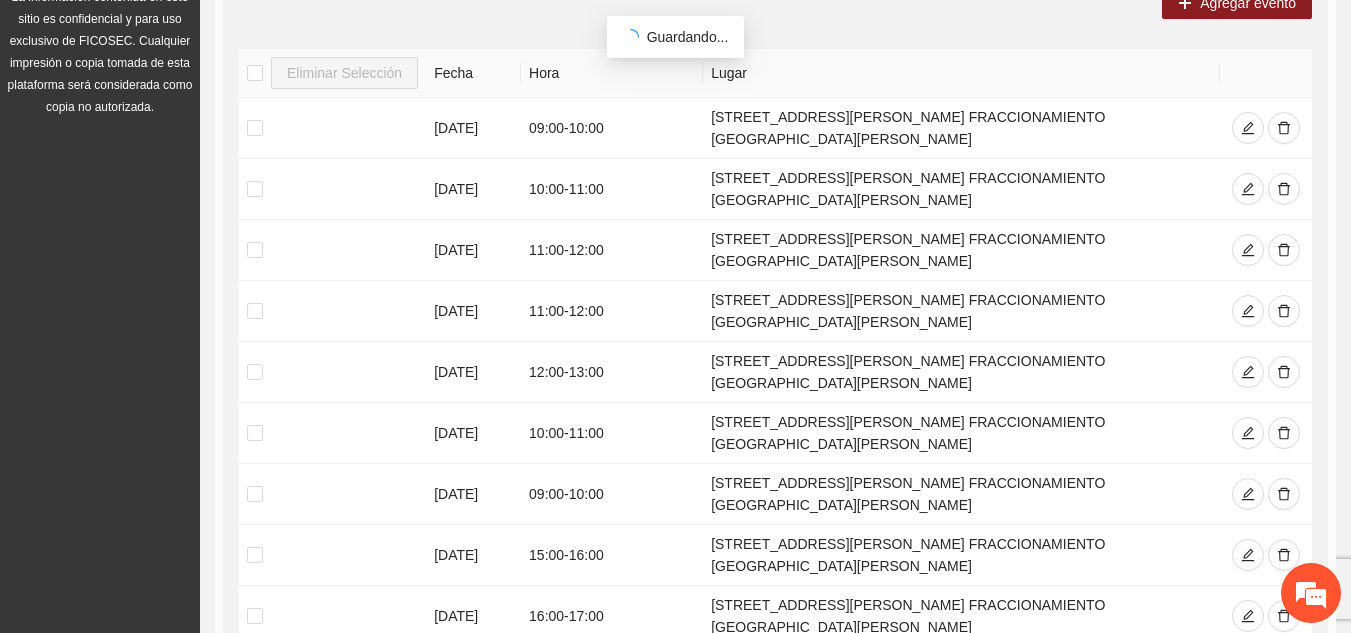 click on "1" at bounding box center (1021, 736) 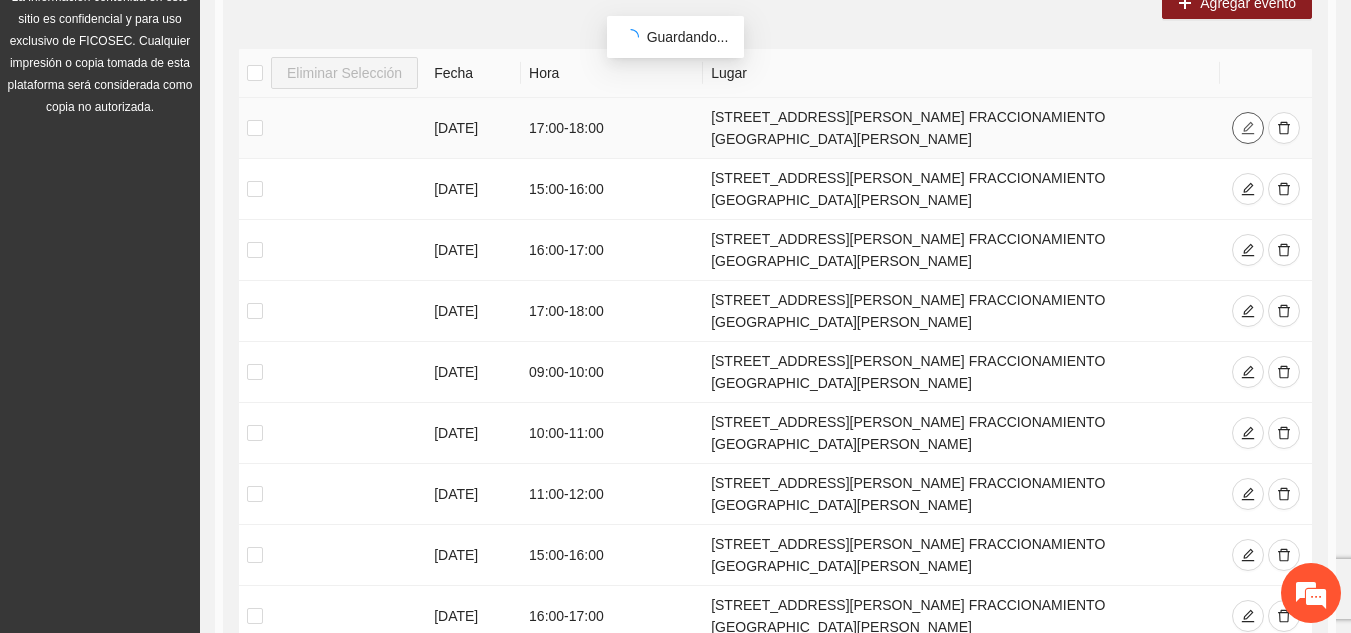 click 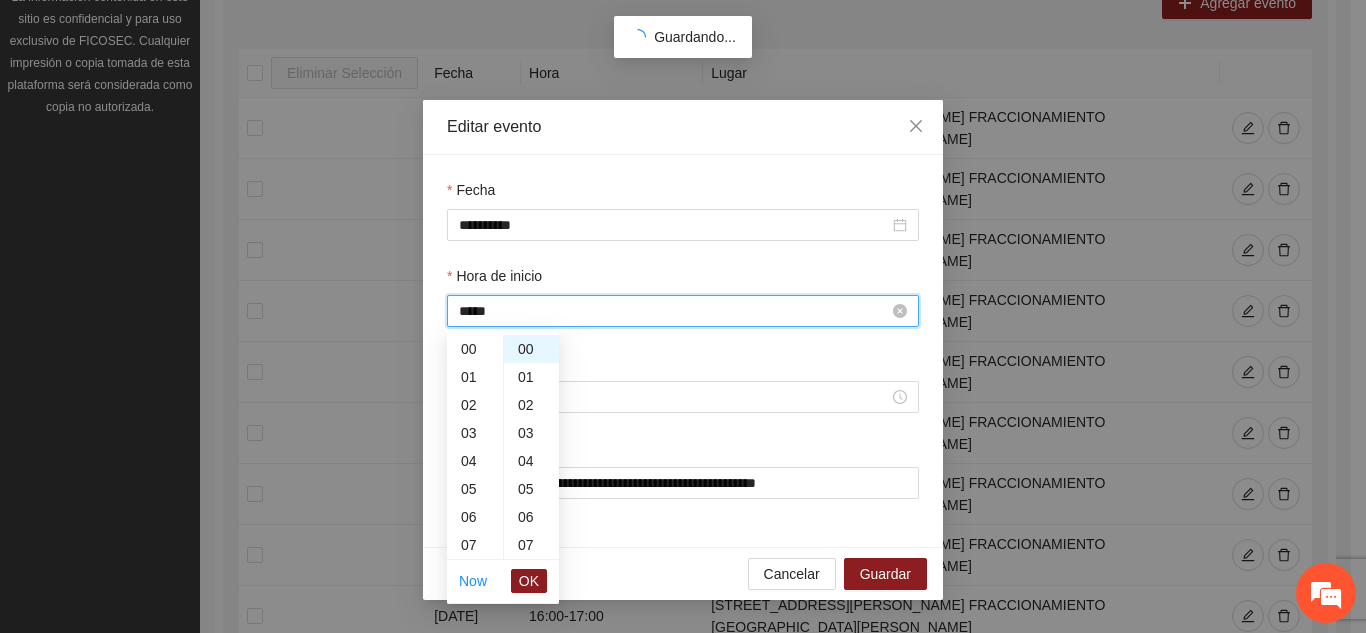 click on "*****" at bounding box center [674, 311] 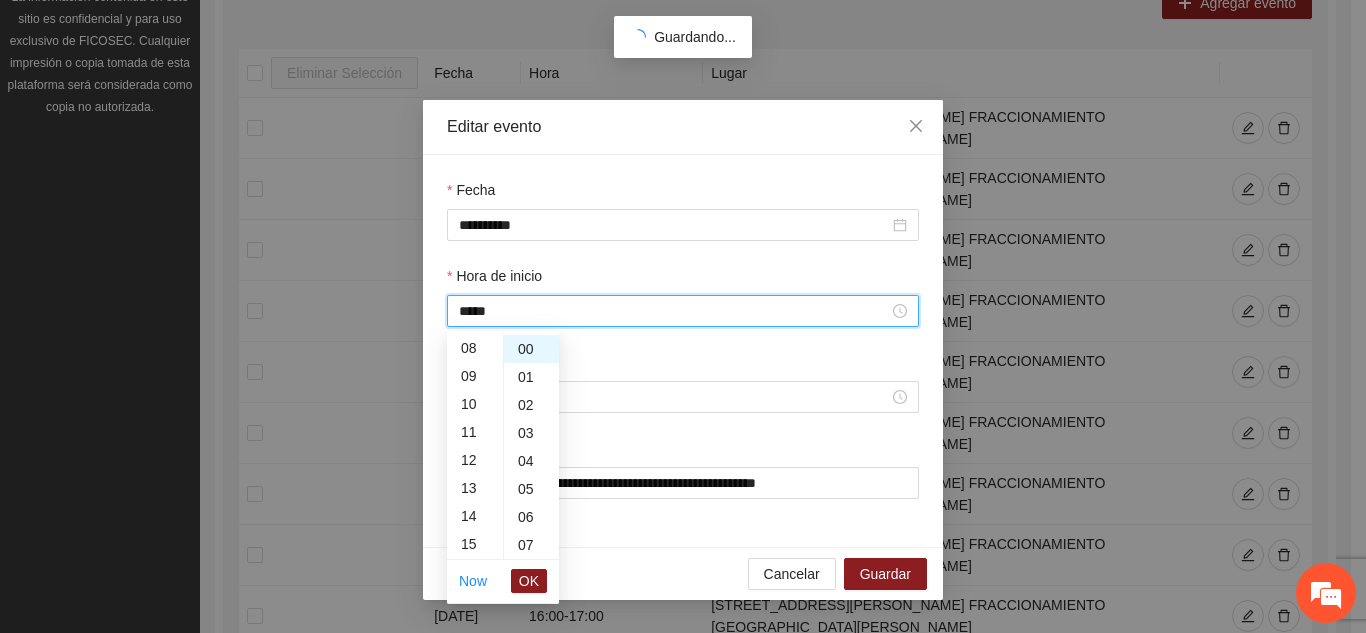 scroll, scrollTop: 196, scrollLeft: 0, axis: vertical 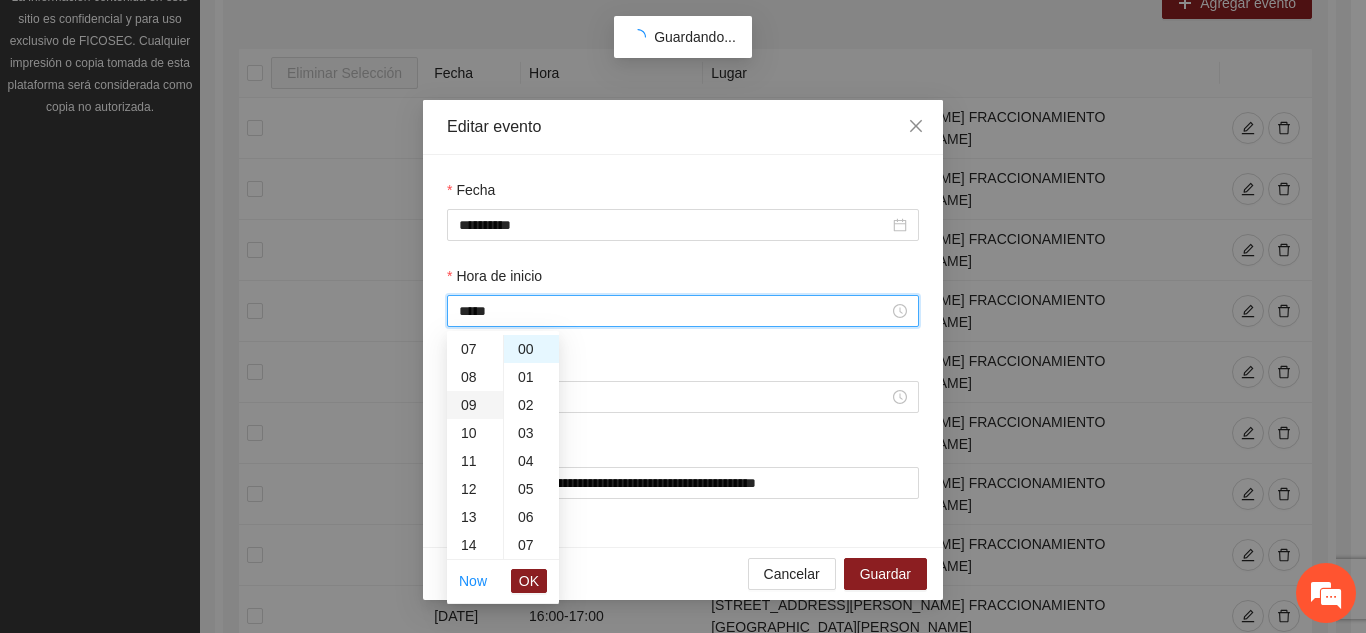 click on "09" at bounding box center (475, 405) 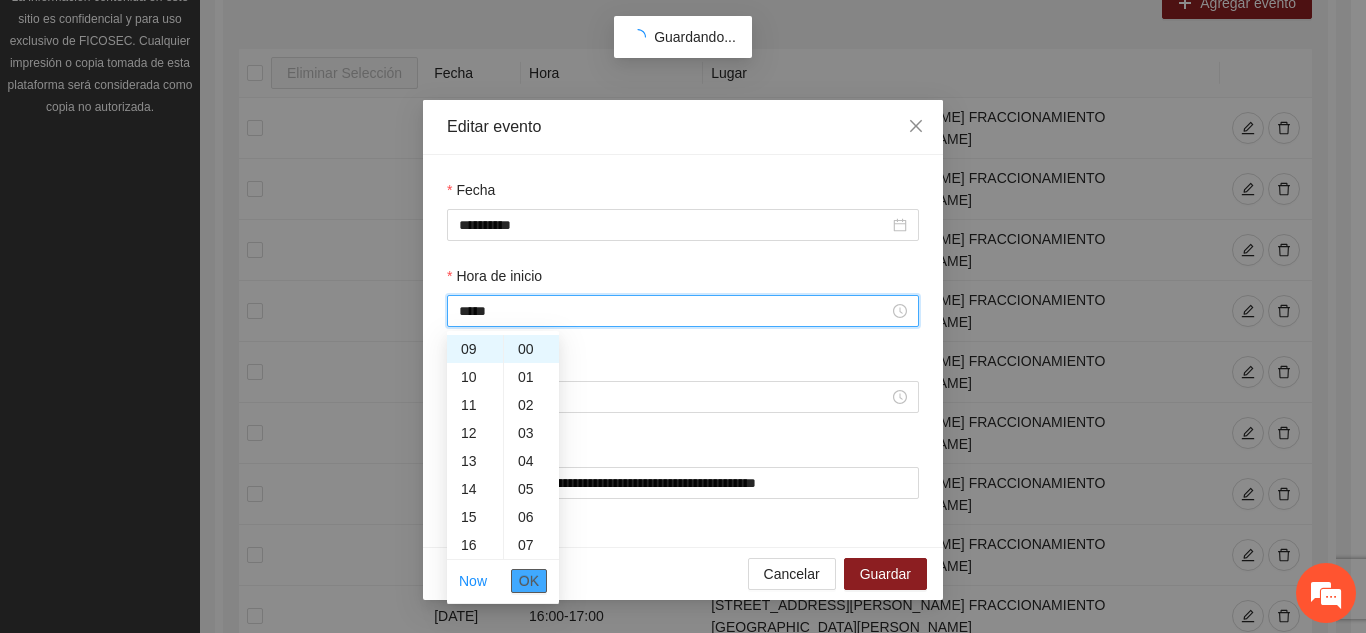 click on "OK" at bounding box center (529, 581) 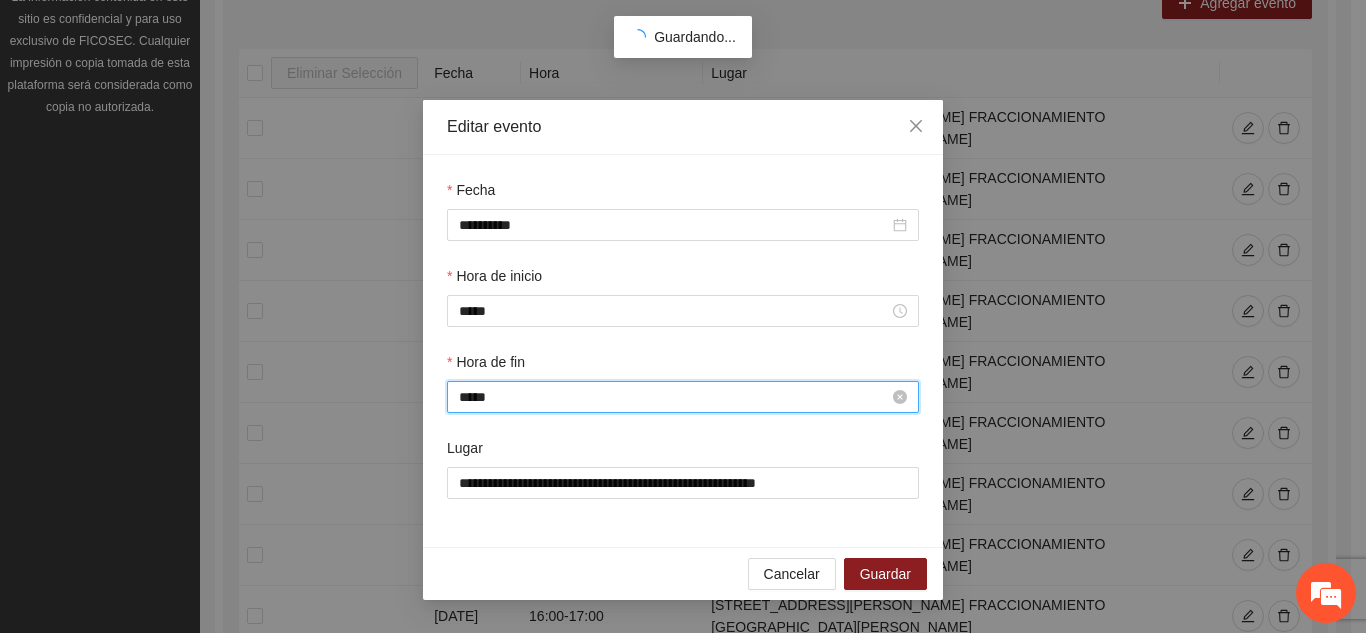scroll, scrollTop: 504, scrollLeft: 0, axis: vertical 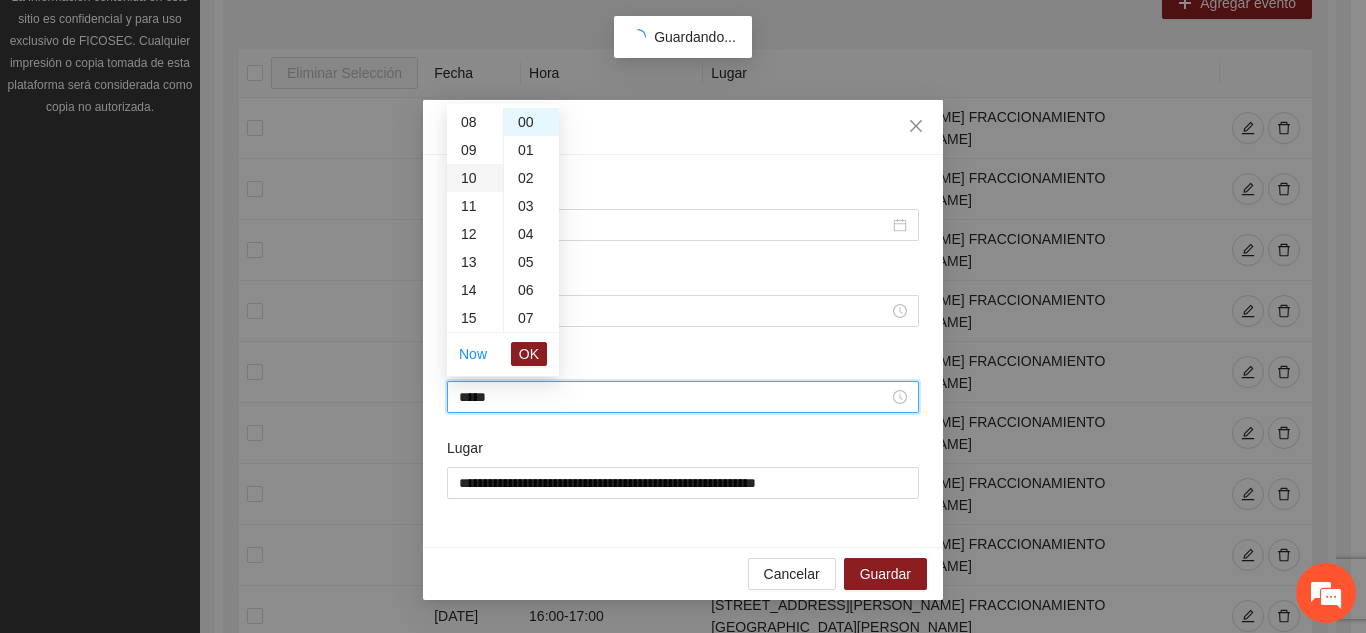 click on "10" at bounding box center [475, 178] 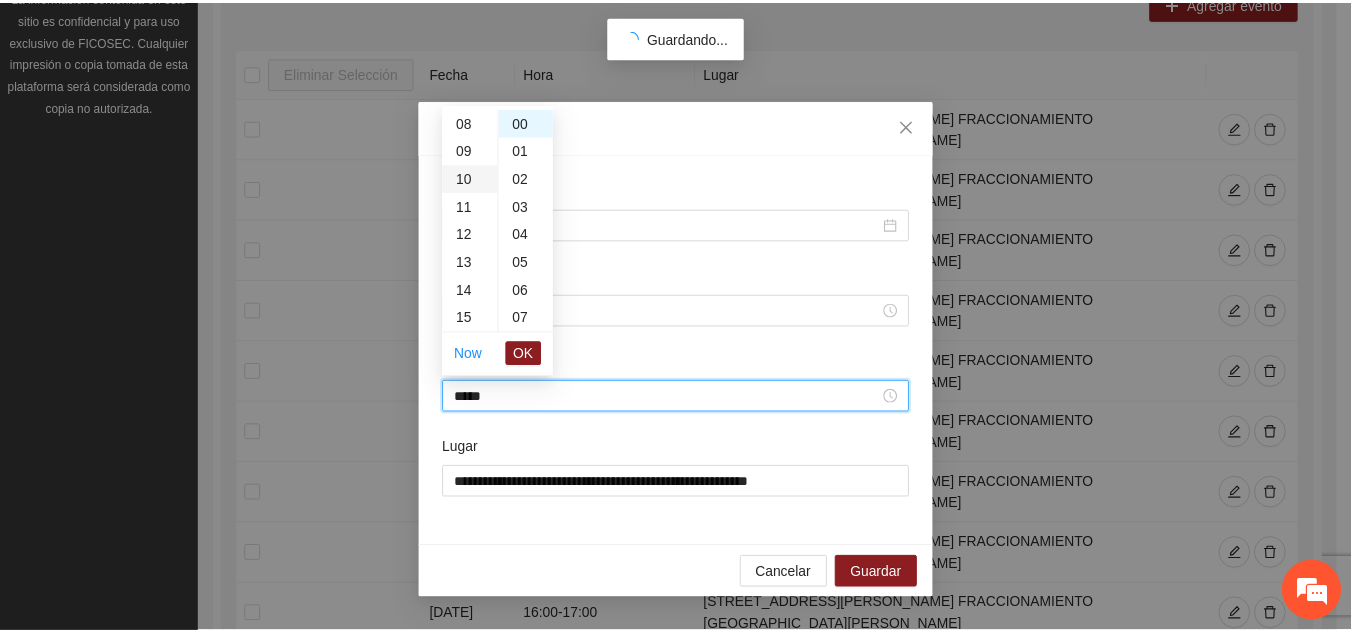 scroll, scrollTop: 280, scrollLeft: 0, axis: vertical 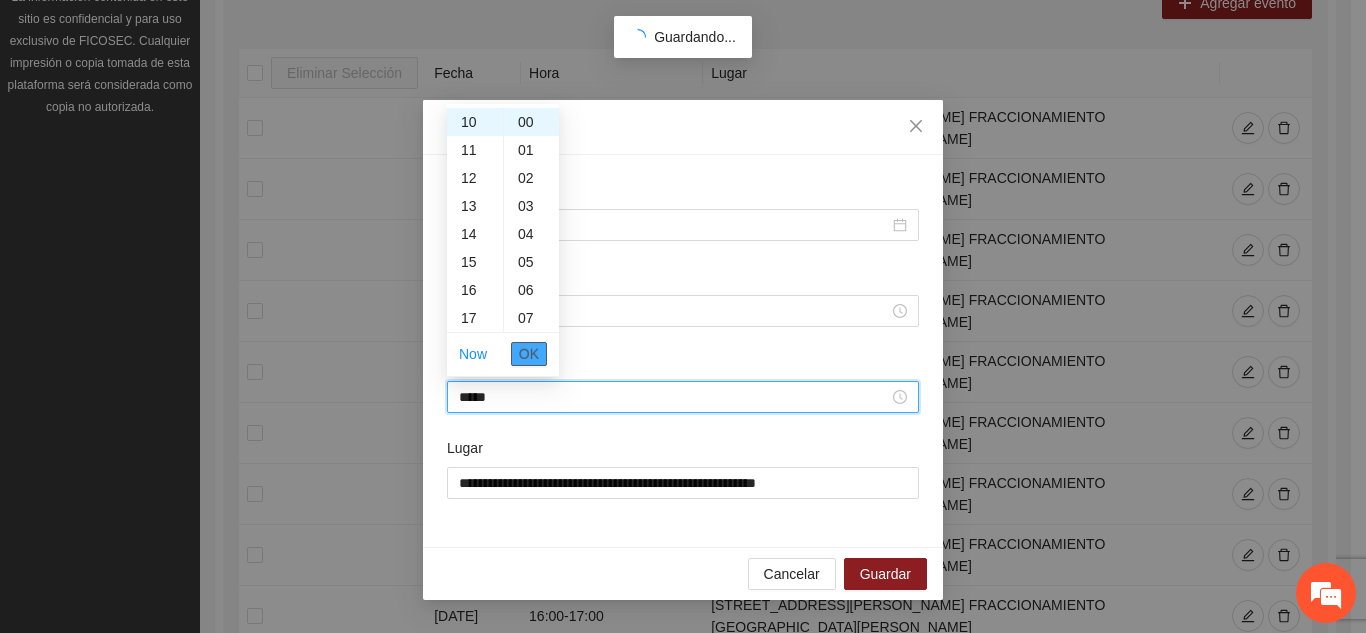 click on "OK" at bounding box center [529, 354] 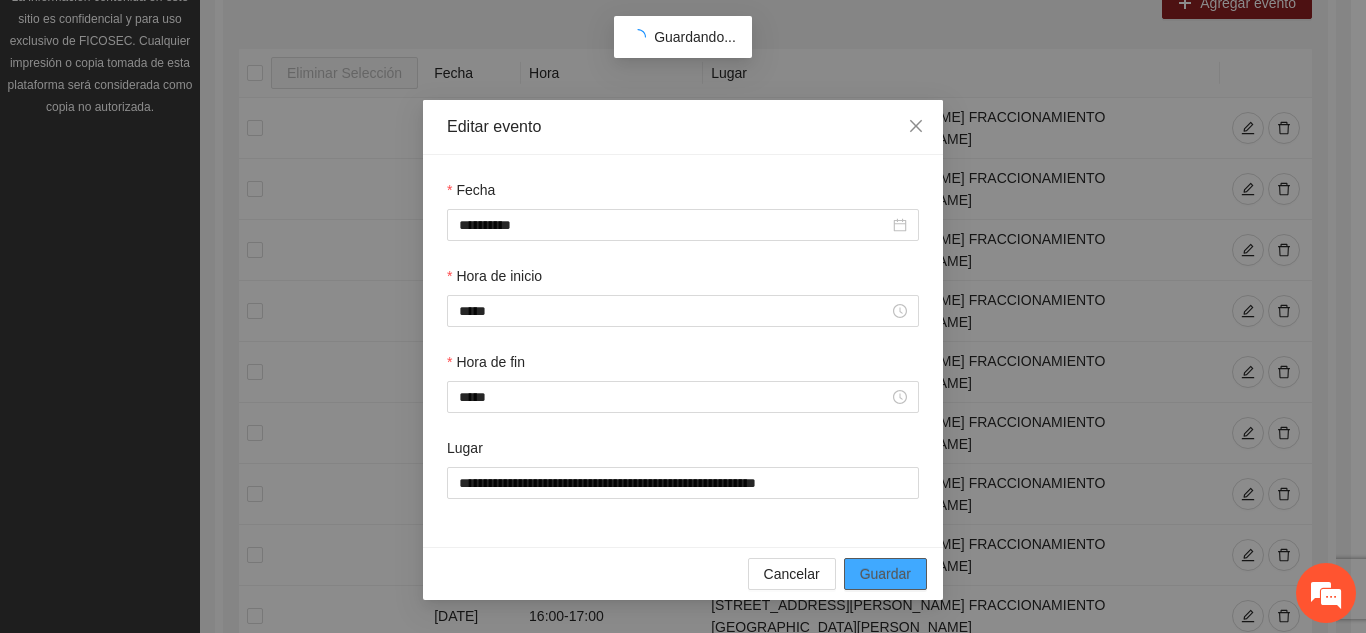 click on "Guardar" at bounding box center [885, 574] 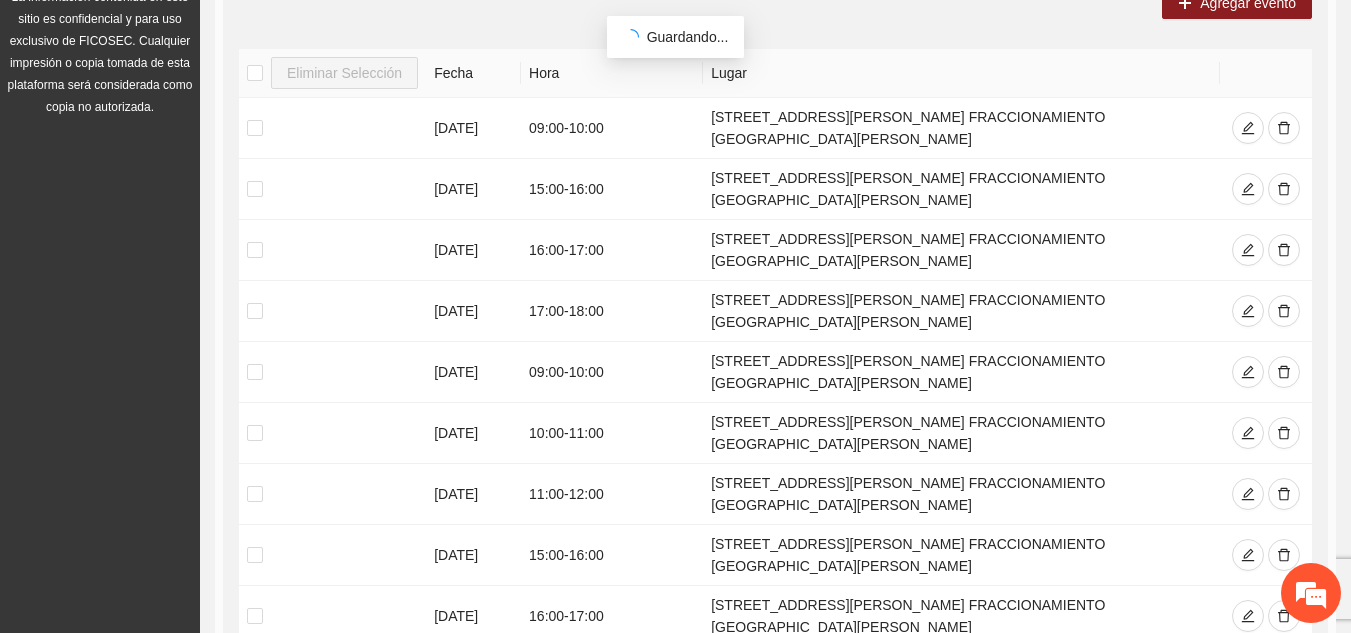 click on "2" at bounding box center [1045, 736] 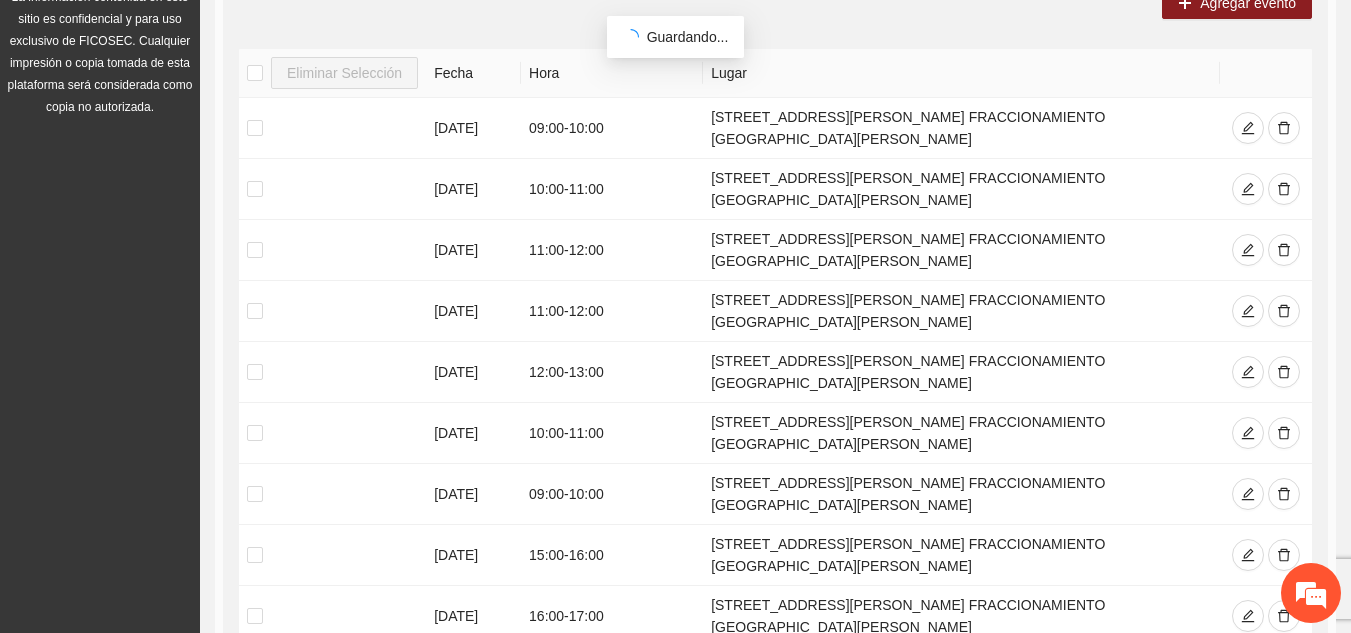 click on "1" at bounding box center (1021, 736) 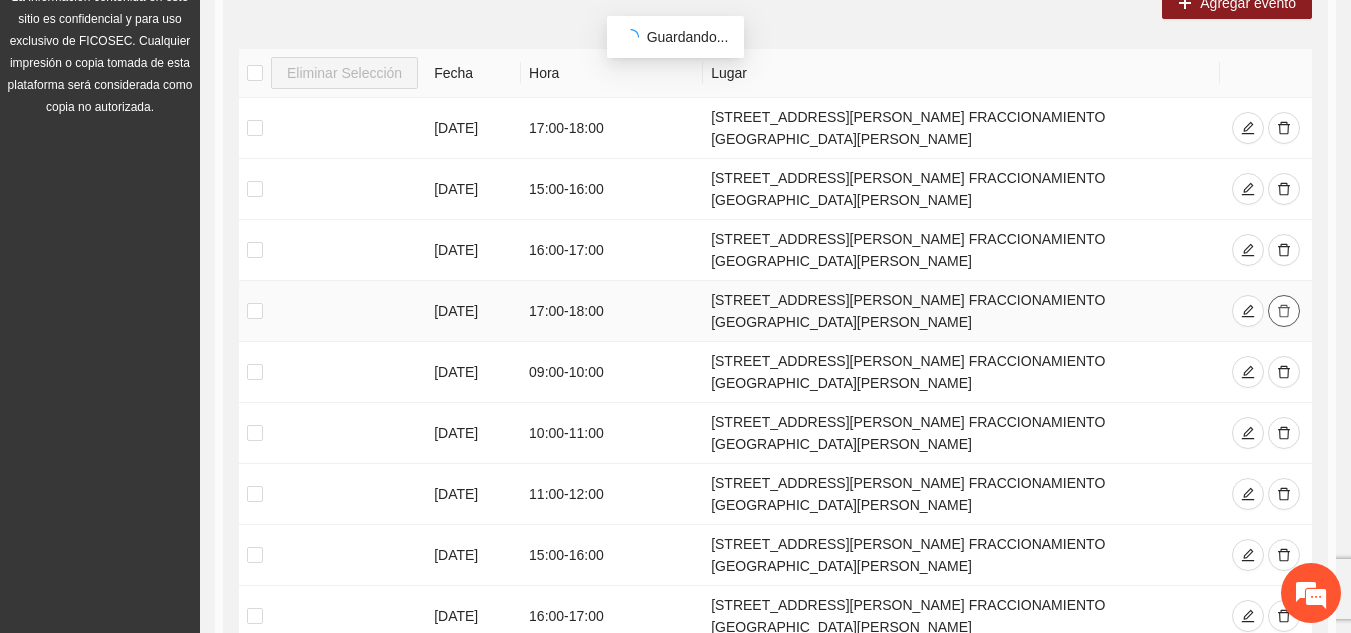 click 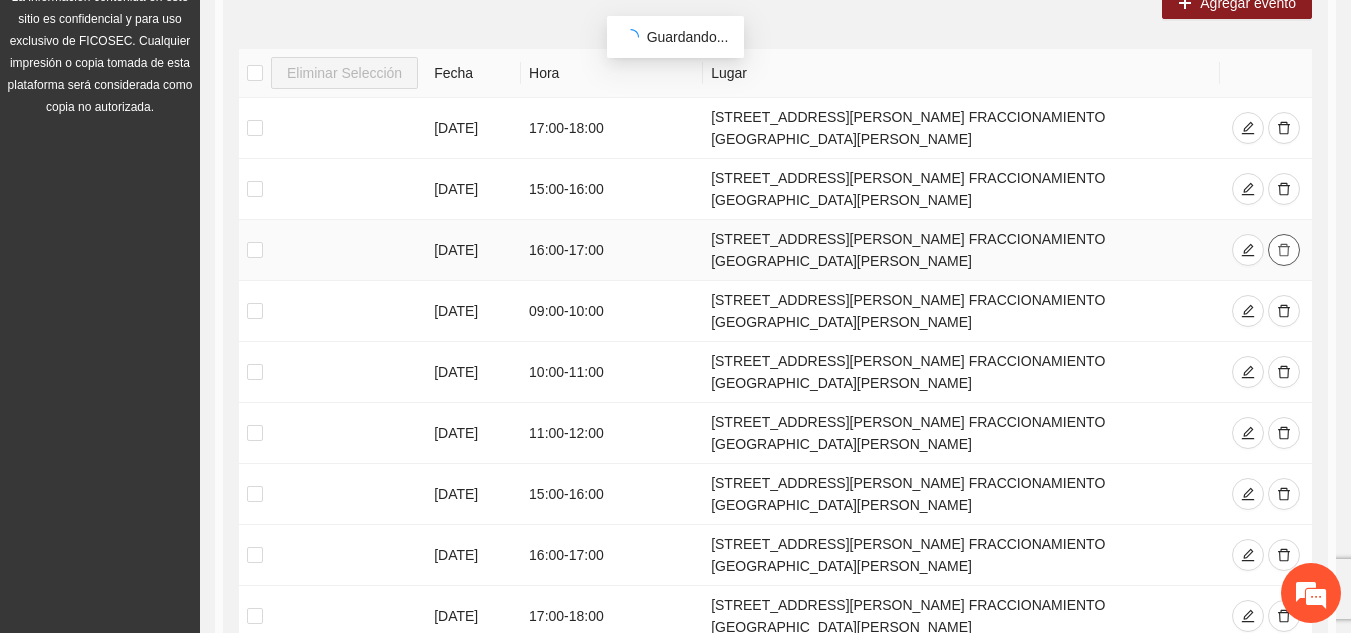 click 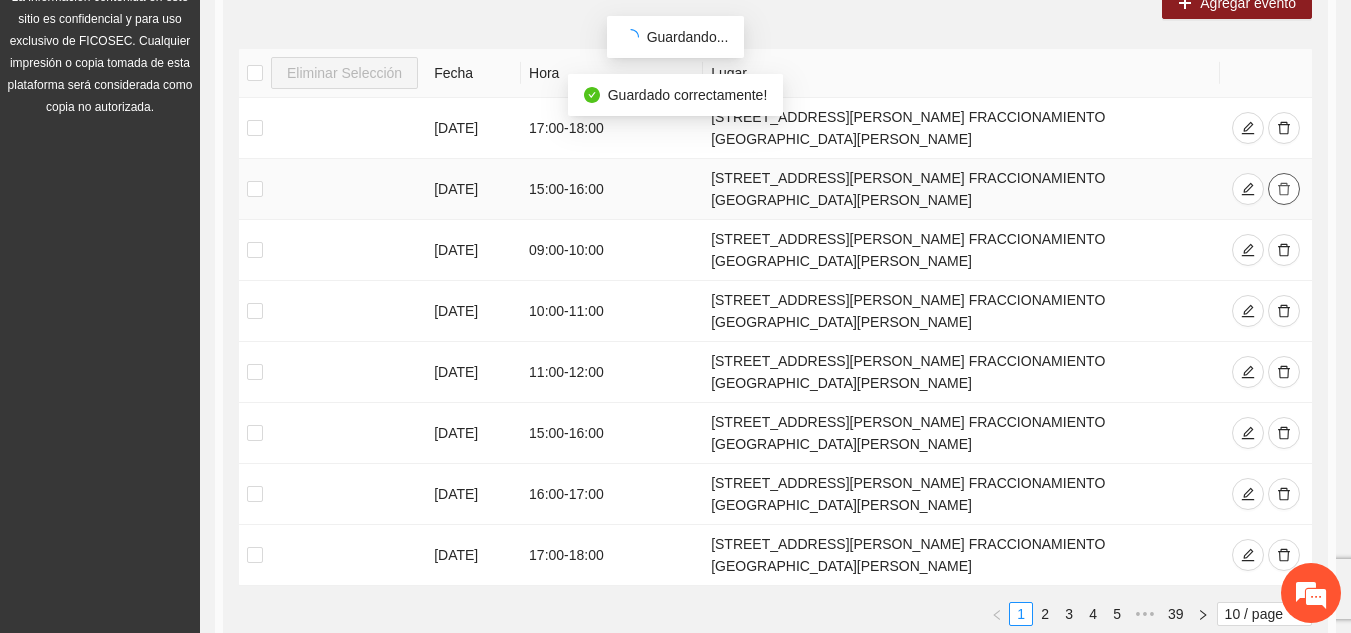 click 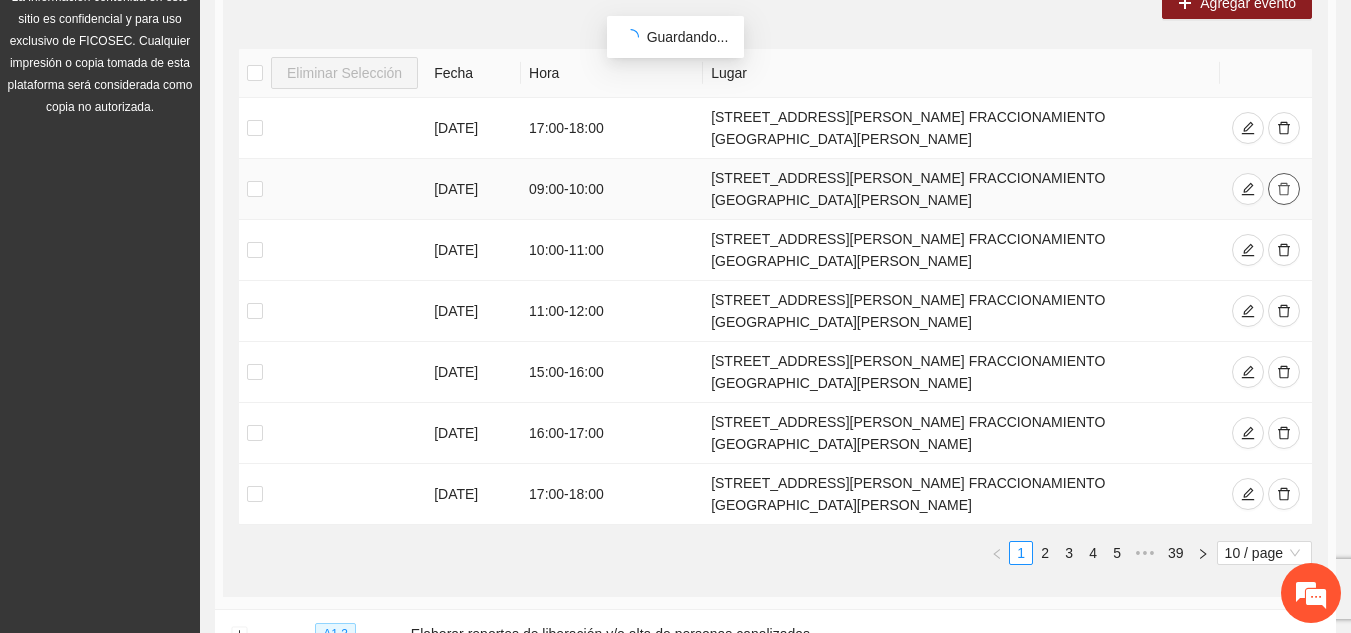 click 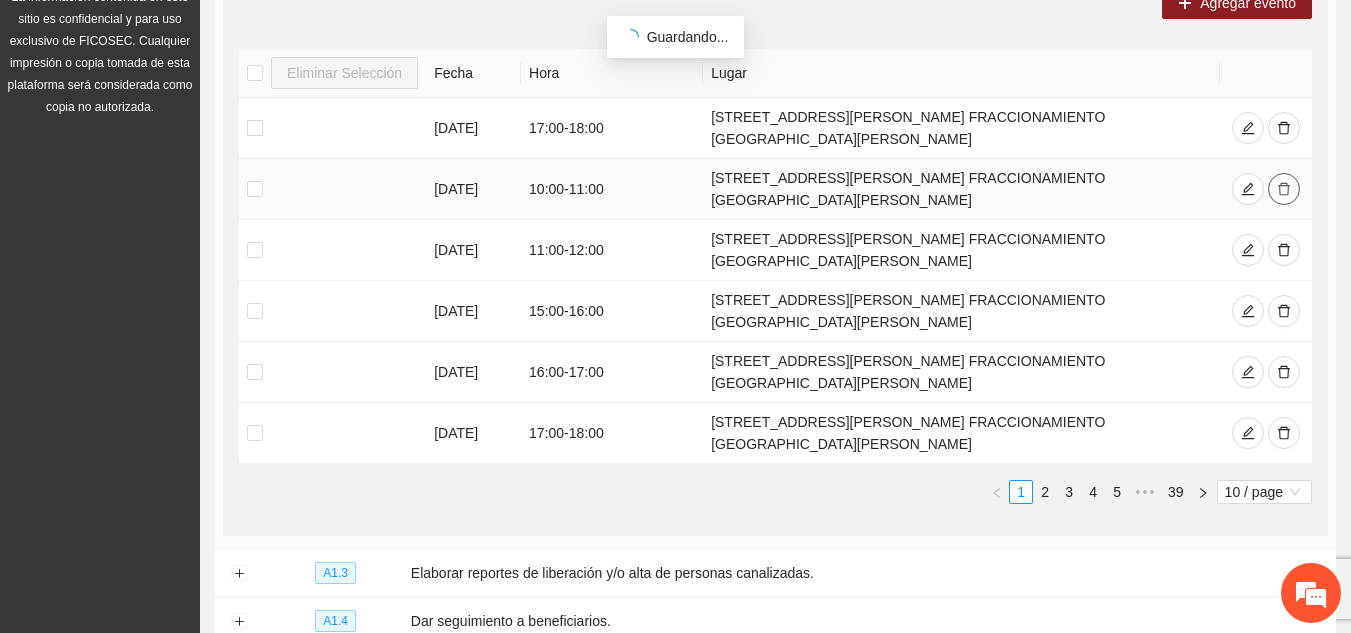 click 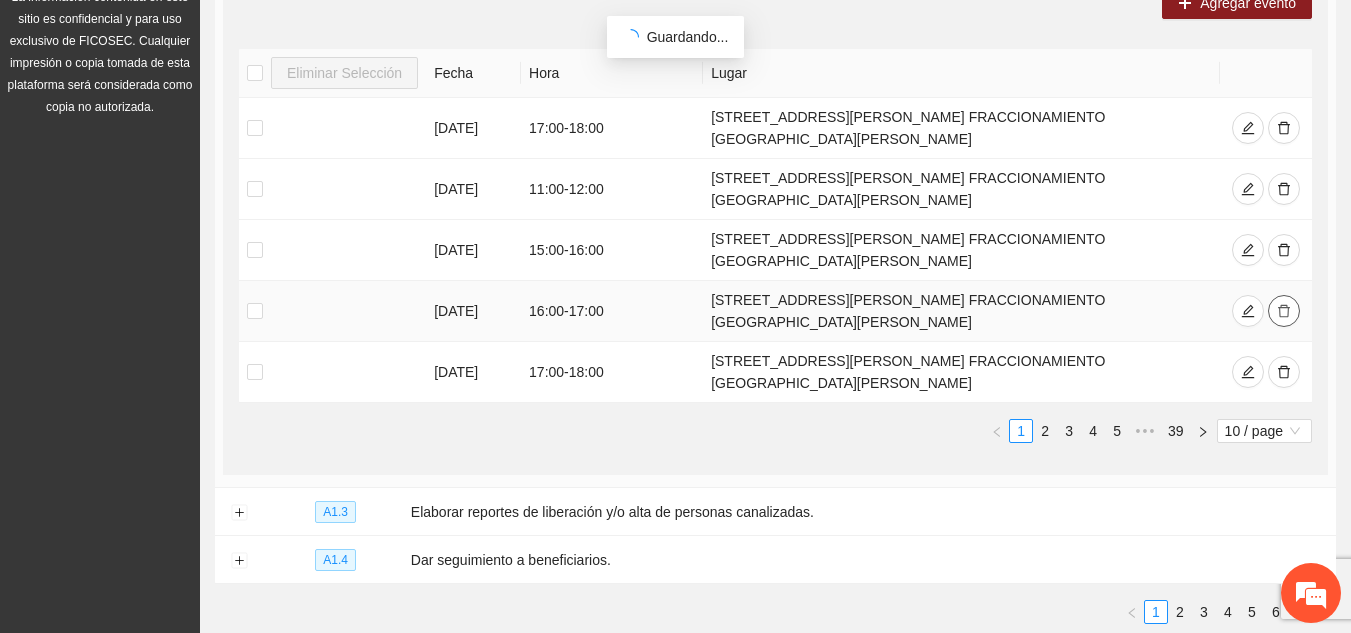 click 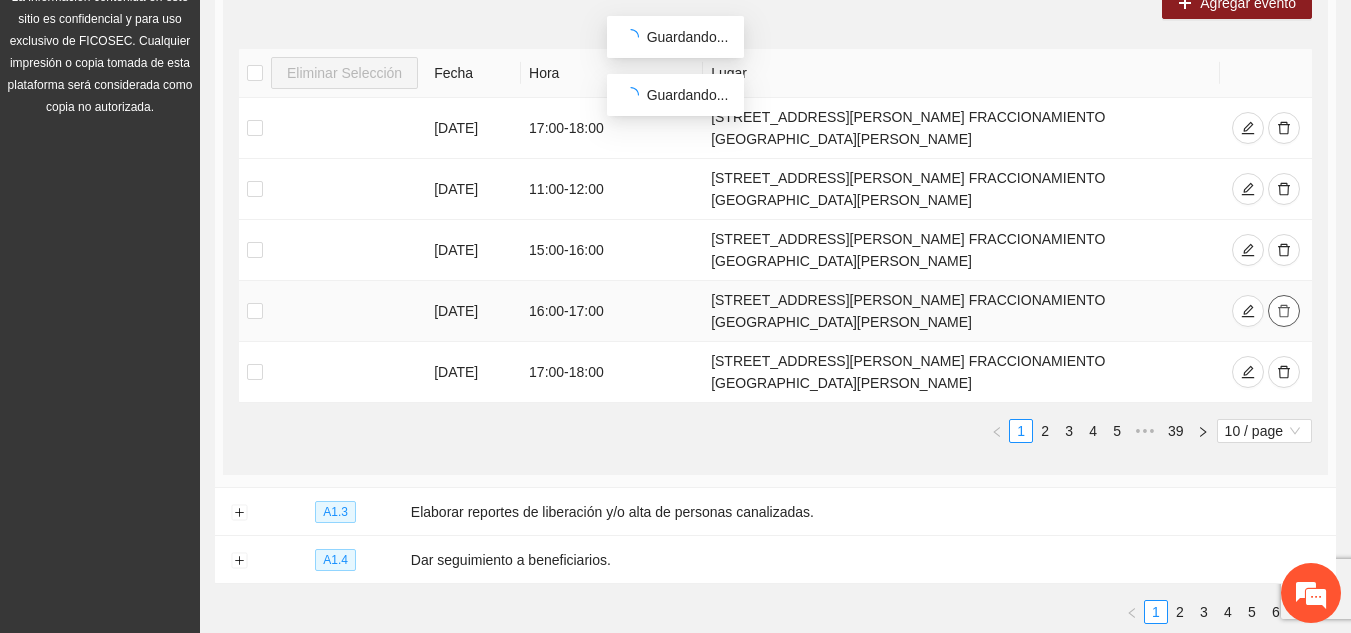 scroll, scrollTop: 452, scrollLeft: 0, axis: vertical 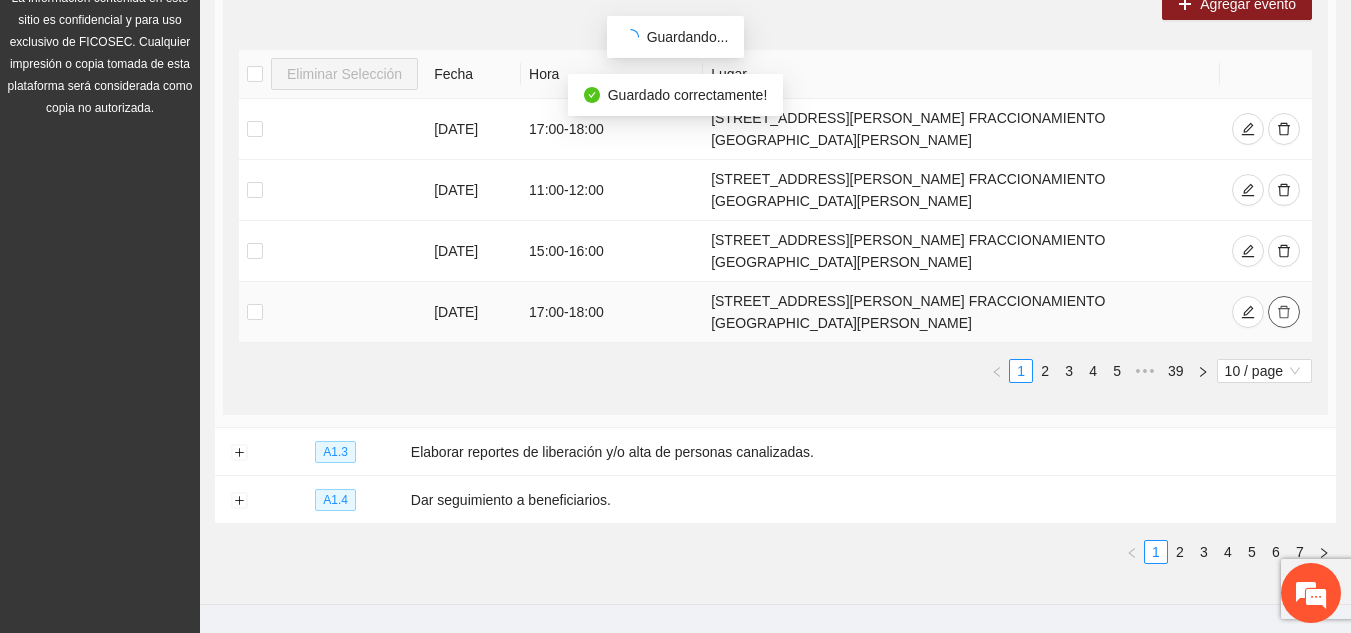 click 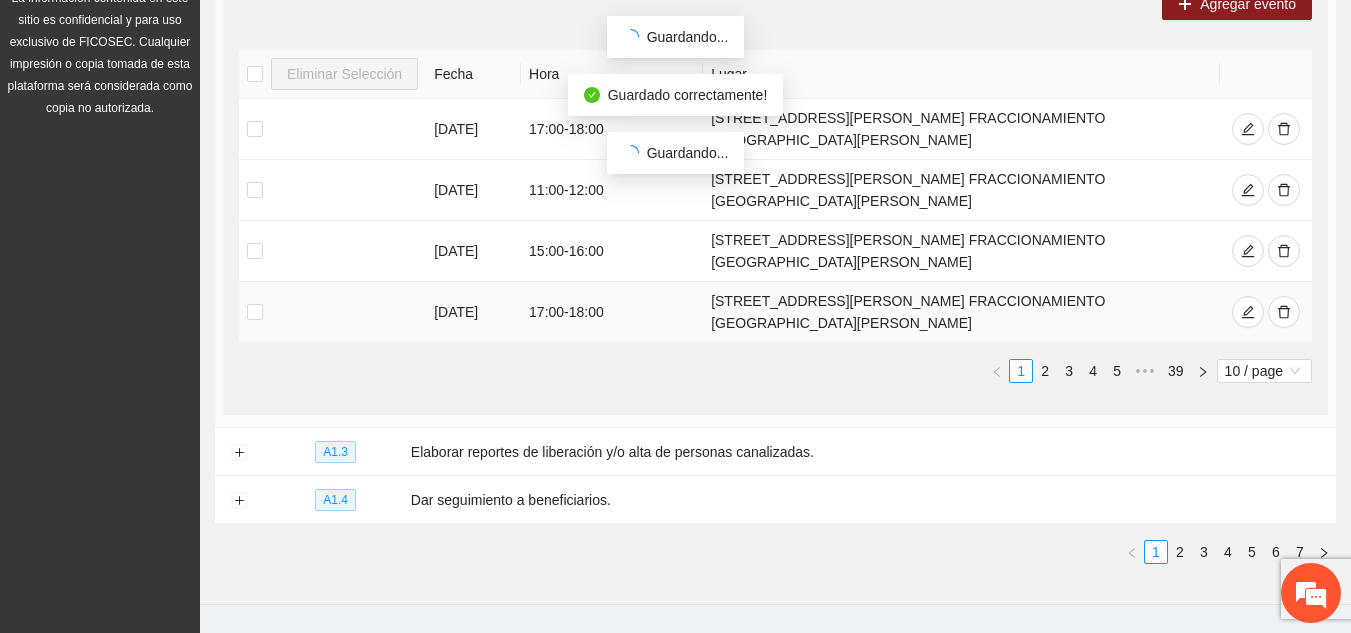 scroll, scrollTop: 403, scrollLeft: 0, axis: vertical 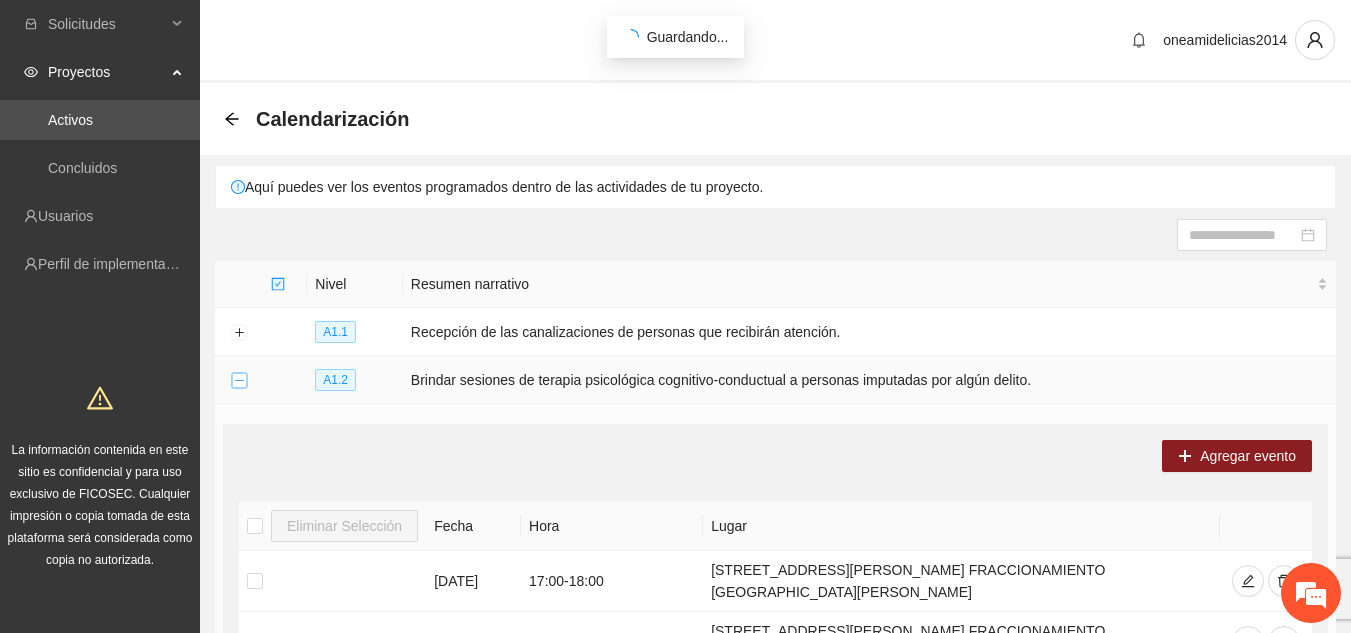 click at bounding box center (239, 381) 